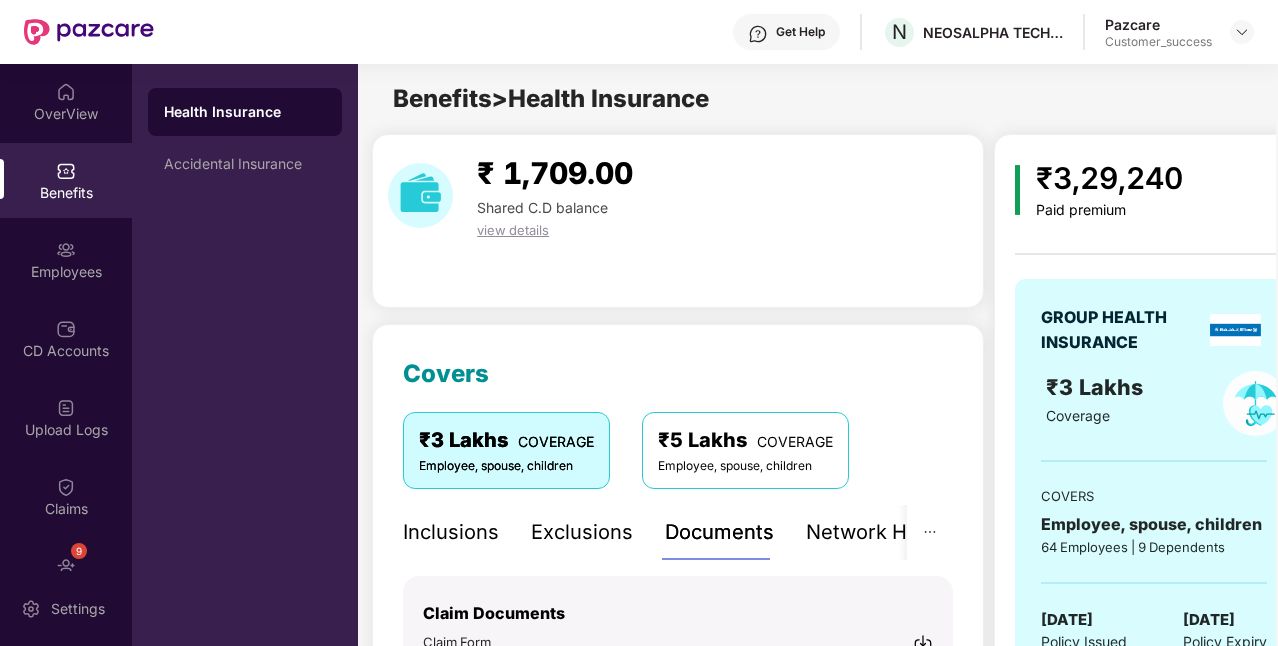 scroll, scrollTop: 0, scrollLeft: 0, axis: both 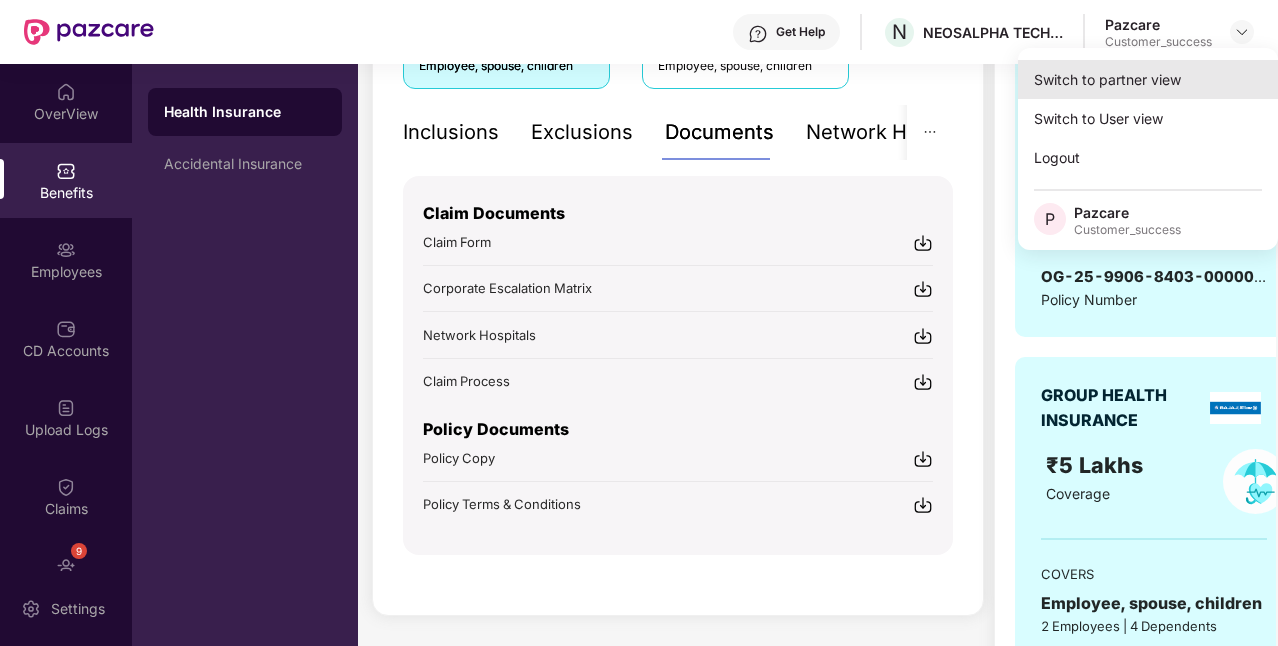 click on "Switch to partner view" at bounding box center (1148, 79) 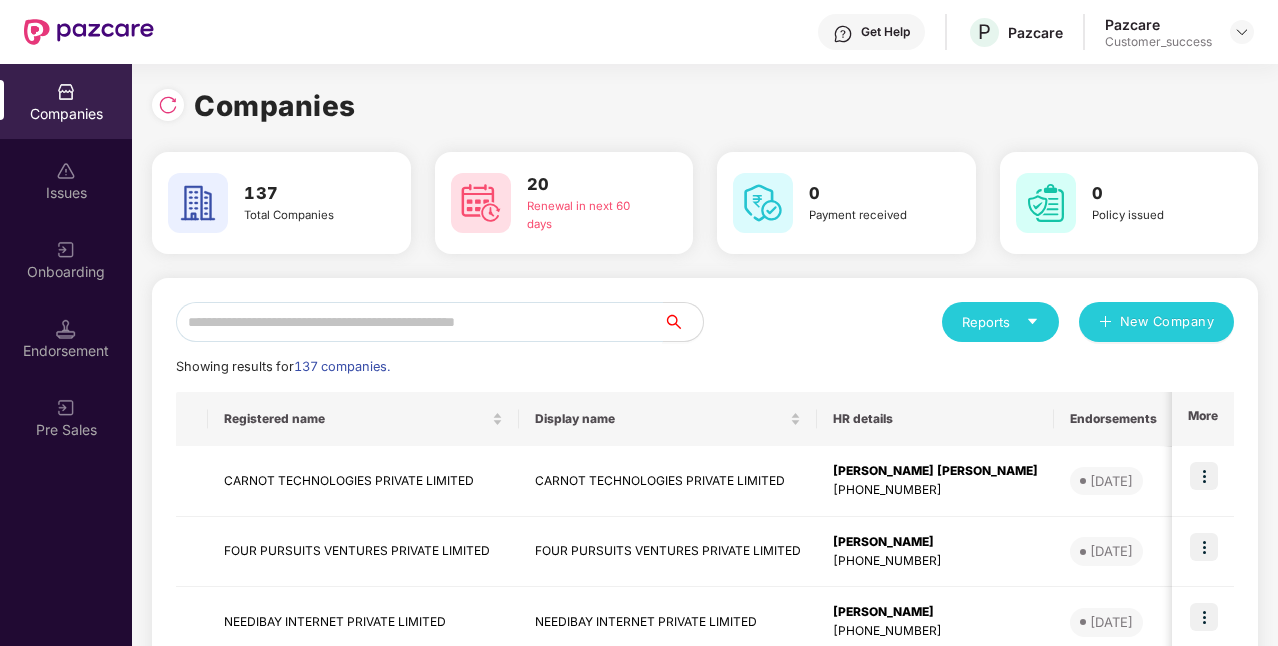 click at bounding box center (419, 322) 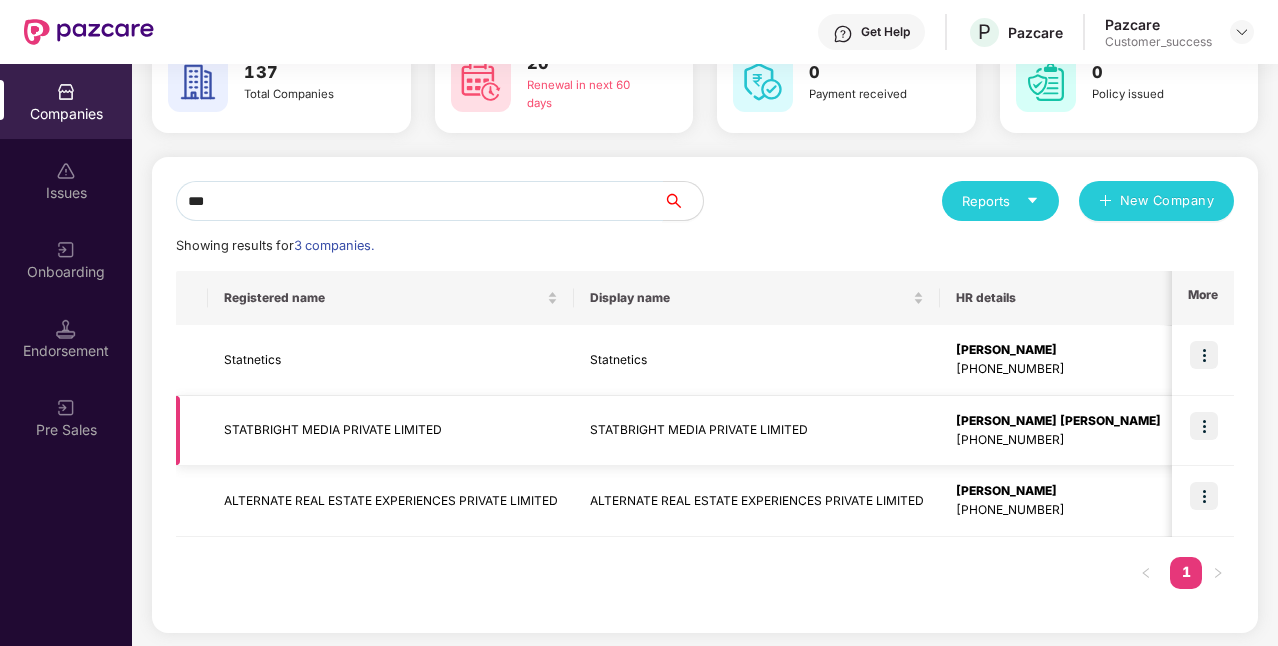 type on "***" 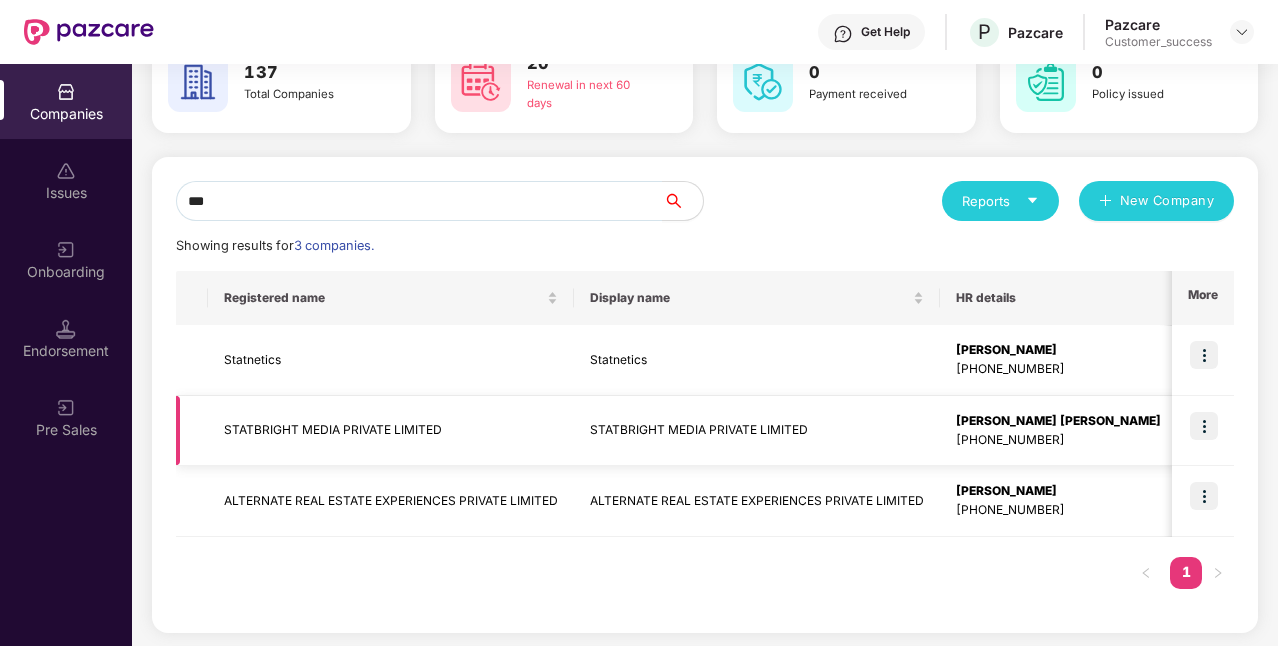 scroll, scrollTop: 123, scrollLeft: 0, axis: vertical 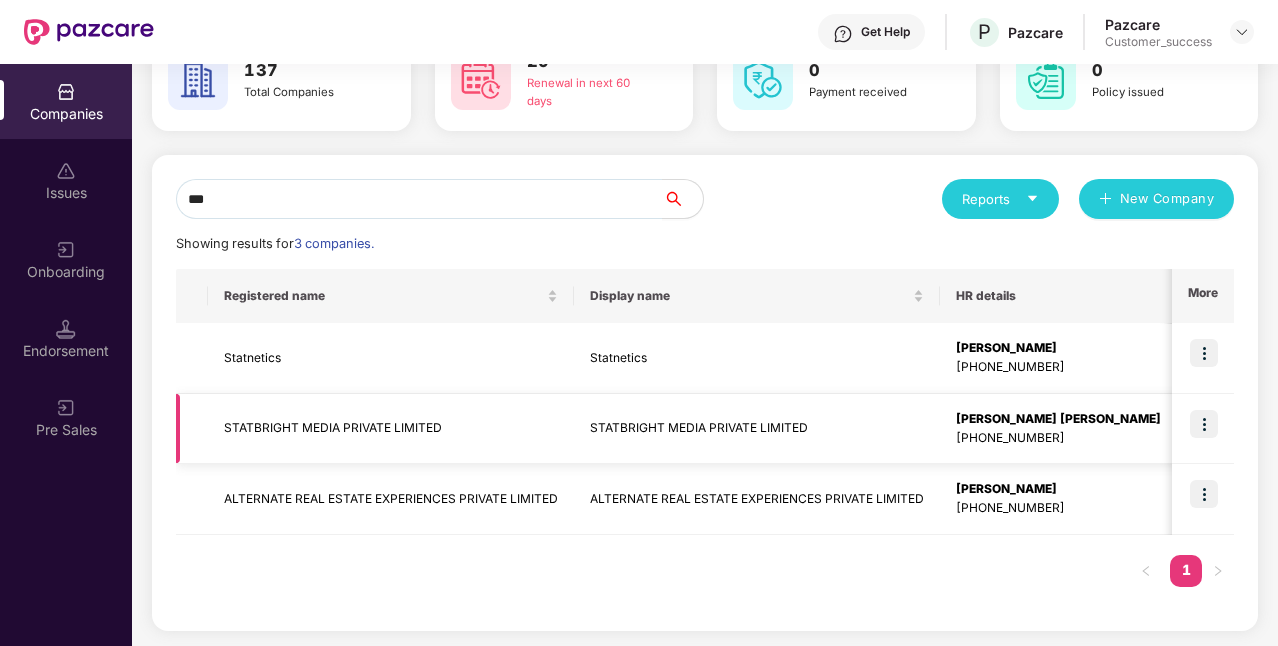click on "STATBRIGHT MEDIA PRIVATE LIMITED" at bounding box center [391, 429] 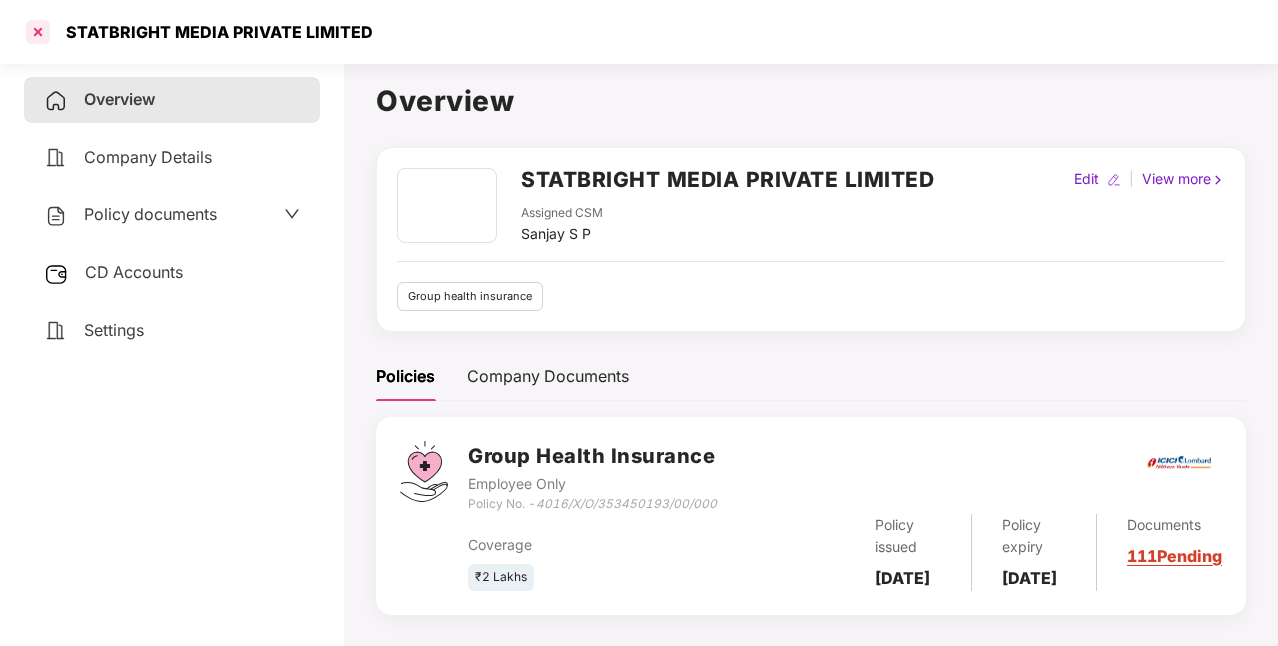 click at bounding box center [38, 32] 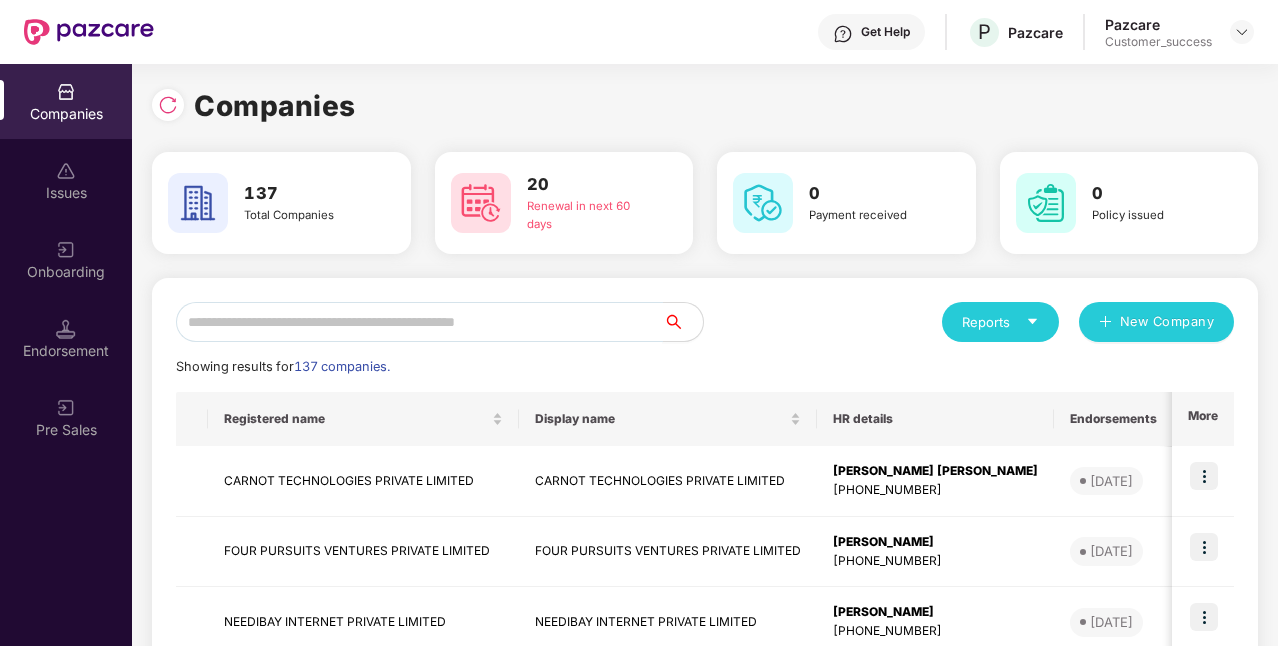 click at bounding box center (419, 322) 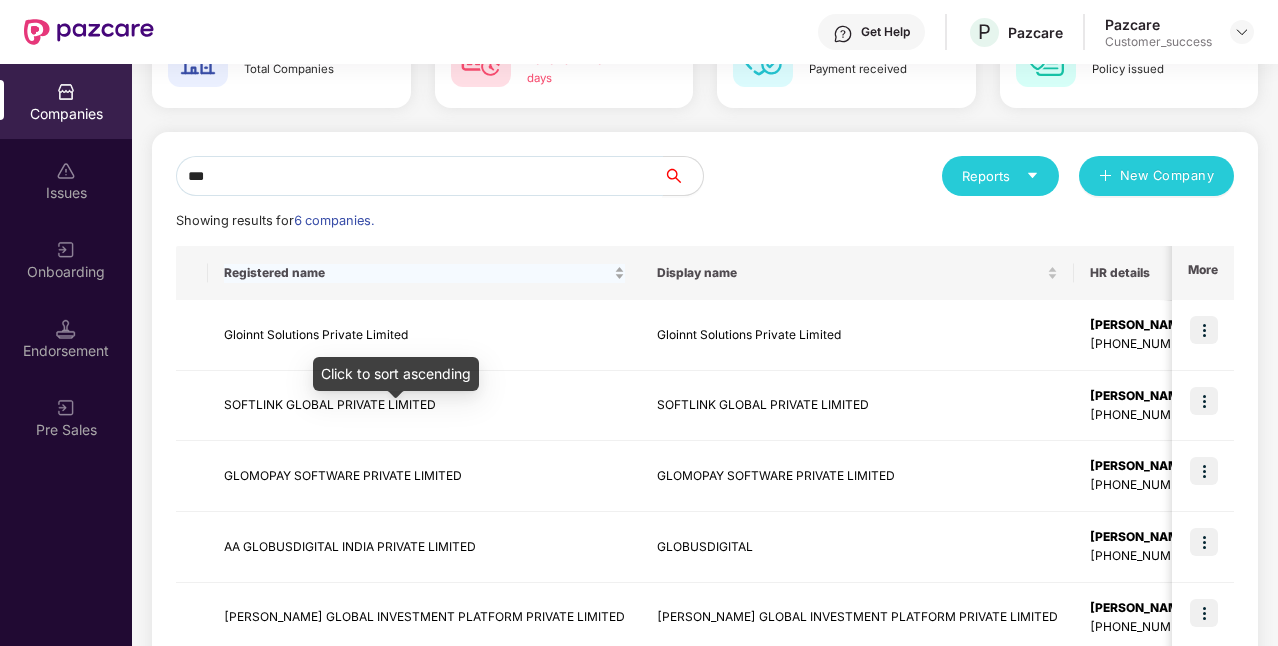 scroll, scrollTop: 200, scrollLeft: 0, axis: vertical 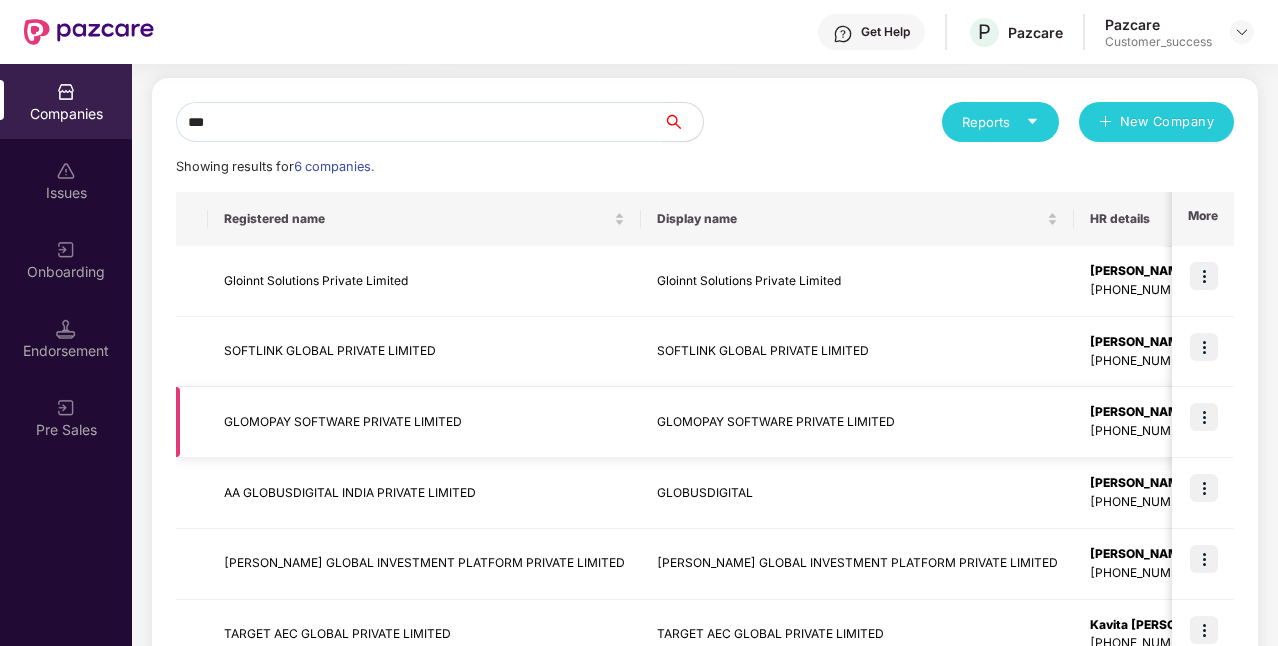 type on "***" 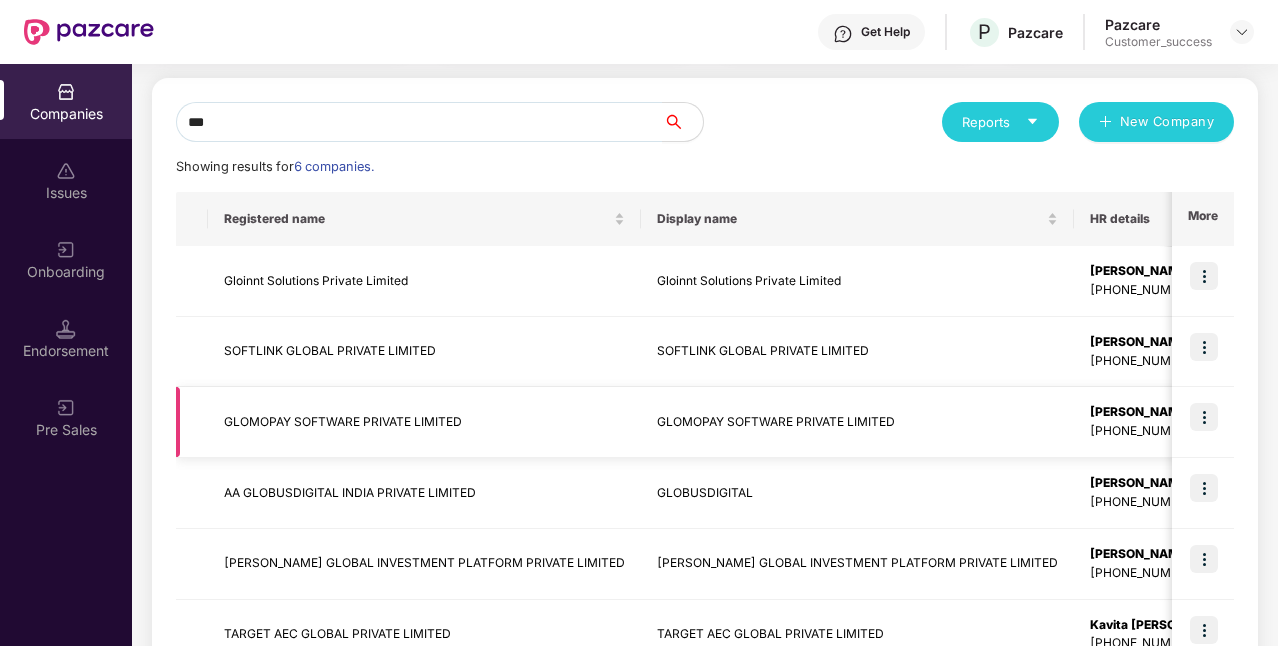 click at bounding box center [1204, 417] 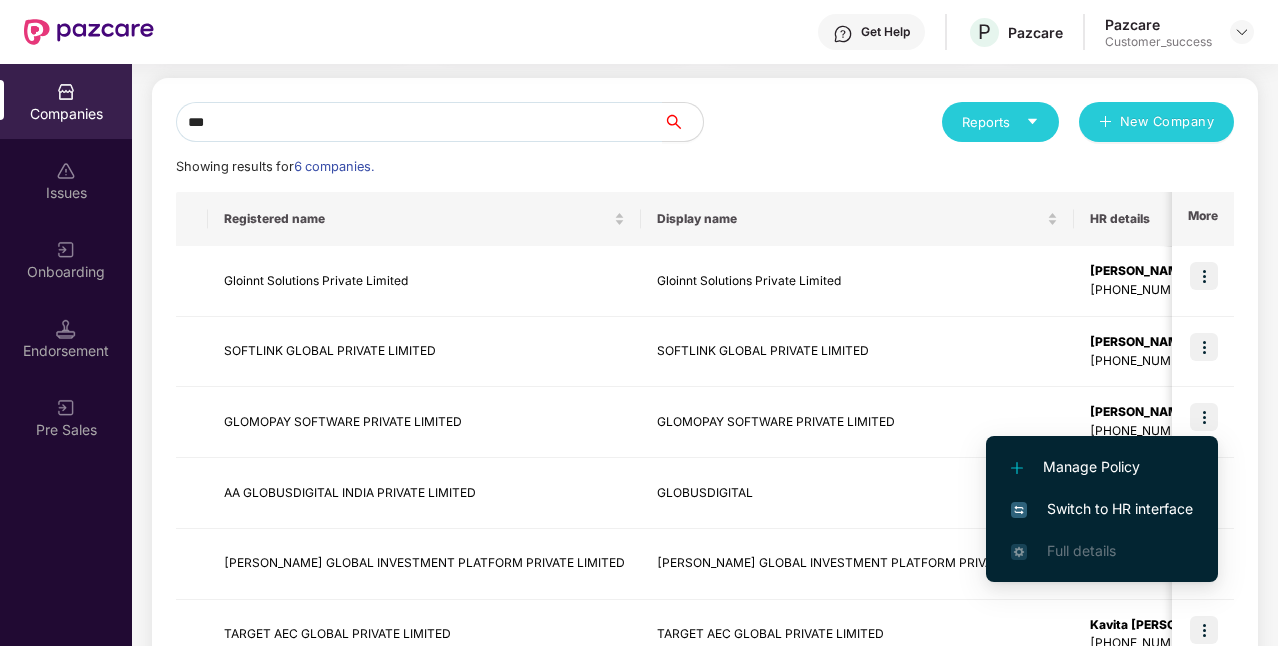 click on "Switch to HR interface" at bounding box center (1102, 509) 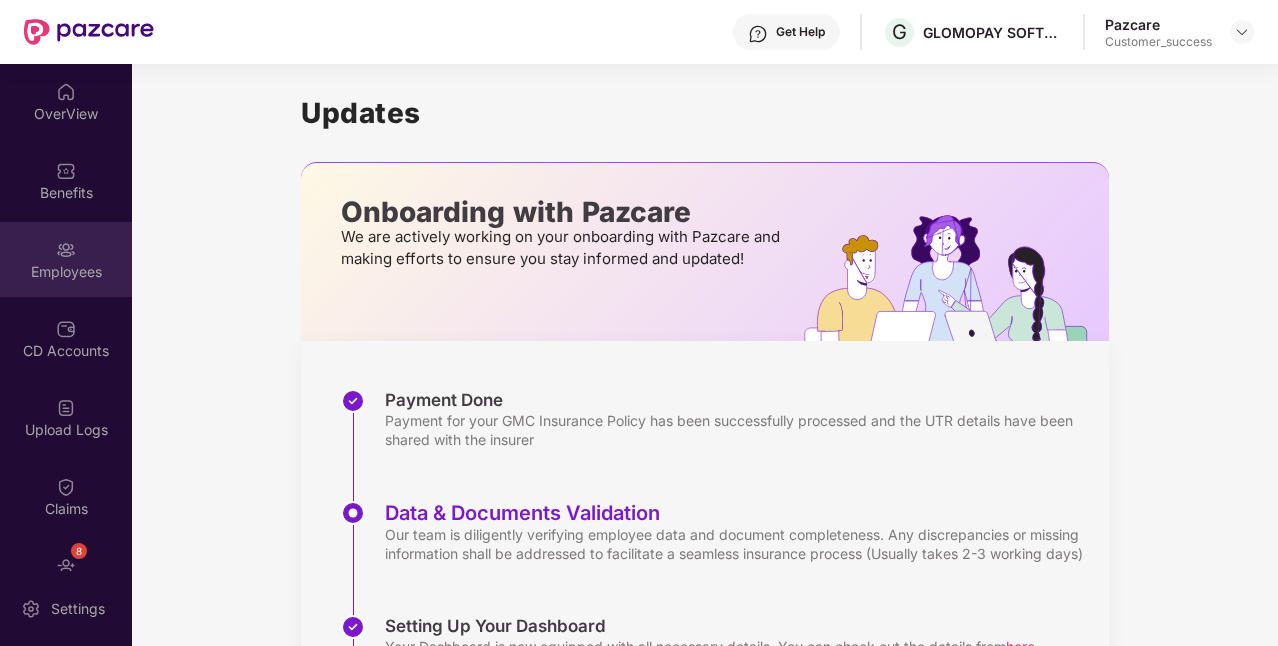 click at bounding box center [66, 250] 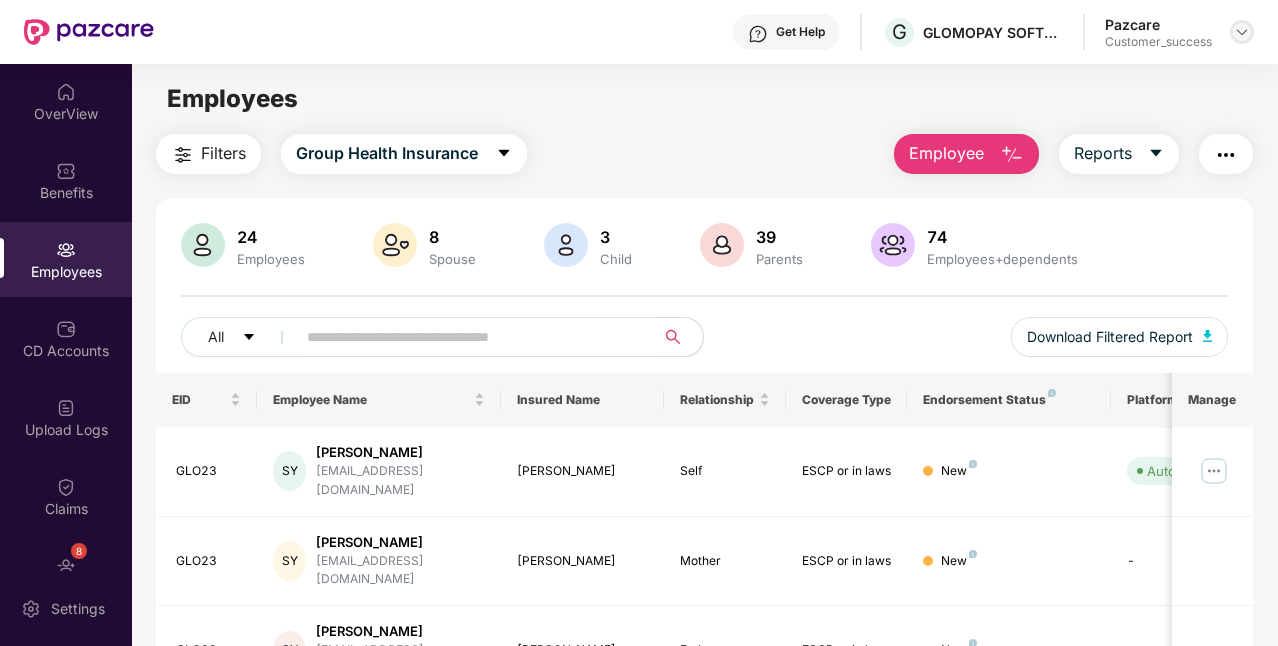 click at bounding box center [1242, 32] 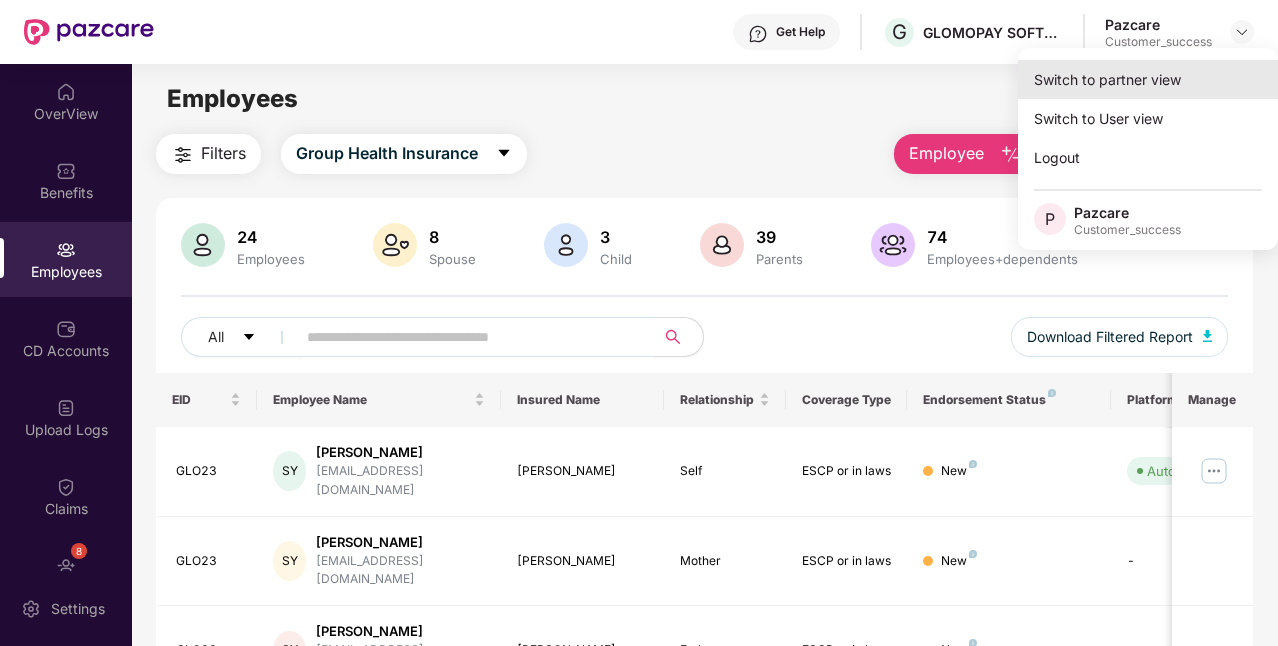 click on "Switch to partner view" at bounding box center [1148, 79] 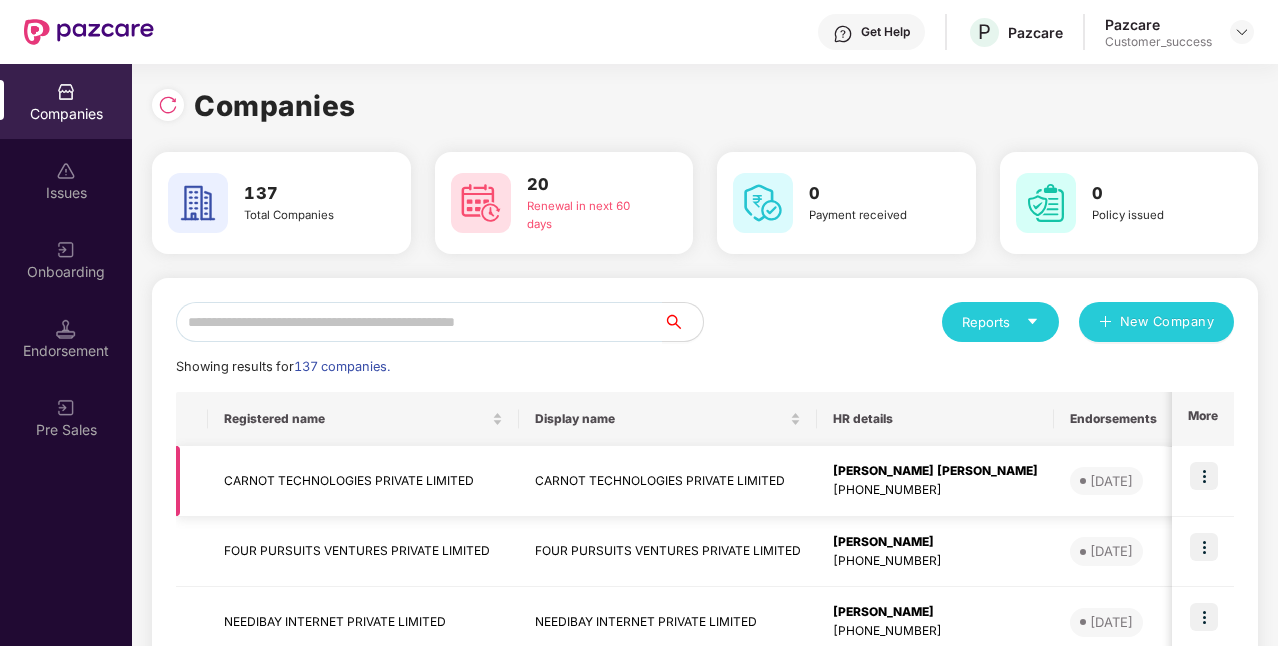 click at bounding box center (1204, 476) 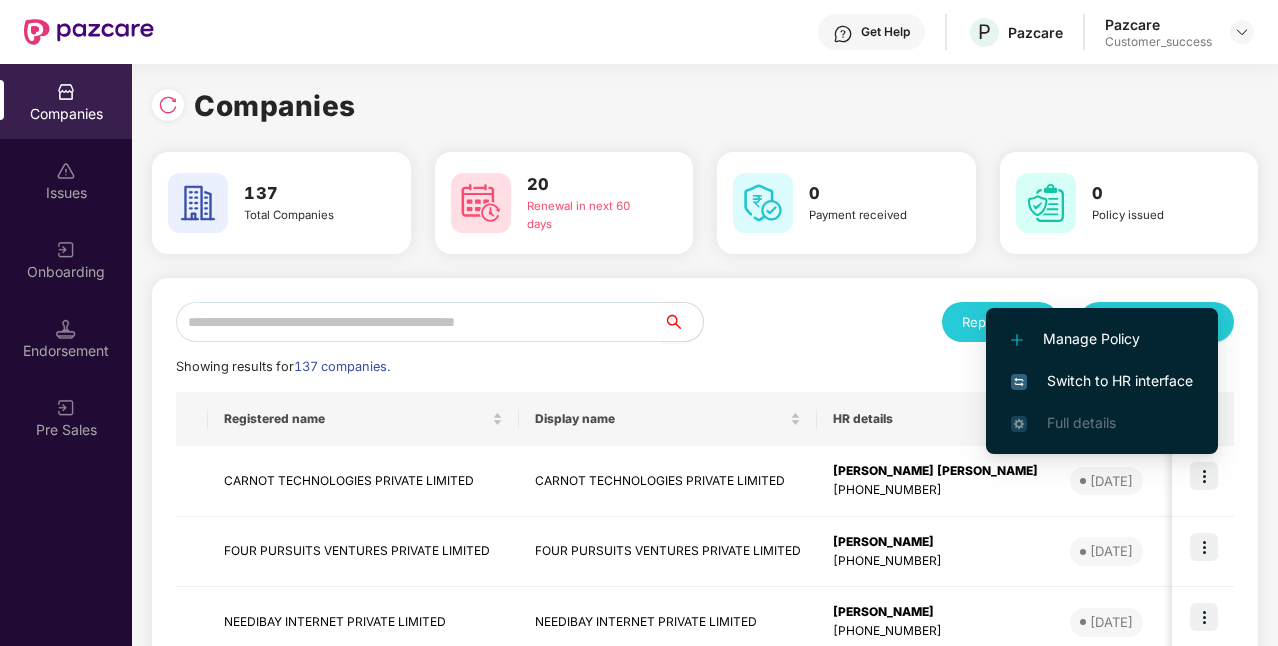 click on "Switch to HR interface" at bounding box center (1102, 381) 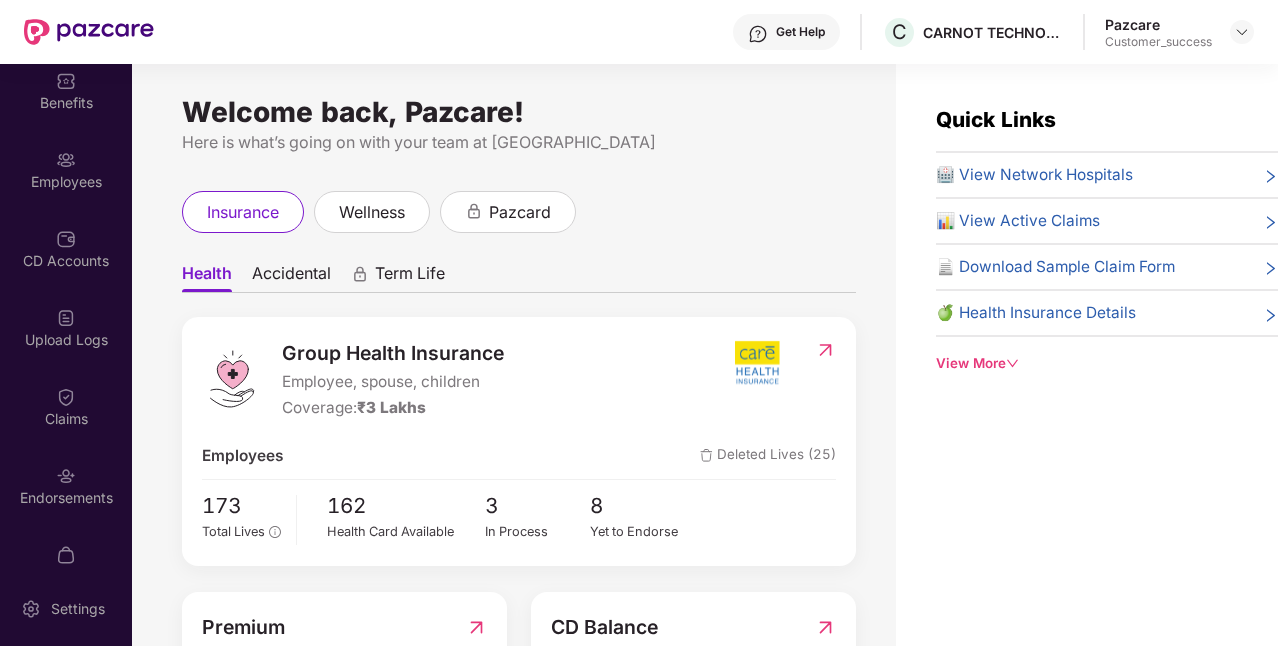 scroll, scrollTop: 100, scrollLeft: 0, axis: vertical 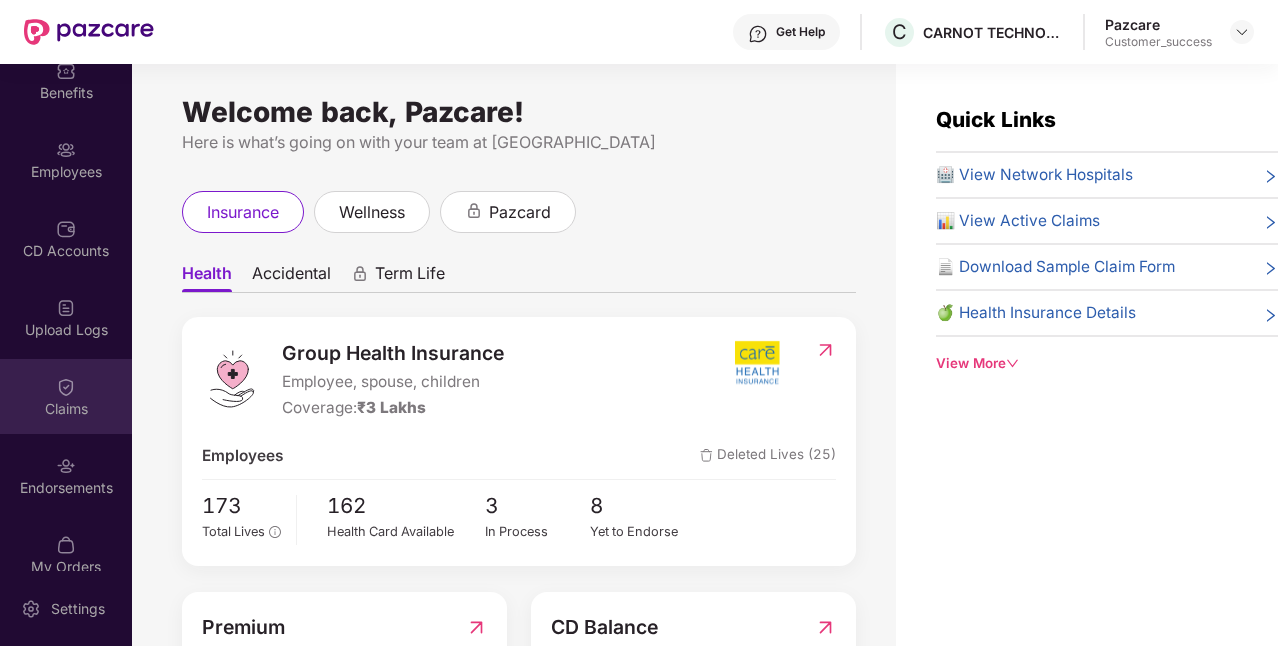 click on "Claims" at bounding box center [66, 409] 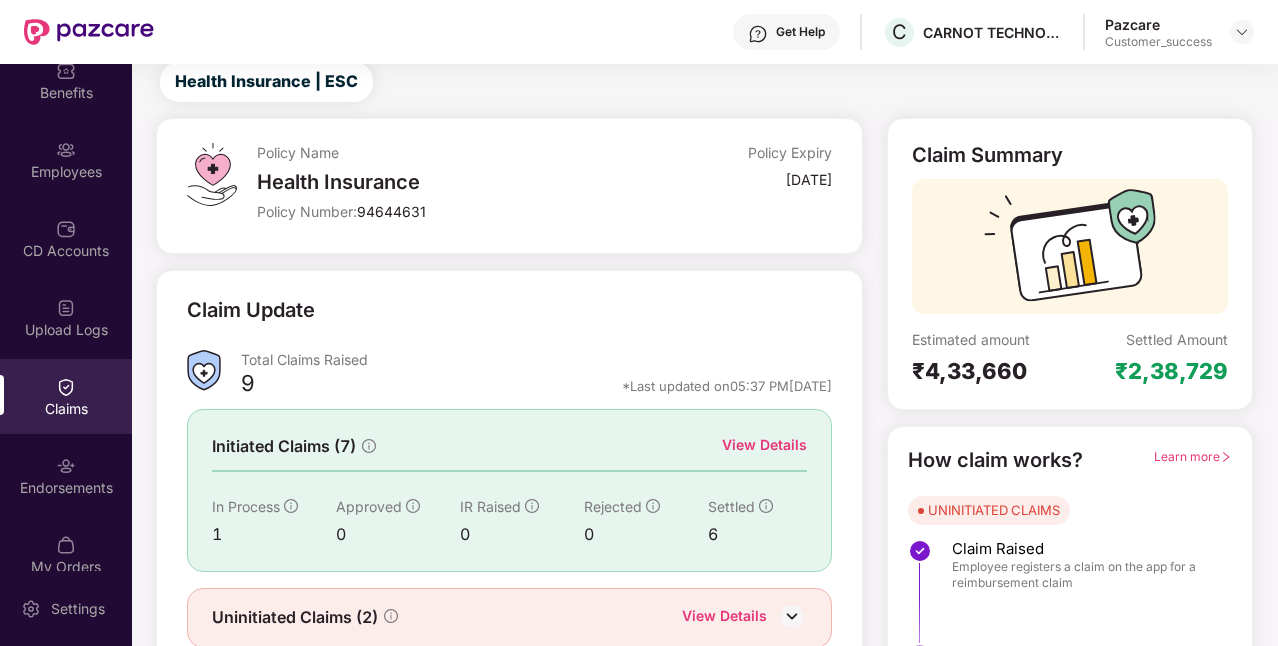 scroll, scrollTop: 136, scrollLeft: 0, axis: vertical 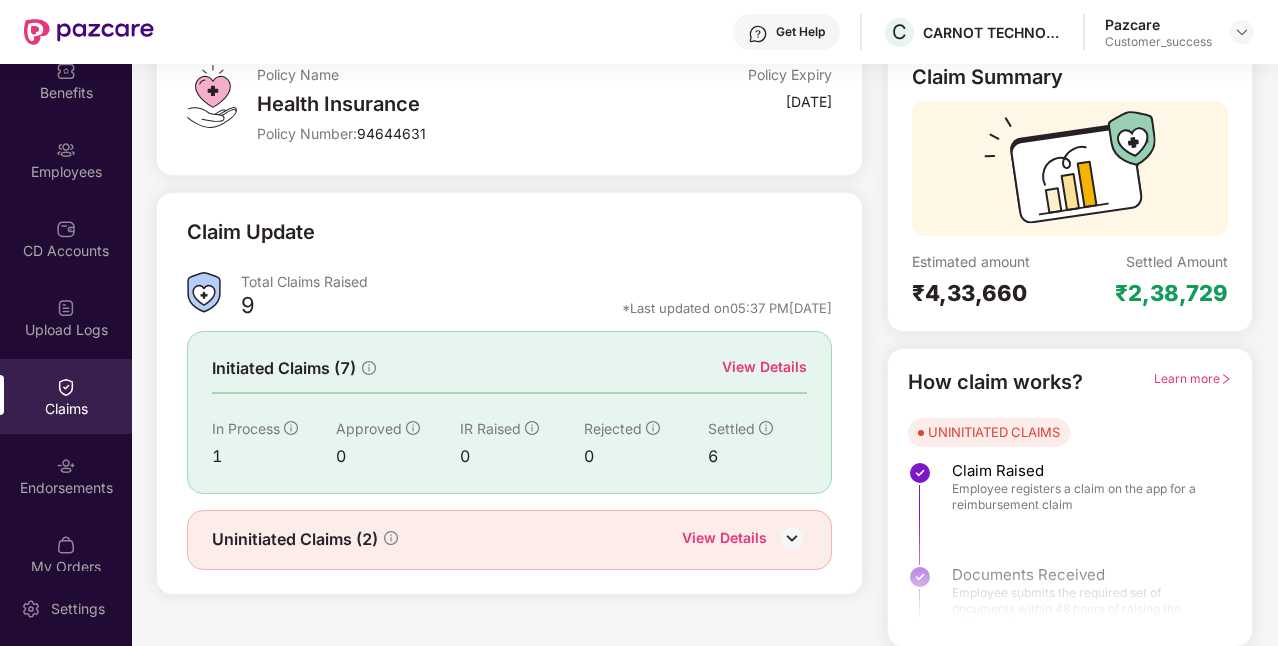 click on "View Details" at bounding box center [764, 367] 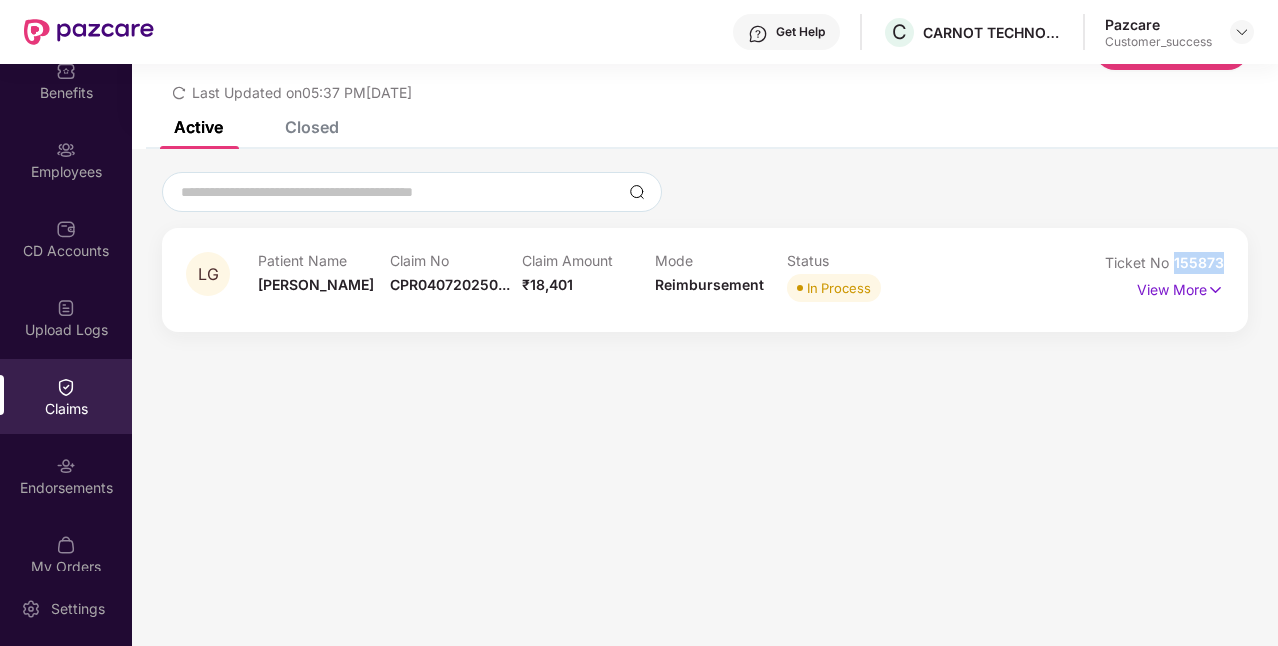drag, startPoint x: 1176, startPoint y: 258, endPoint x: 1252, endPoint y: 265, distance: 76.321686 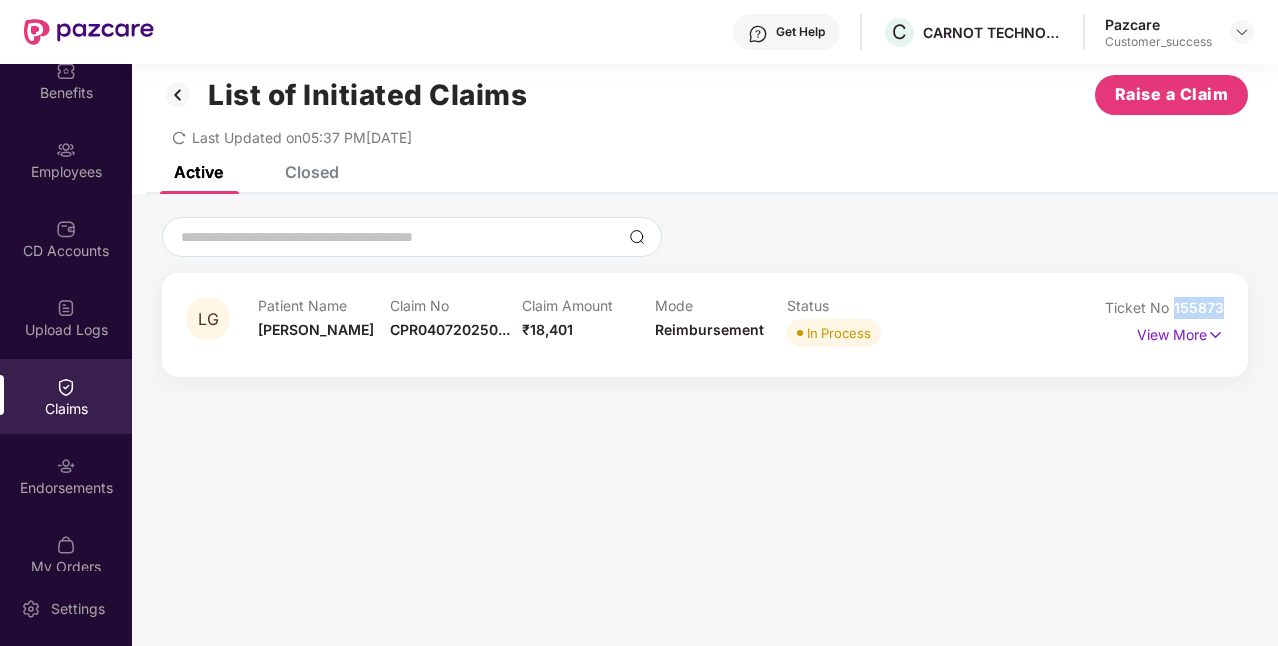 scroll, scrollTop: 0, scrollLeft: 0, axis: both 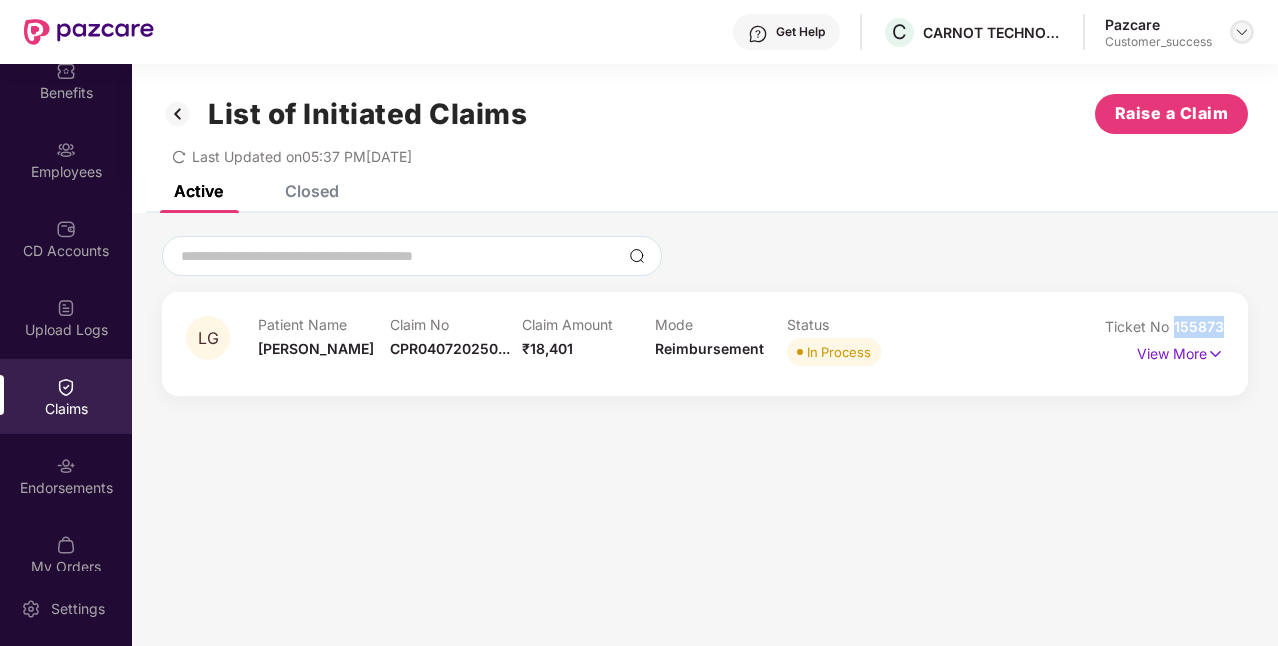 click at bounding box center (1242, 32) 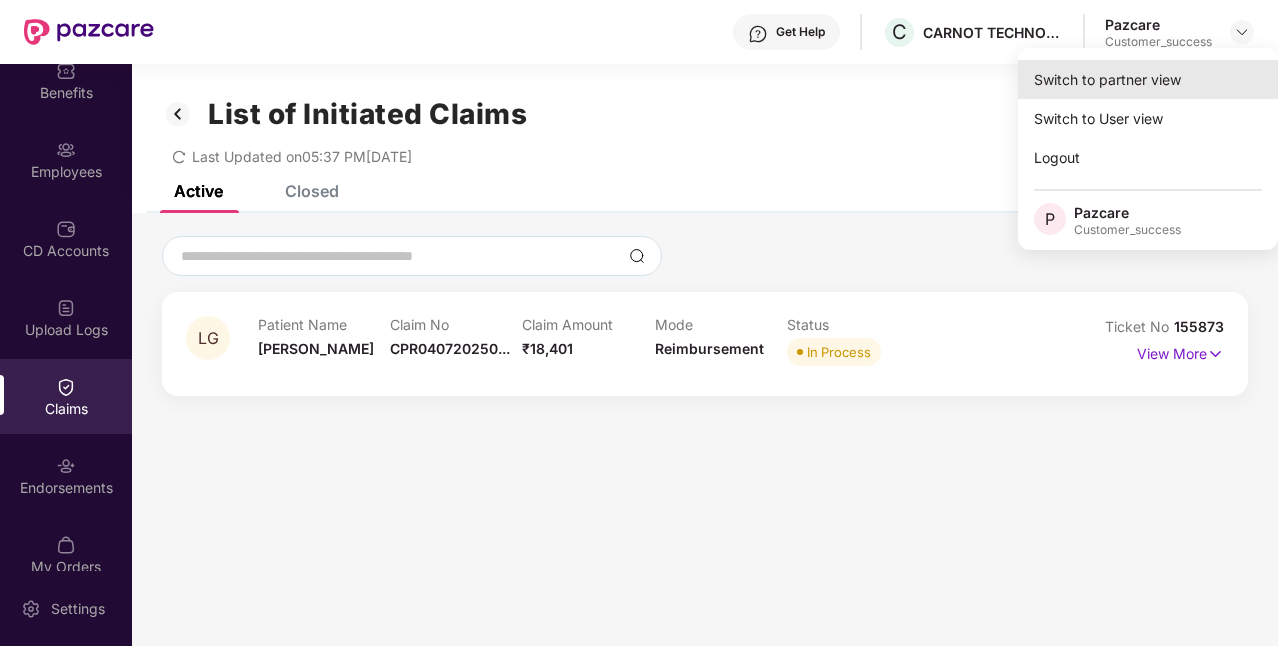 click on "Switch to partner view" at bounding box center (1148, 79) 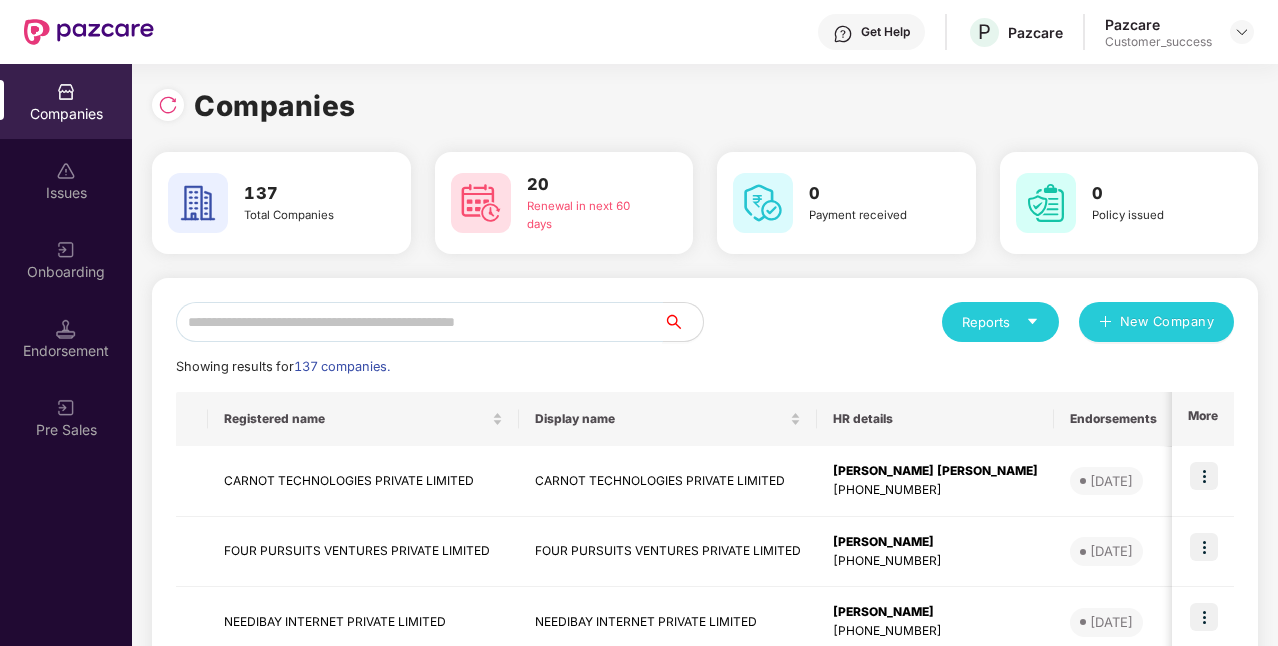 click at bounding box center (419, 322) 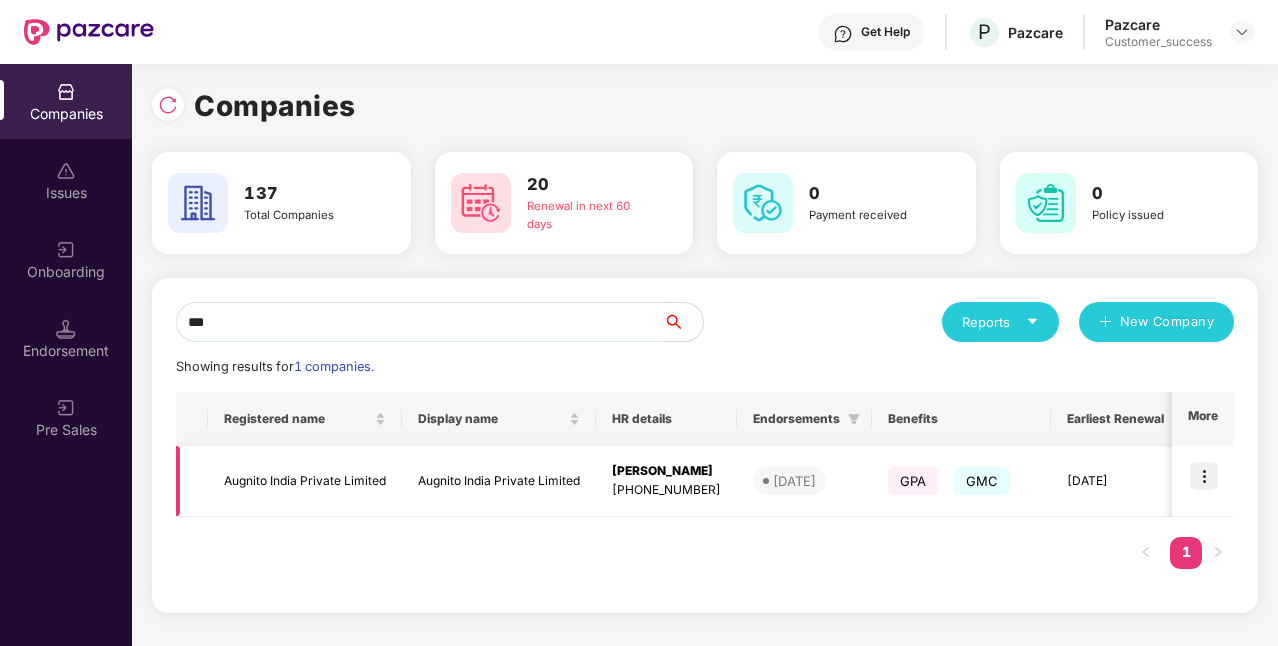 type on "***" 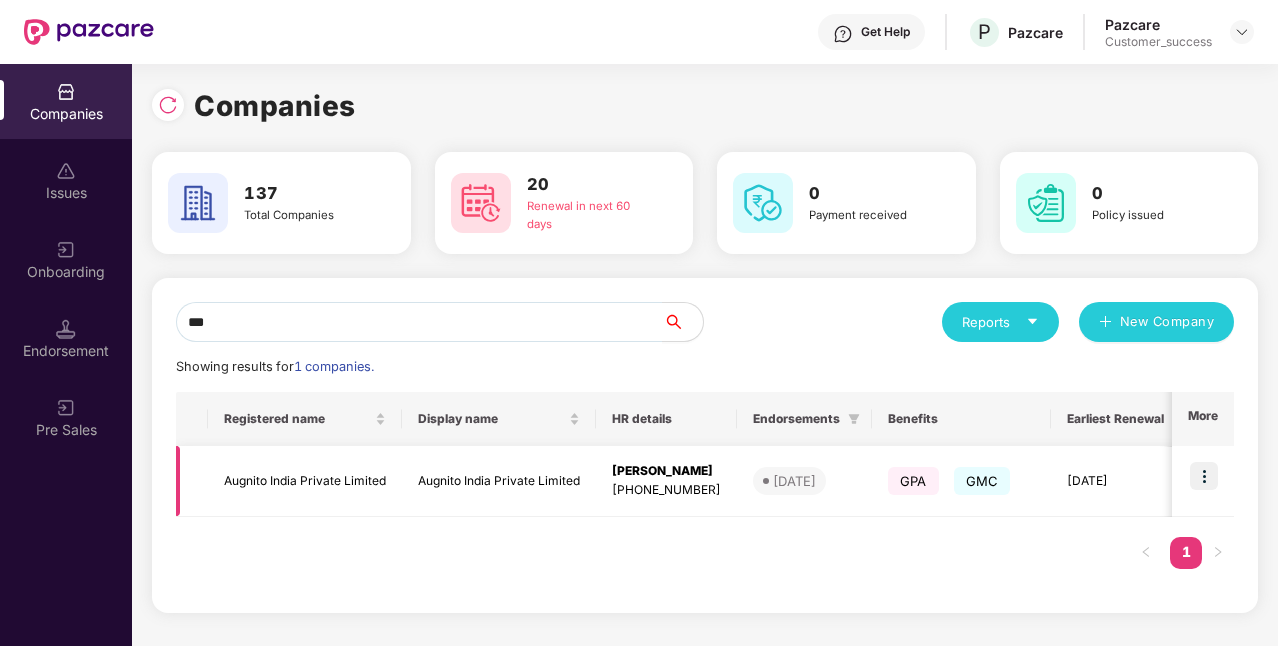 click on "Augnito India Private Limited" at bounding box center [499, 481] 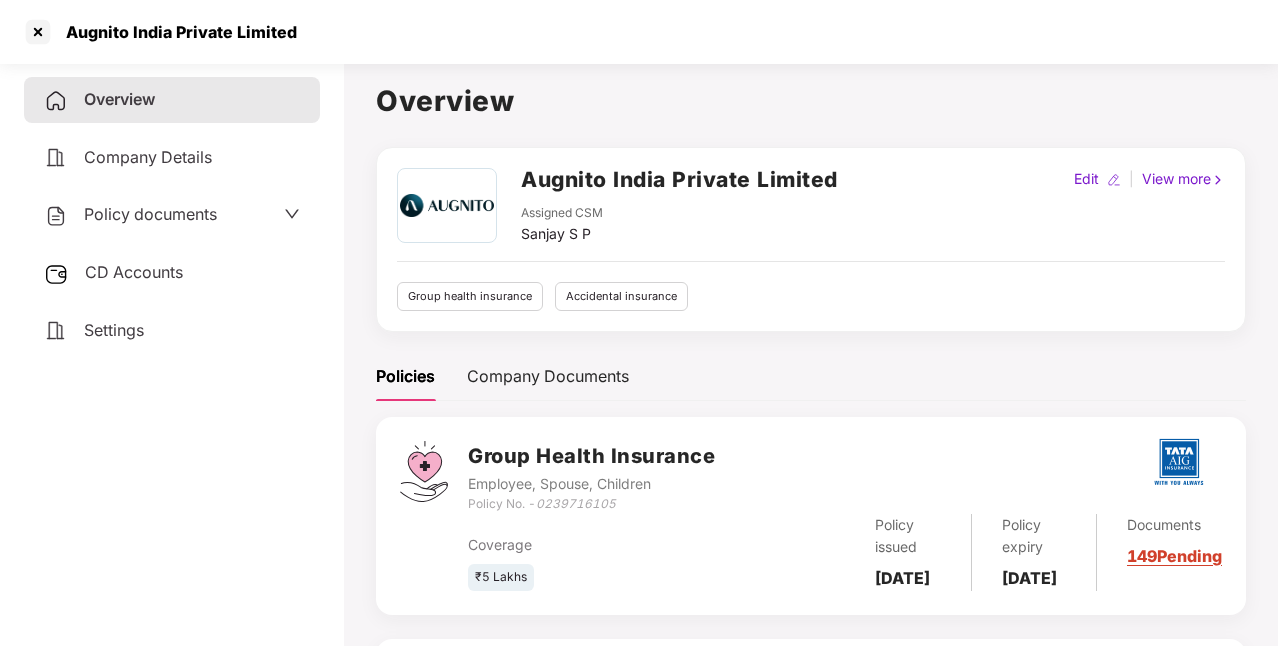 click on "Augnito India Private Limited" at bounding box center (679, 179) 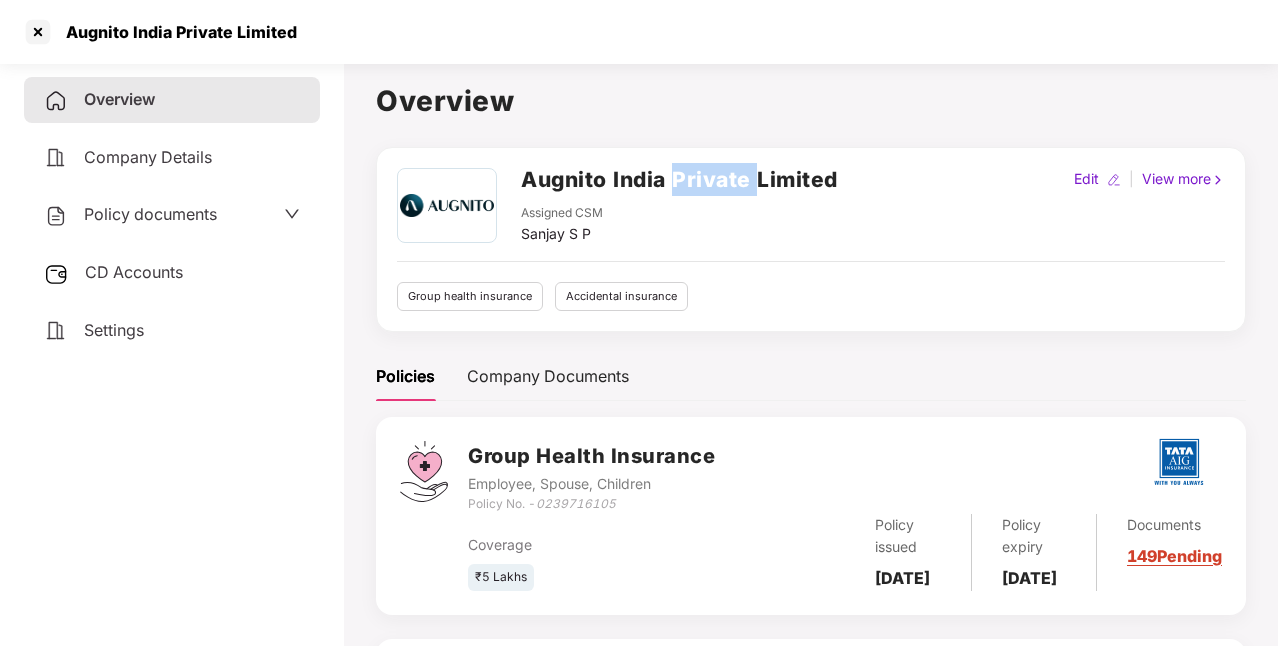 click on "Augnito India Private Limited" at bounding box center [679, 179] 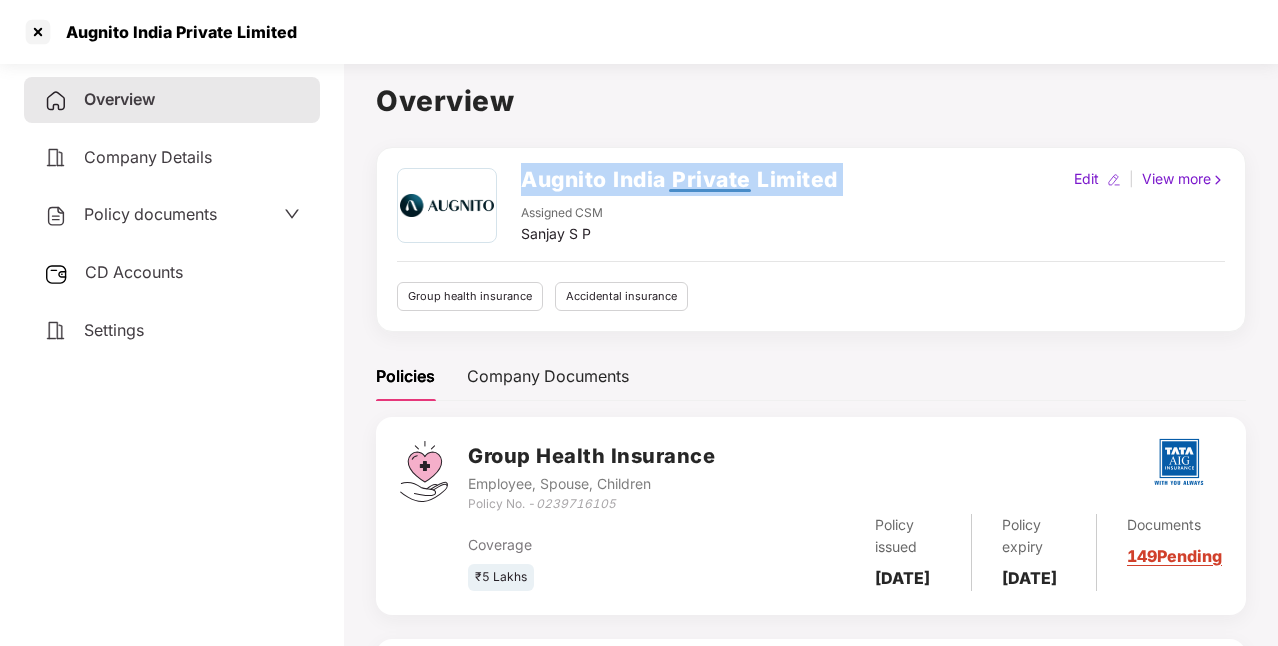 click on "Augnito India Private Limited" at bounding box center (679, 179) 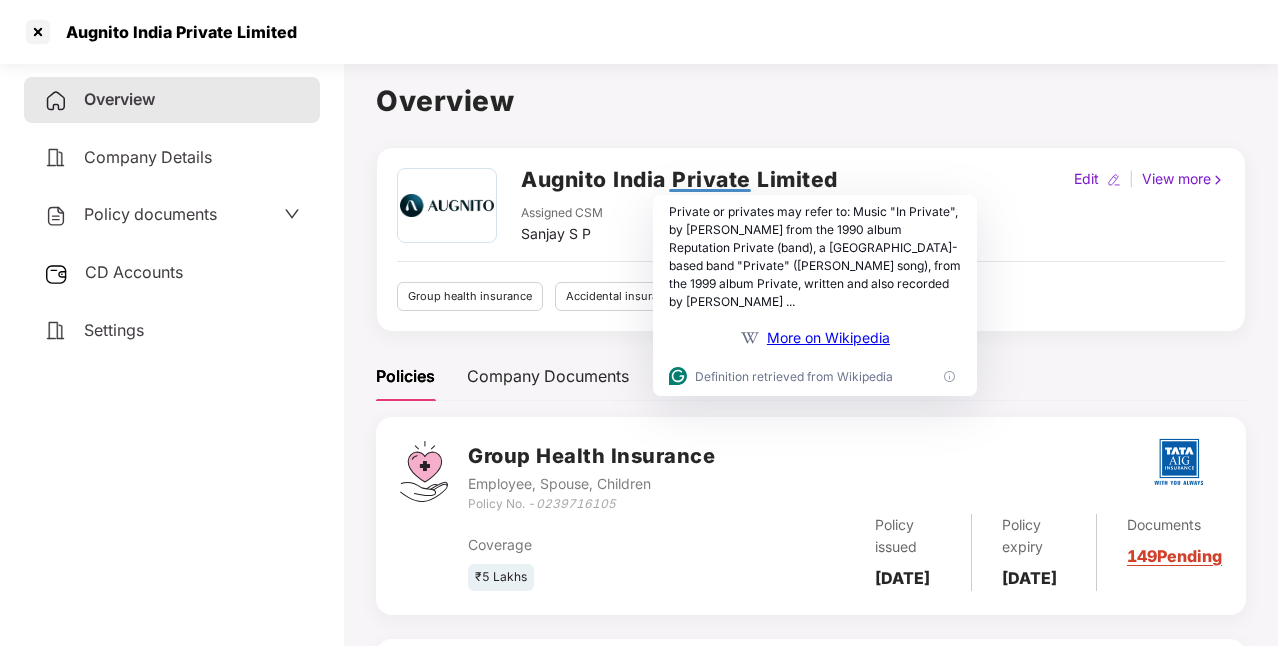 click on "Augnito India Private Limited Assigned CSM Sanjay S P Edit   | View more  Group health insurance Accidental insurance" at bounding box center (811, 239) 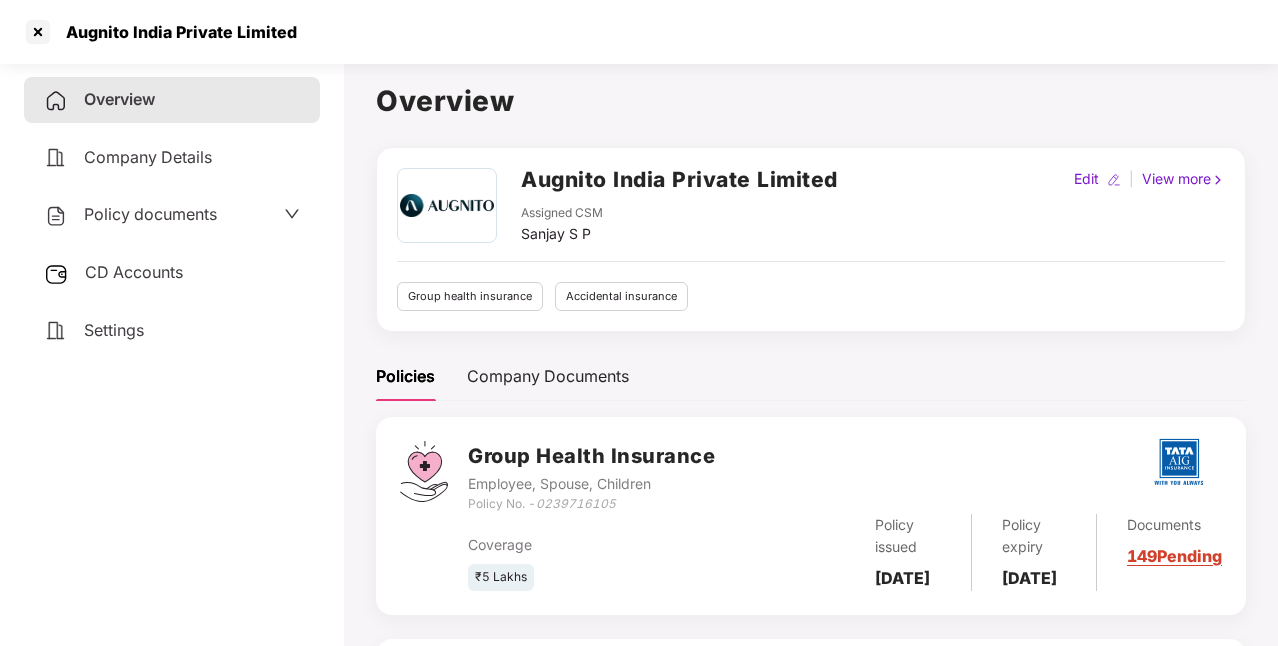 click on "Augnito India Private Limited" at bounding box center (175, 32) 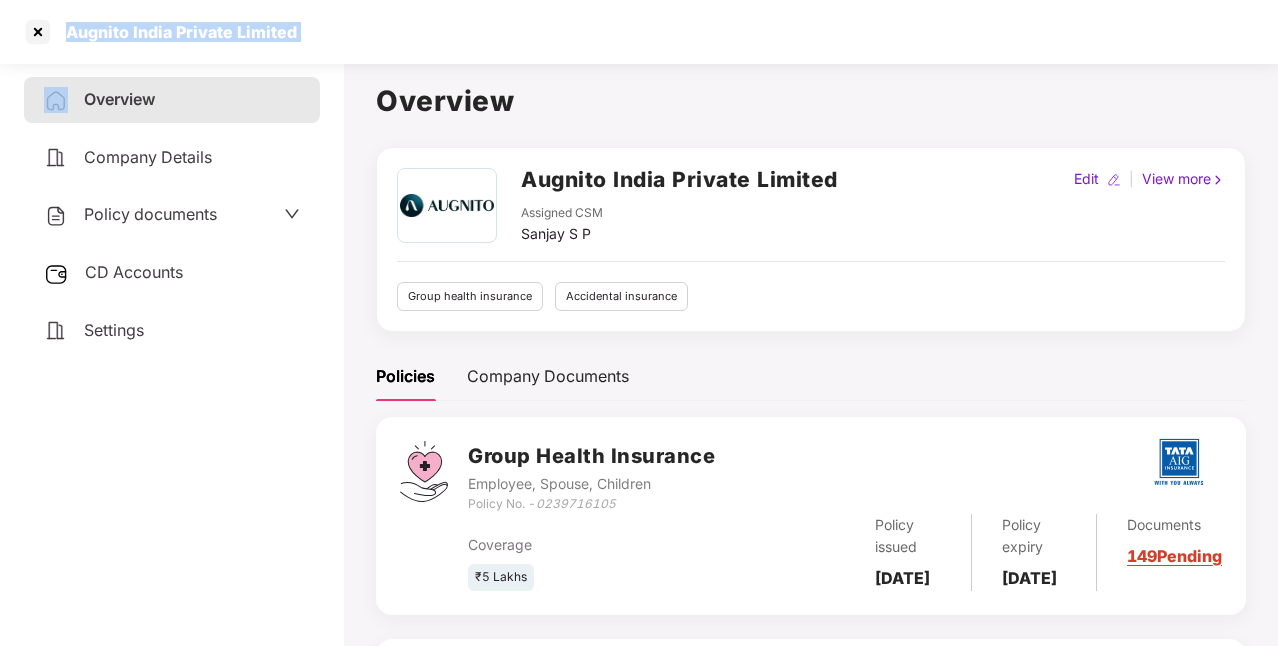 click on "Augnito India Private Limited" at bounding box center [175, 32] 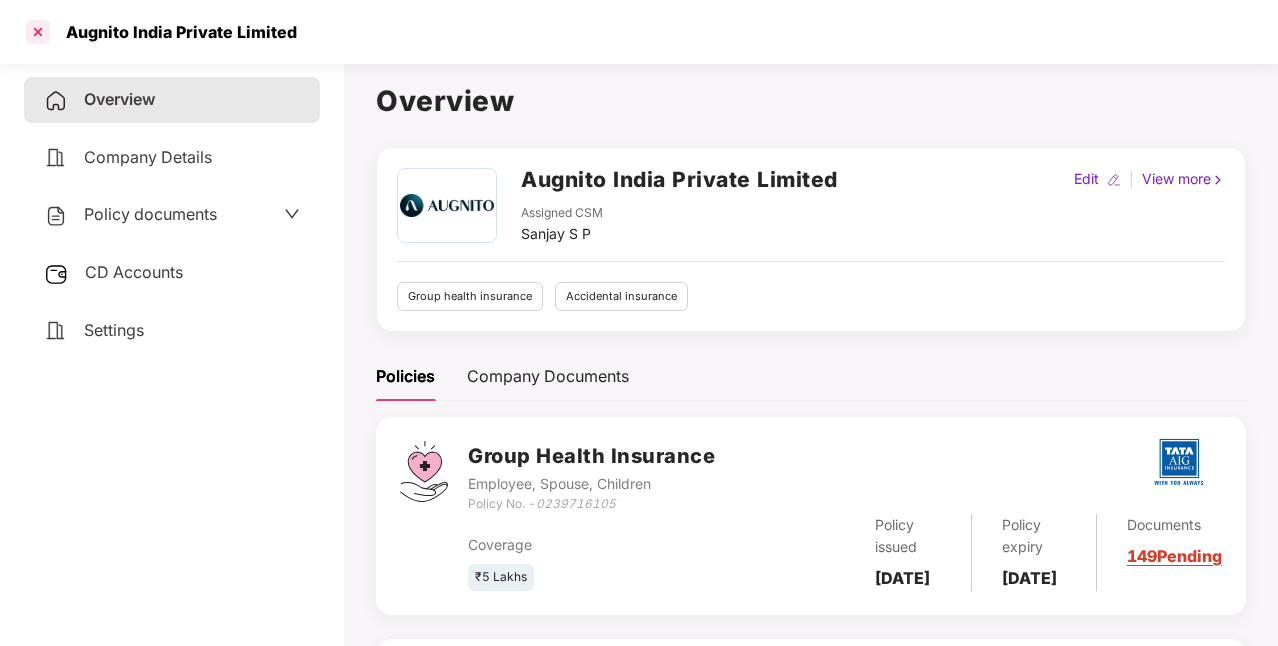 click at bounding box center (38, 32) 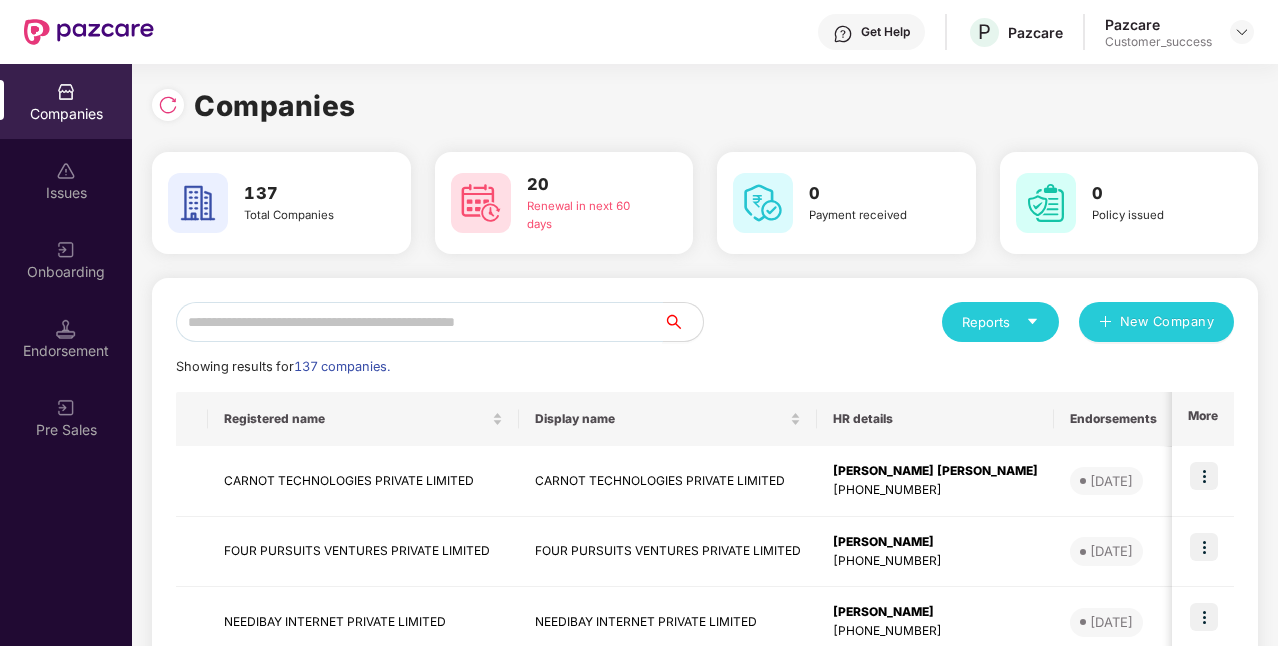 click at bounding box center (419, 322) 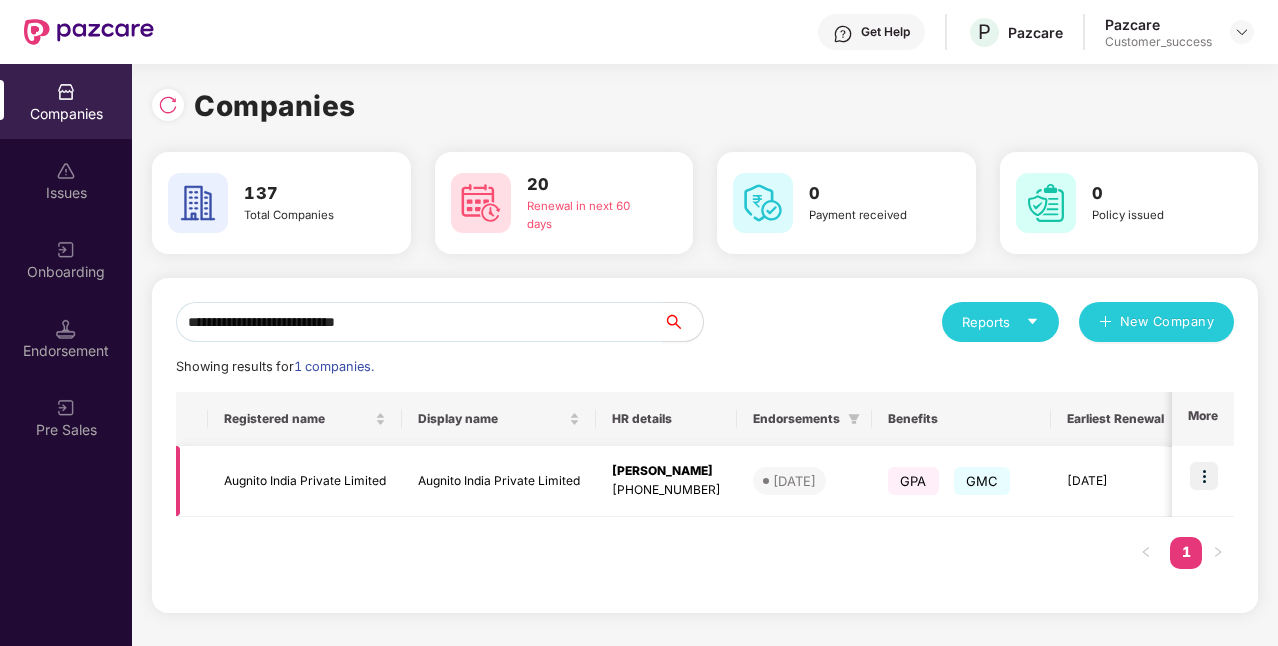 type on "**********" 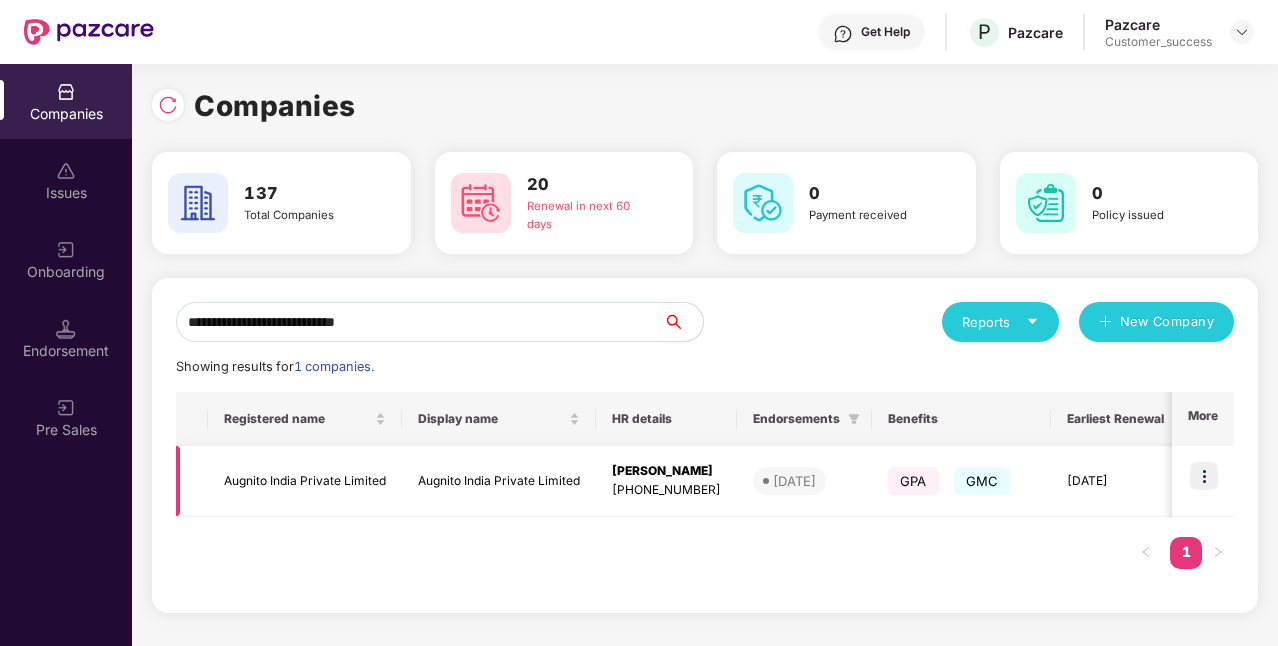 click at bounding box center (1204, 476) 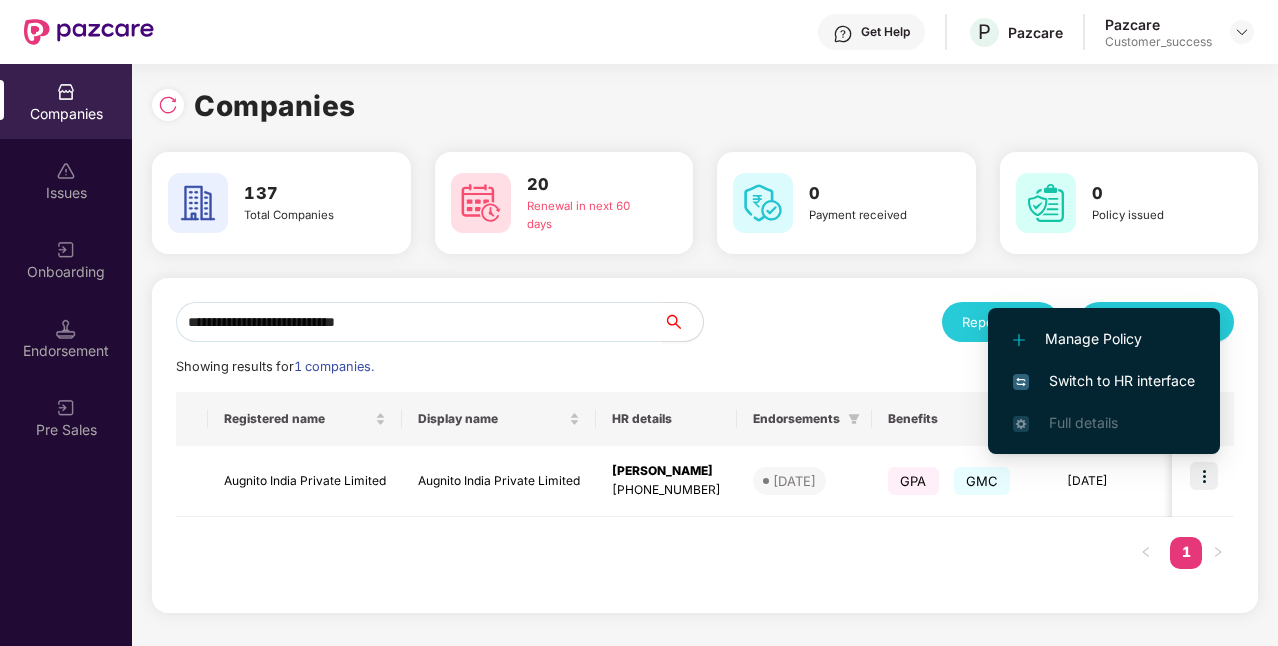 click on "Switch to HR interface" at bounding box center [1104, 381] 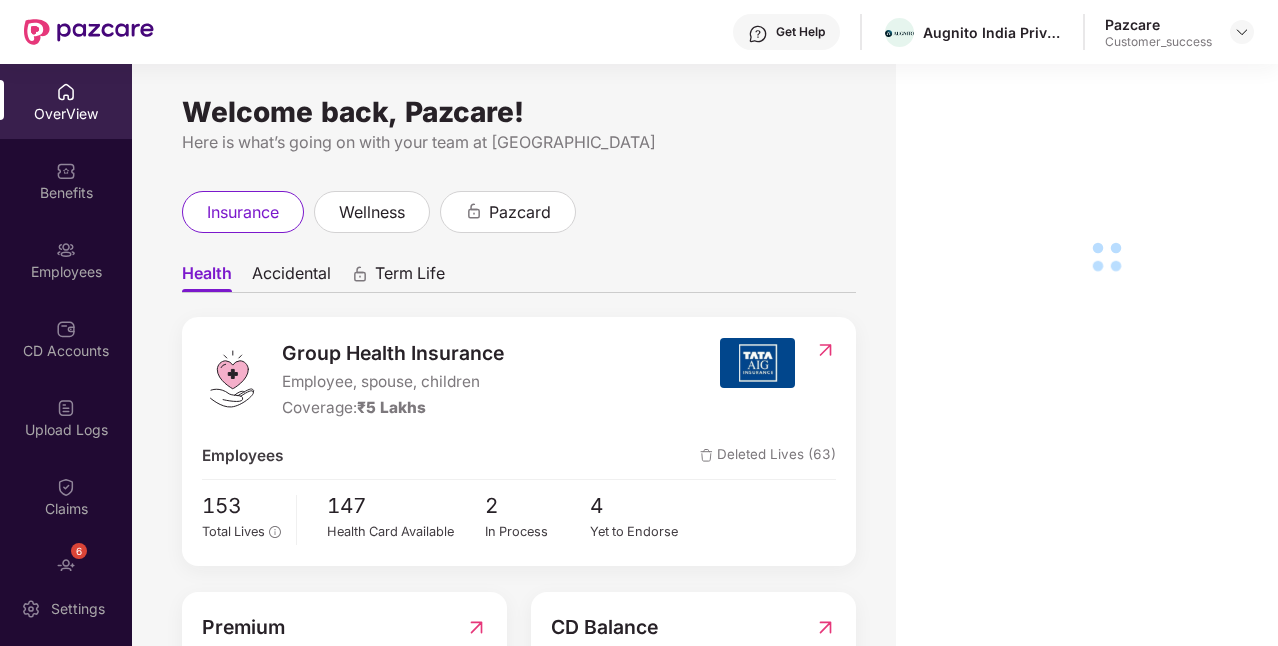 click at bounding box center (66, 250) 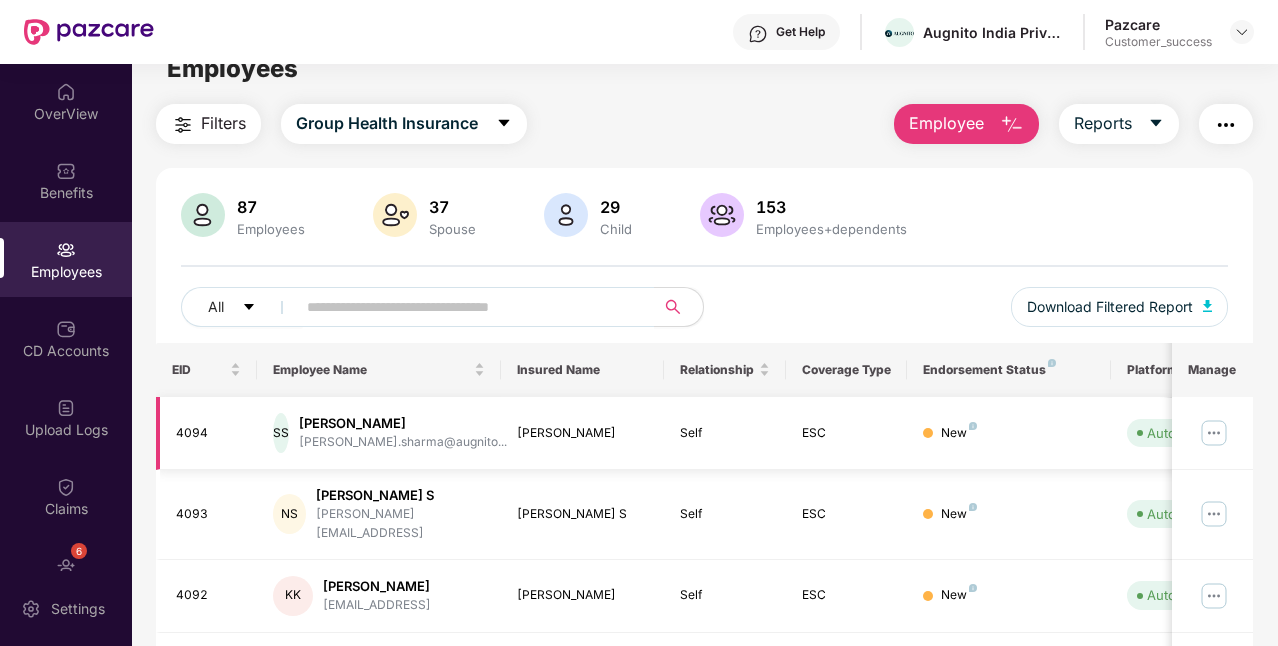 scroll, scrollTop: 0, scrollLeft: 0, axis: both 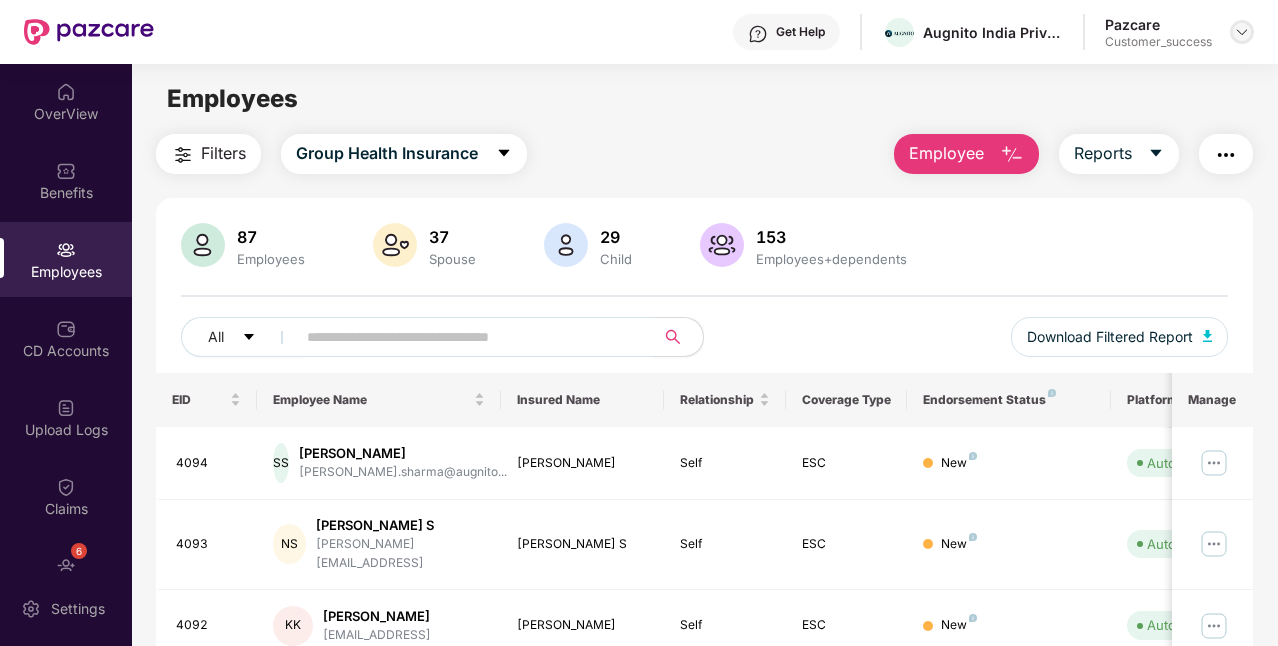 click at bounding box center [1242, 32] 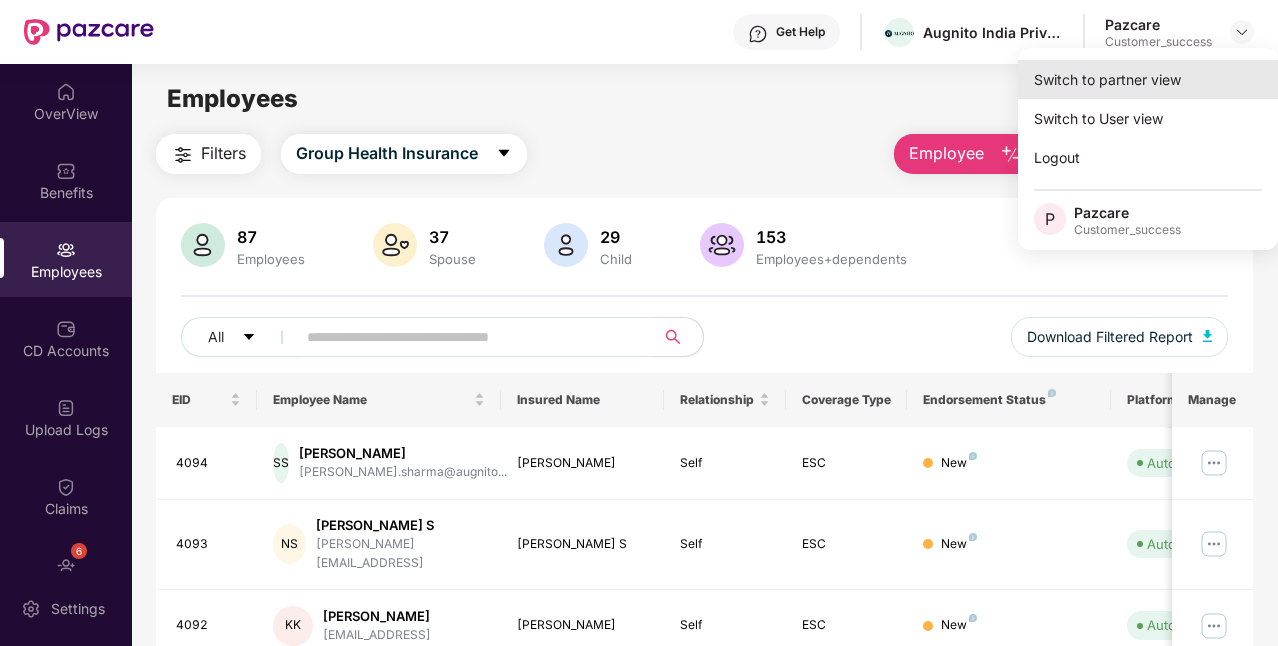 click on "Switch to partner view" at bounding box center (1148, 79) 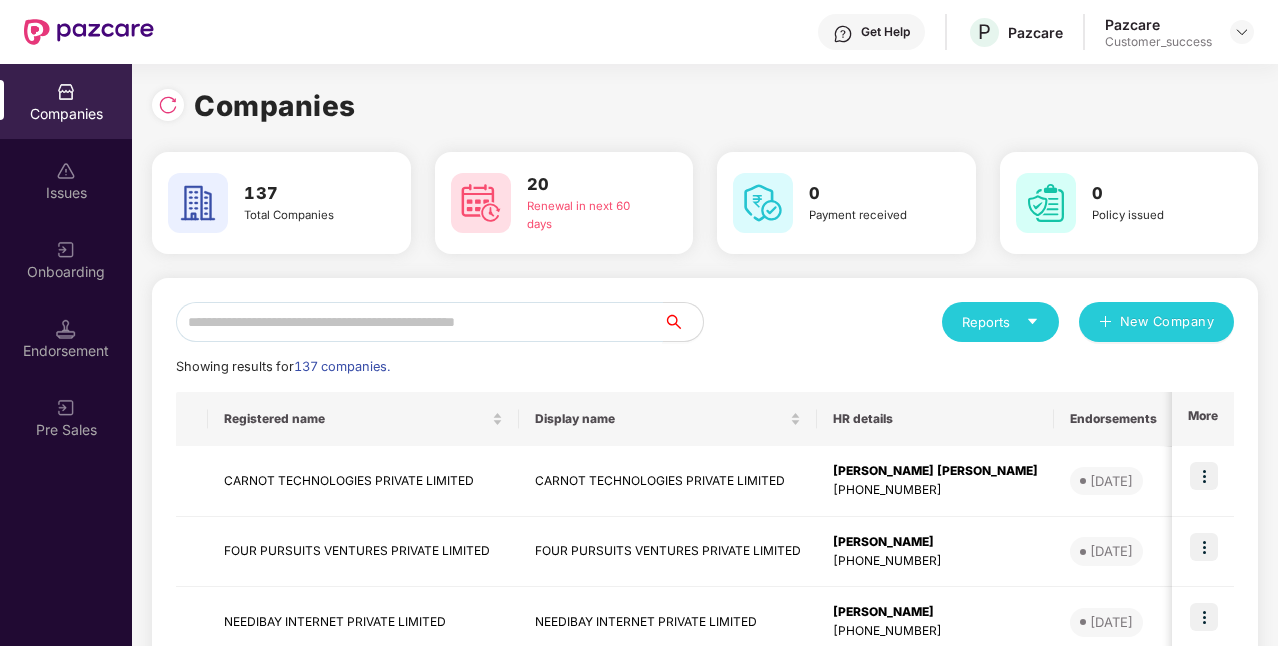 click at bounding box center [419, 322] 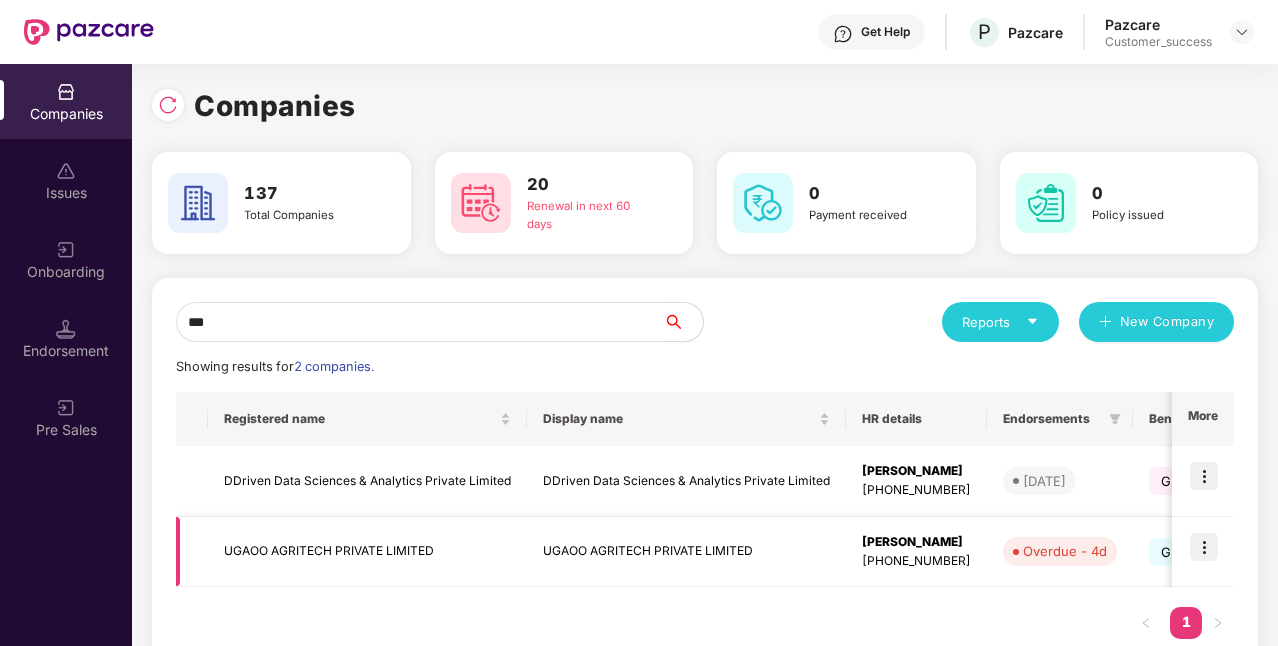 type on "***" 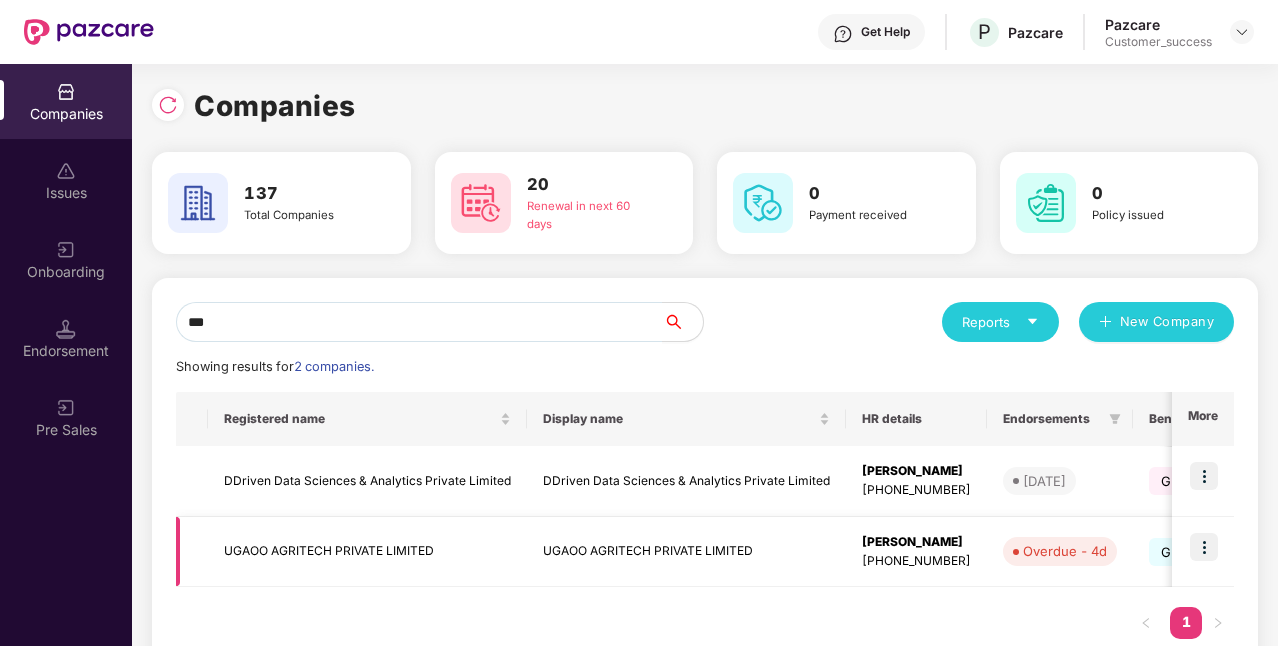 click at bounding box center (1204, 547) 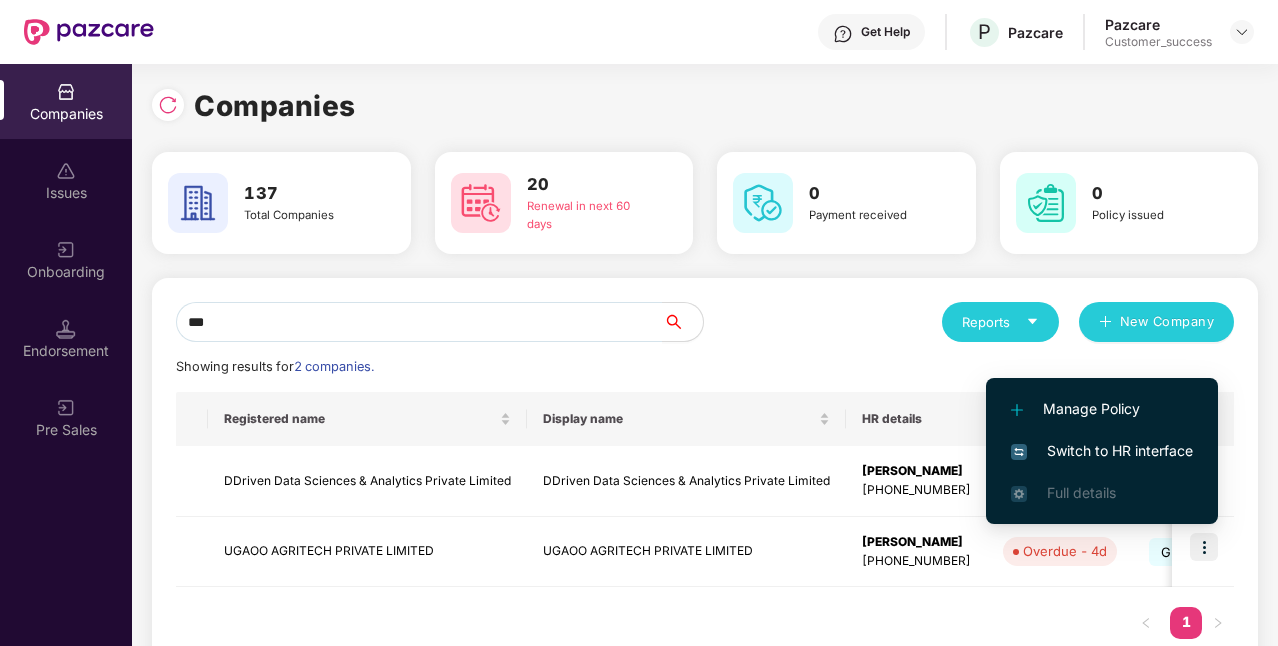 drag, startPoint x: 1148, startPoint y: 456, endPoint x: 1152, endPoint y: 468, distance: 12.649111 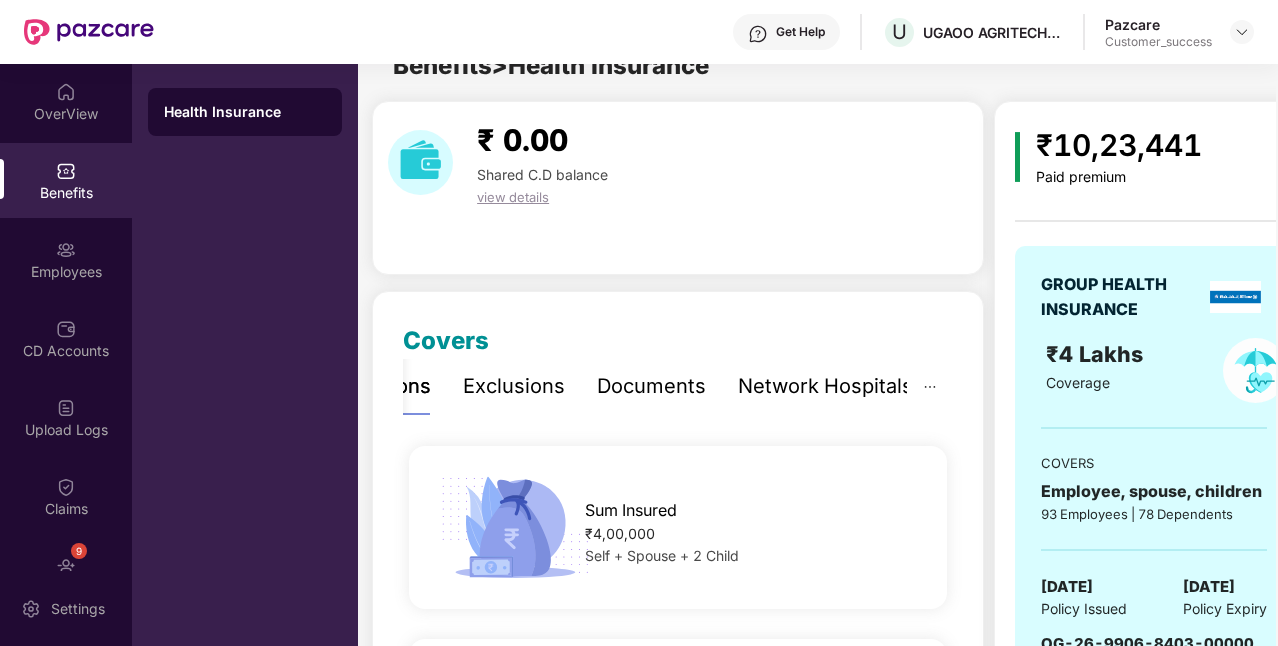 scroll, scrollTop: 21, scrollLeft: 0, axis: vertical 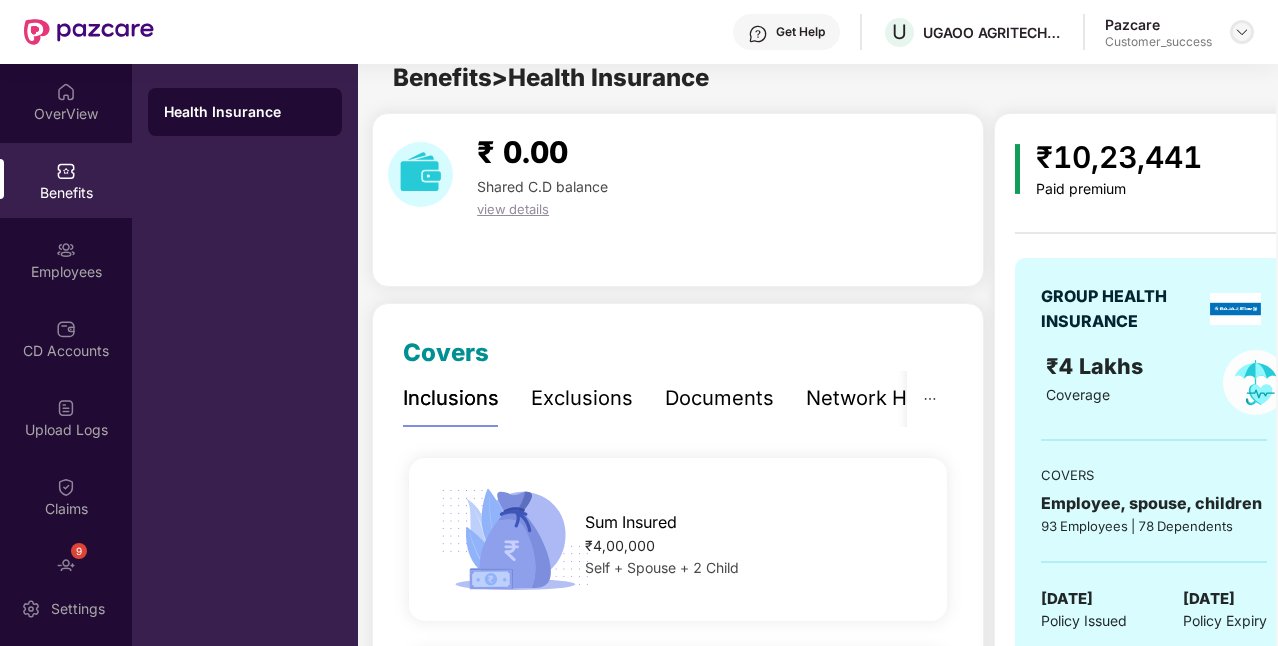 click at bounding box center (1242, 32) 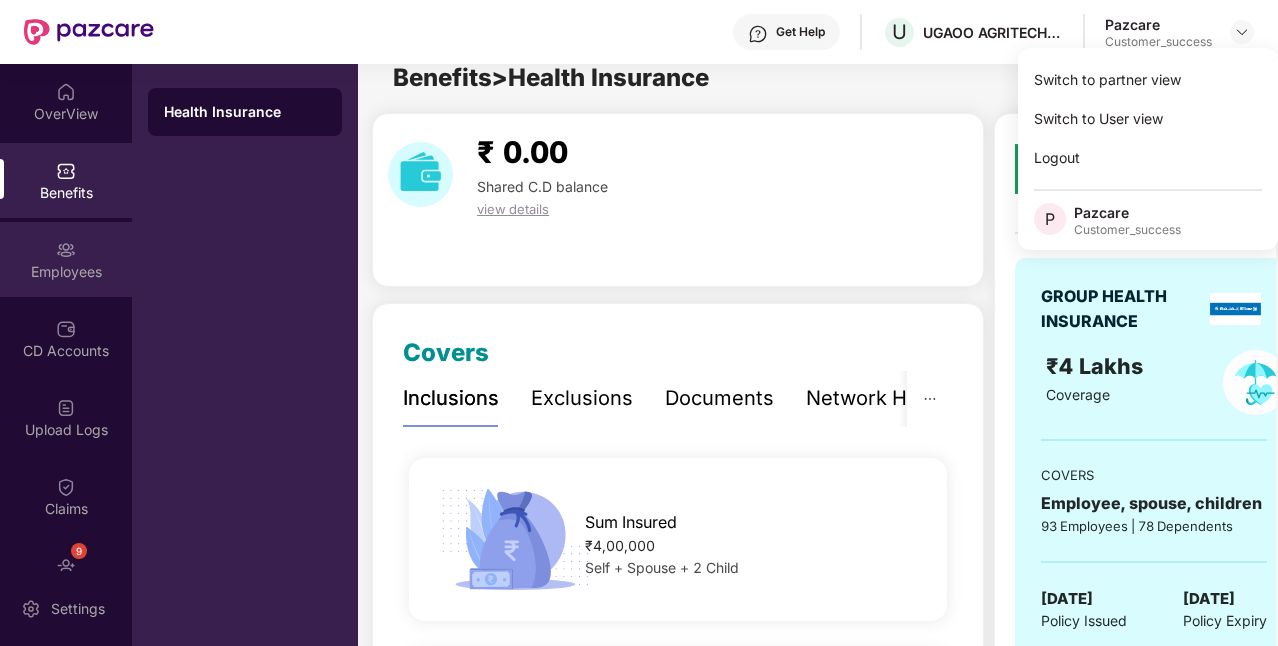 click on "Employees" at bounding box center [66, 259] 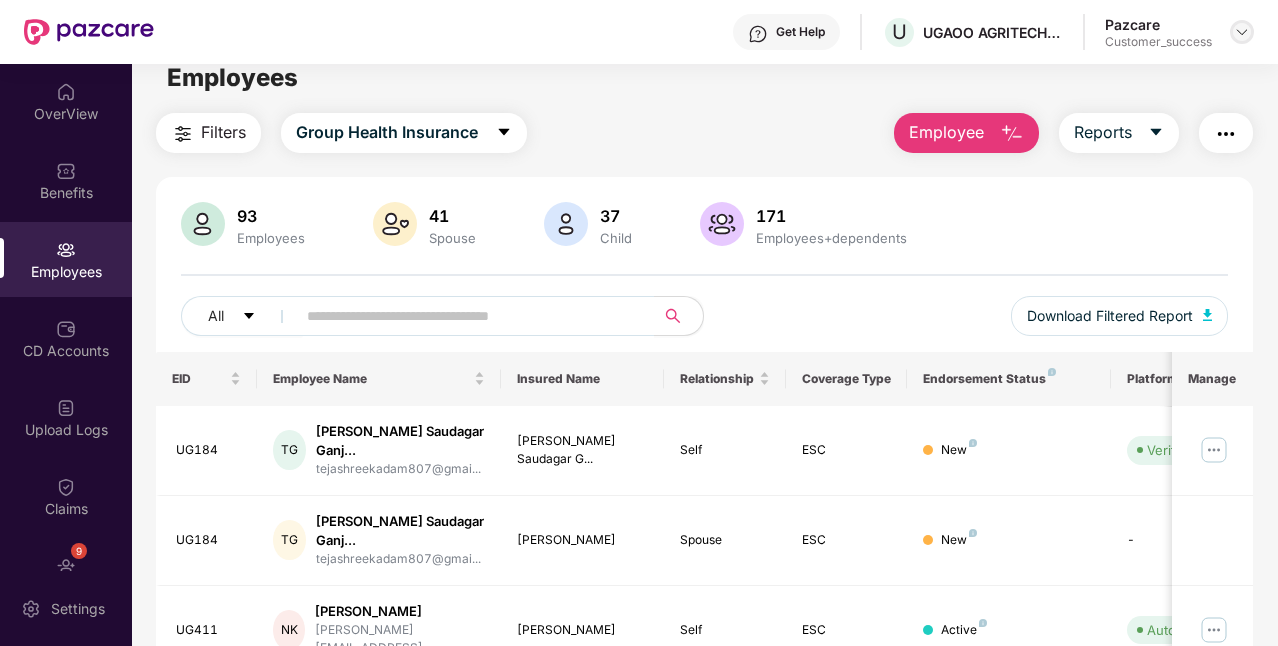 click at bounding box center [1242, 32] 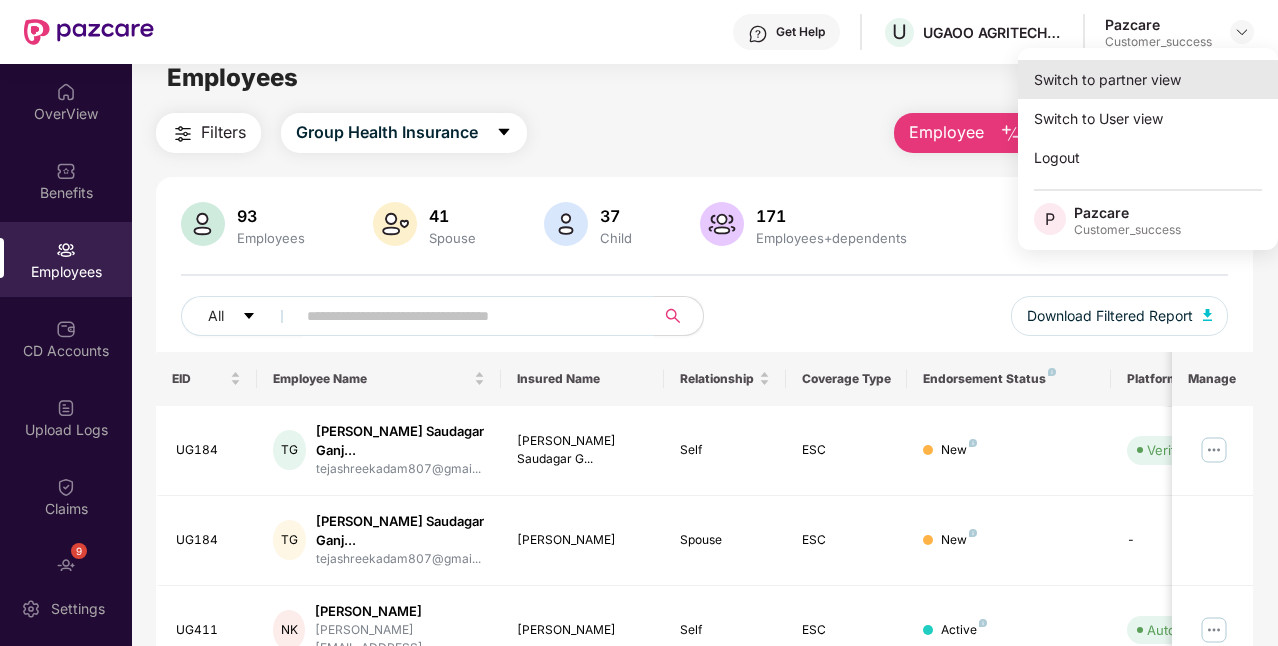 click on "Switch to partner view" at bounding box center [1148, 79] 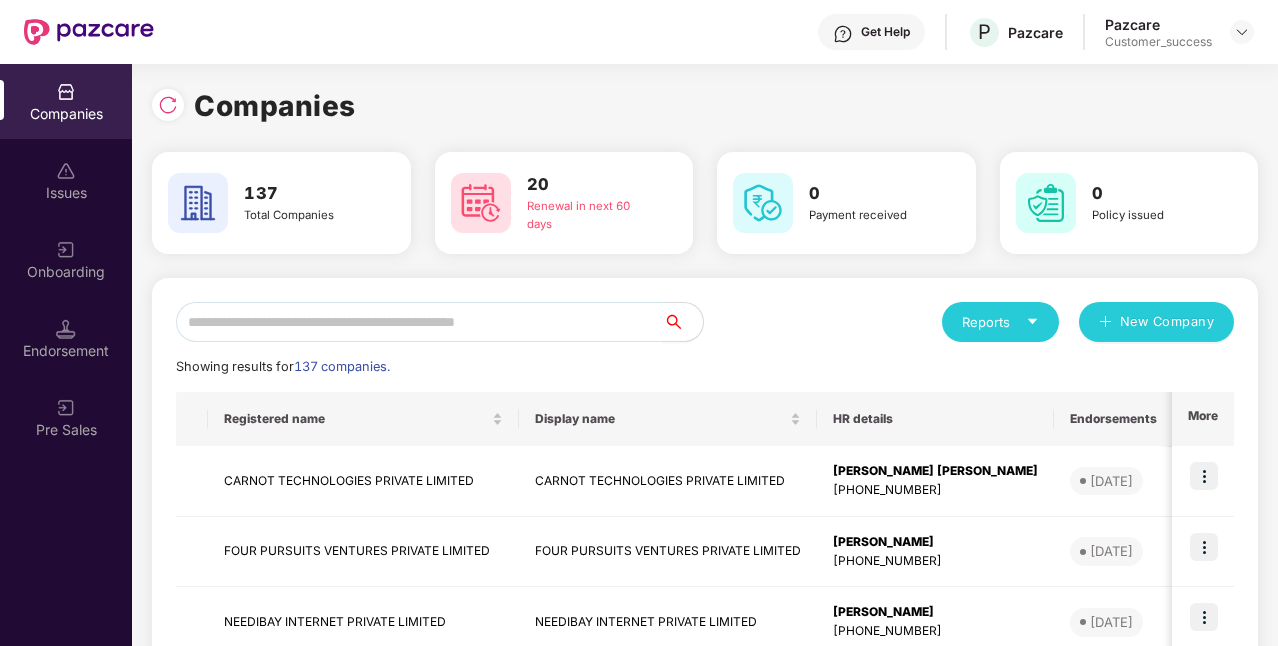 click at bounding box center (419, 322) 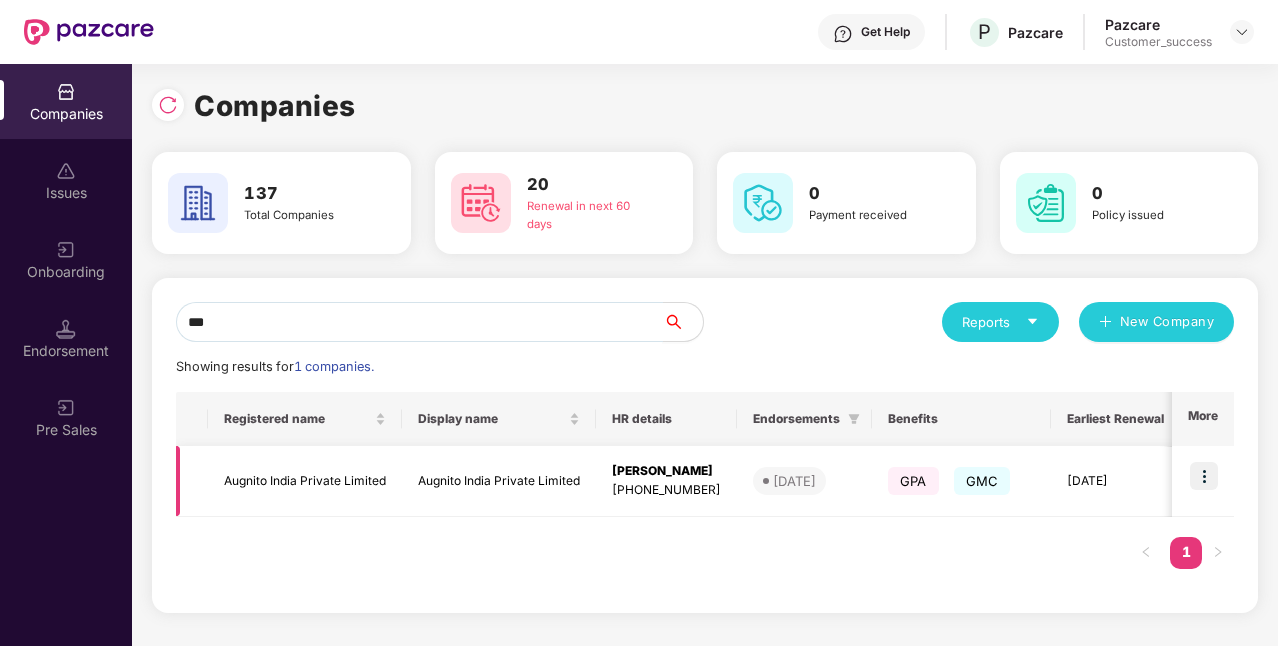 type on "***" 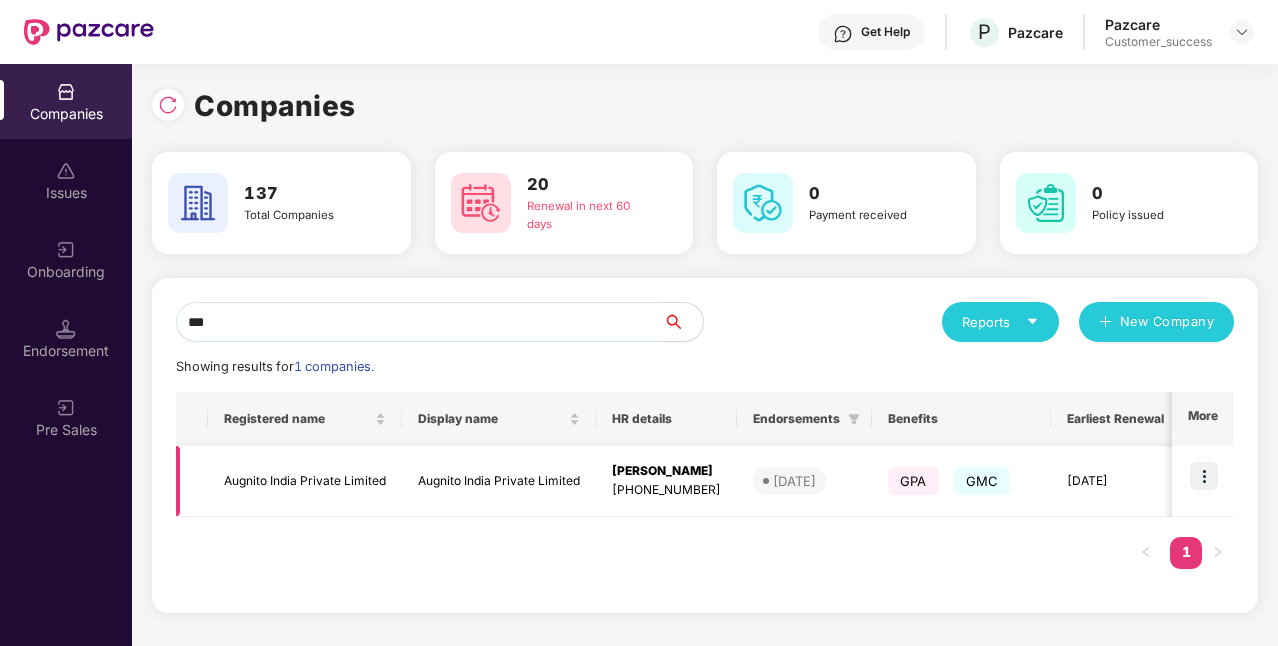 click at bounding box center (1204, 476) 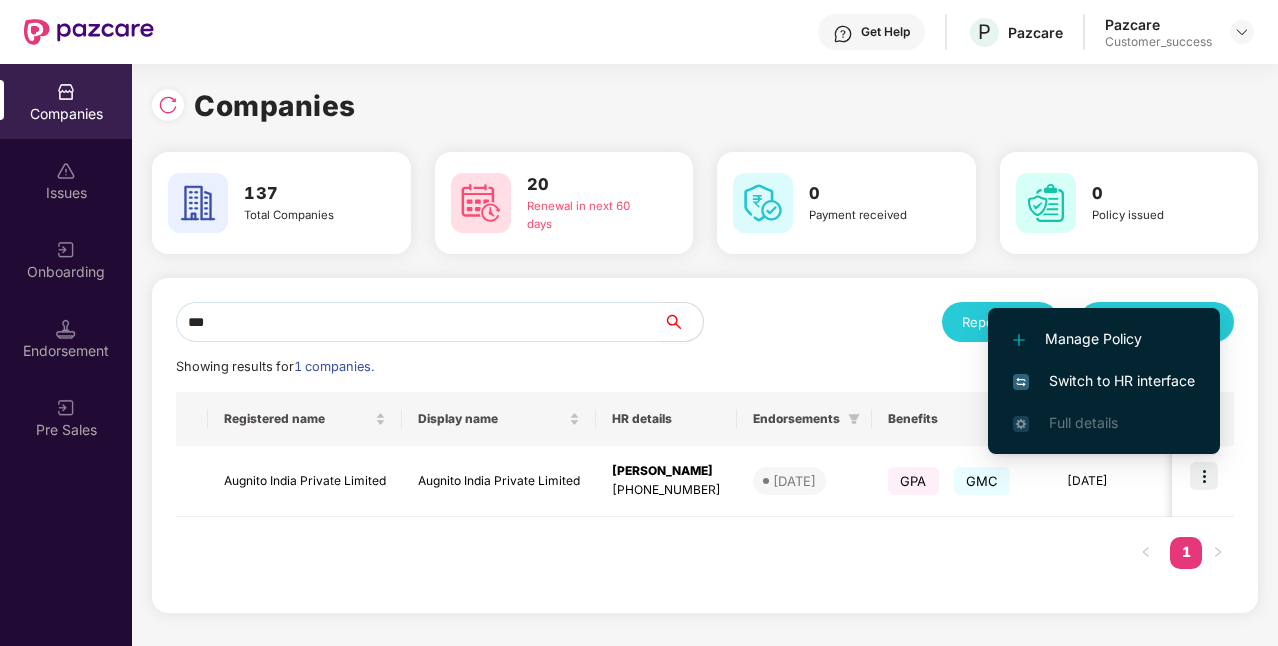 click on "Switch to HR interface" at bounding box center [1104, 381] 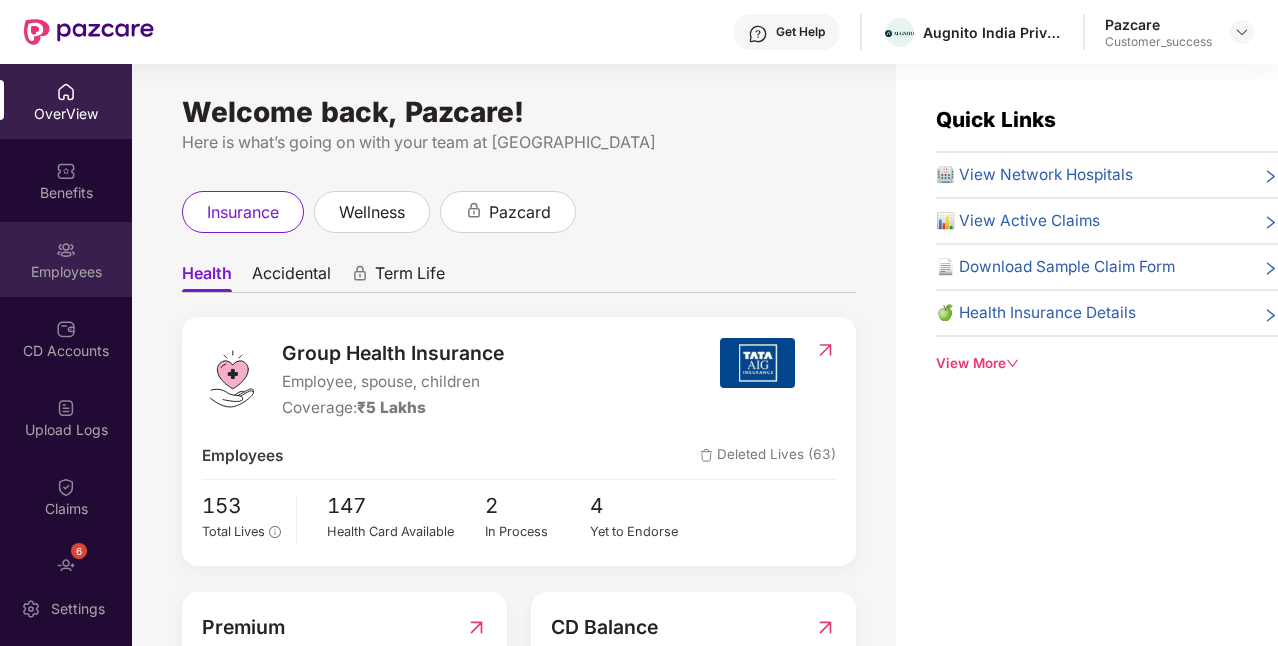 click on "Employees" at bounding box center [66, 272] 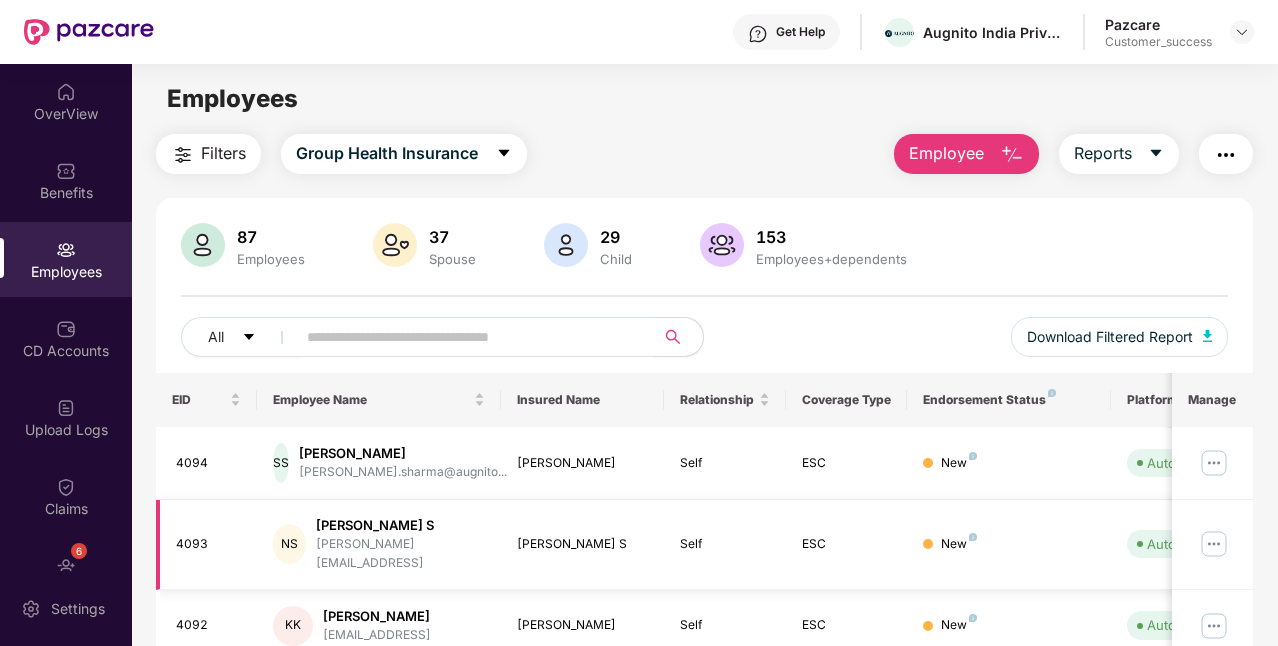 click on "nagaraju.s@augnito.ai" at bounding box center [400, 554] 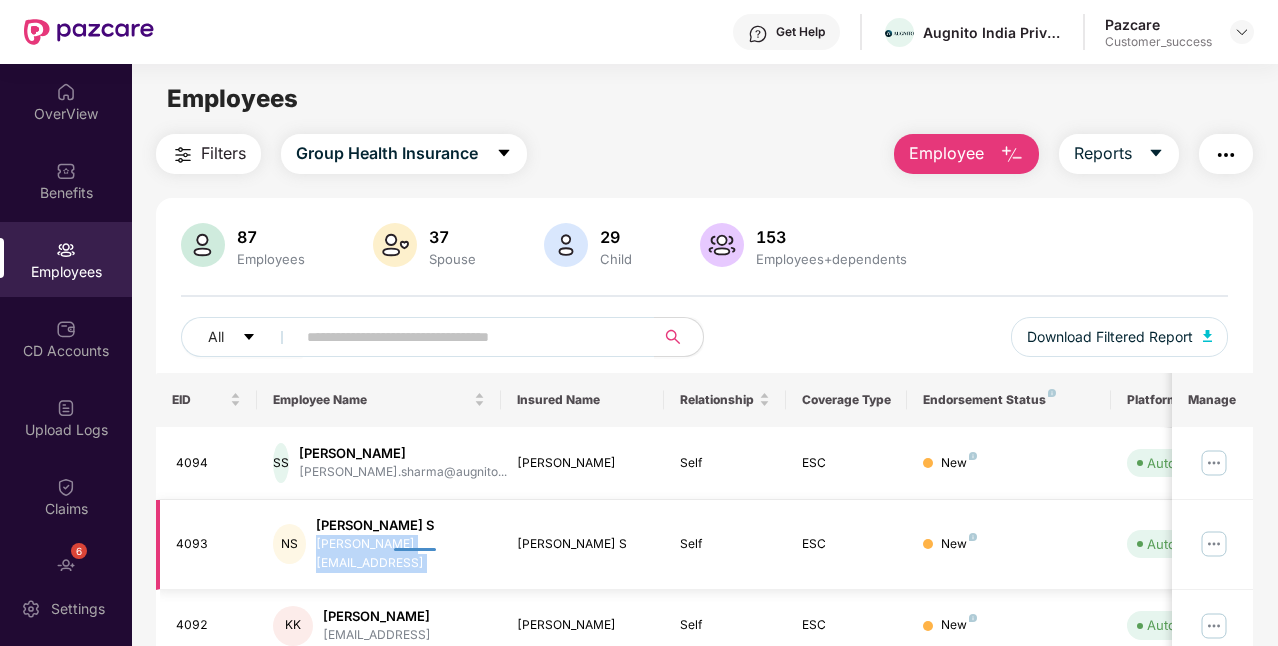 click on "nagaraju.s@augnito.ai" at bounding box center (400, 554) 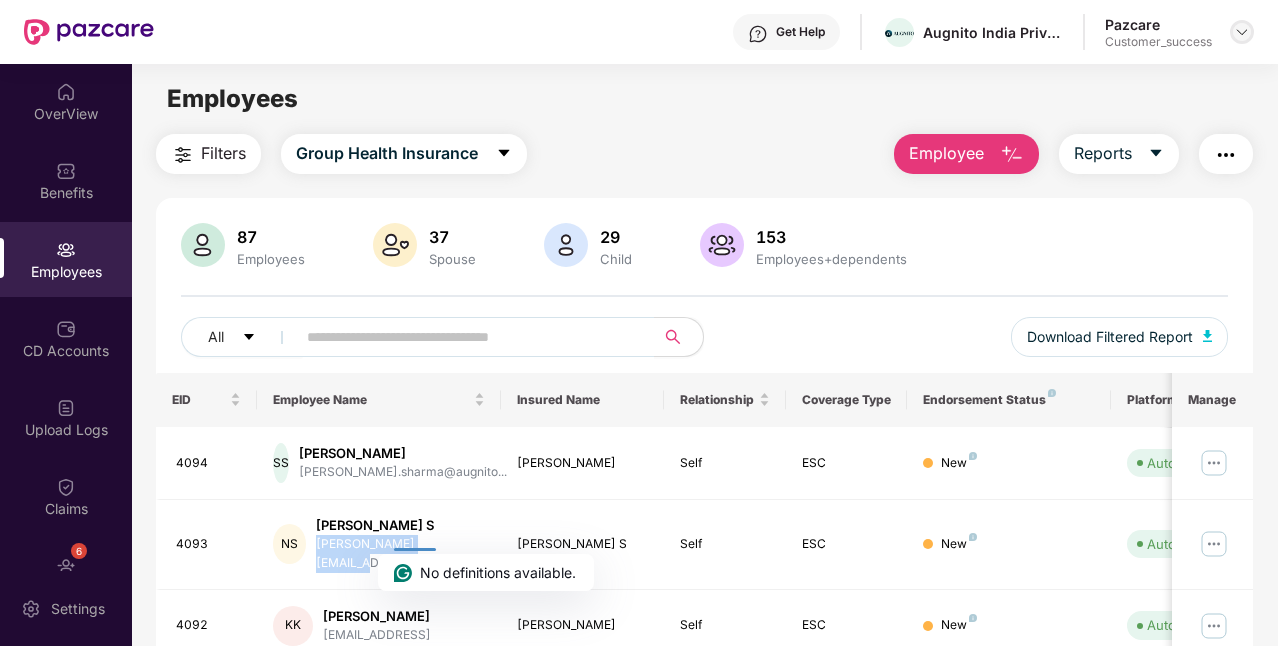 click at bounding box center [1242, 32] 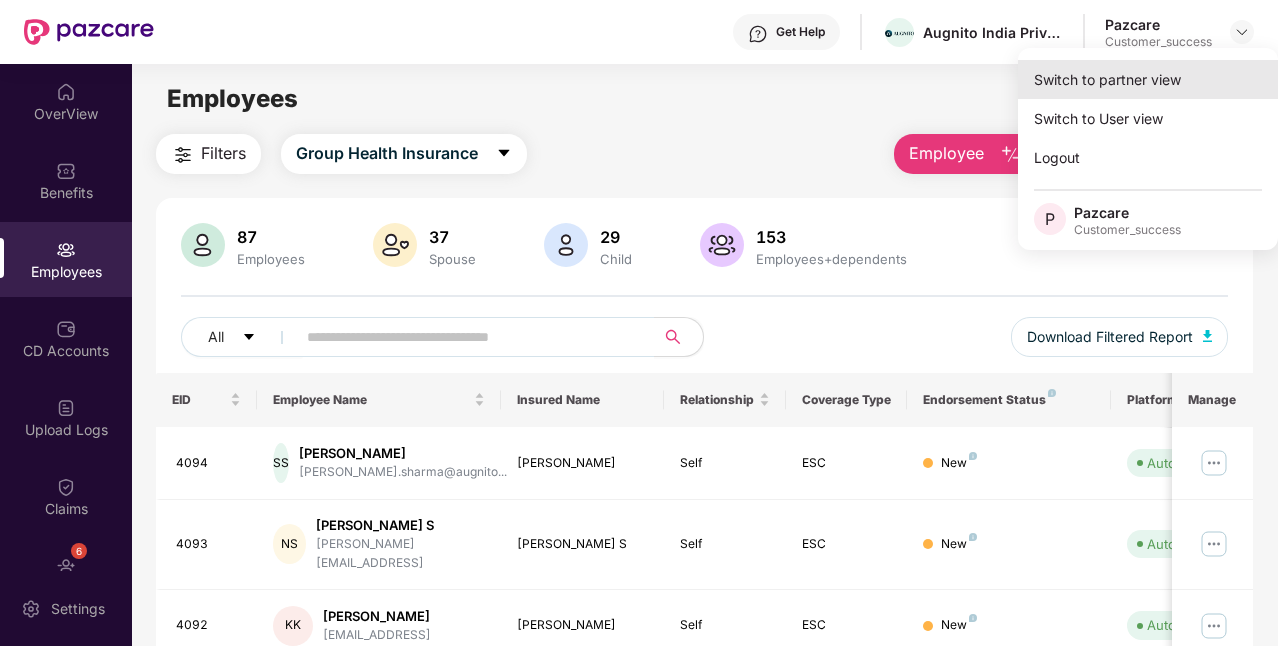 click on "Switch to partner view" at bounding box center (1148, 79) 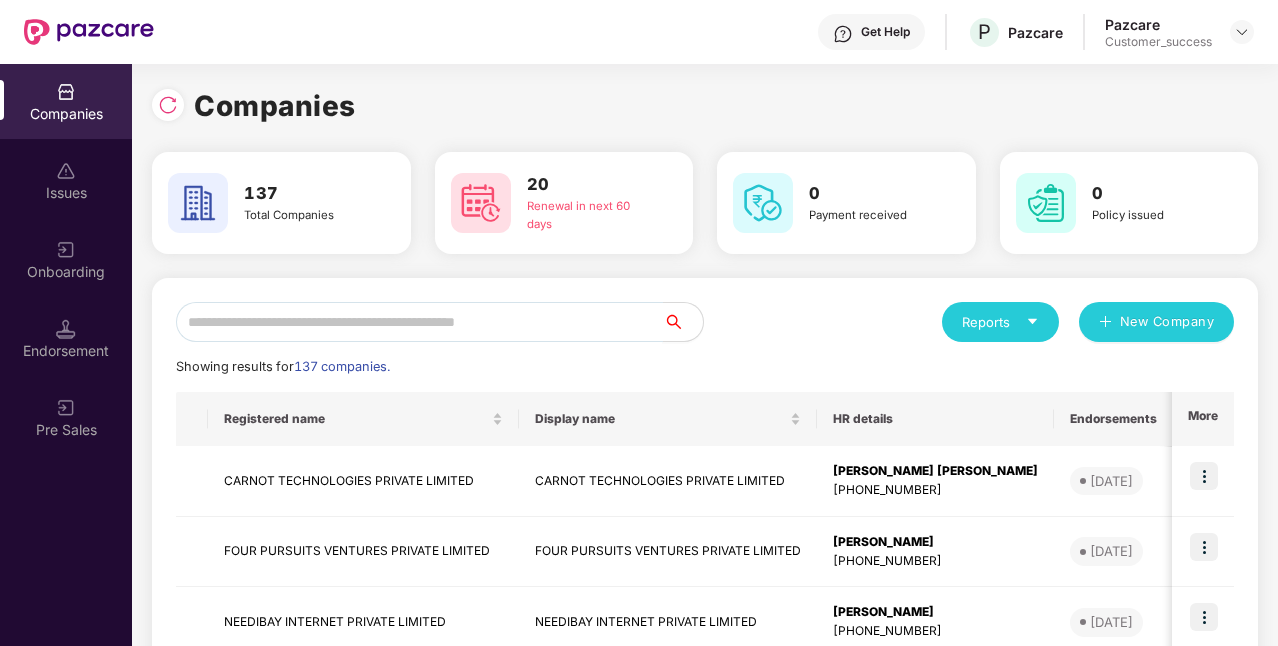 click at bounding box center [419, 322] 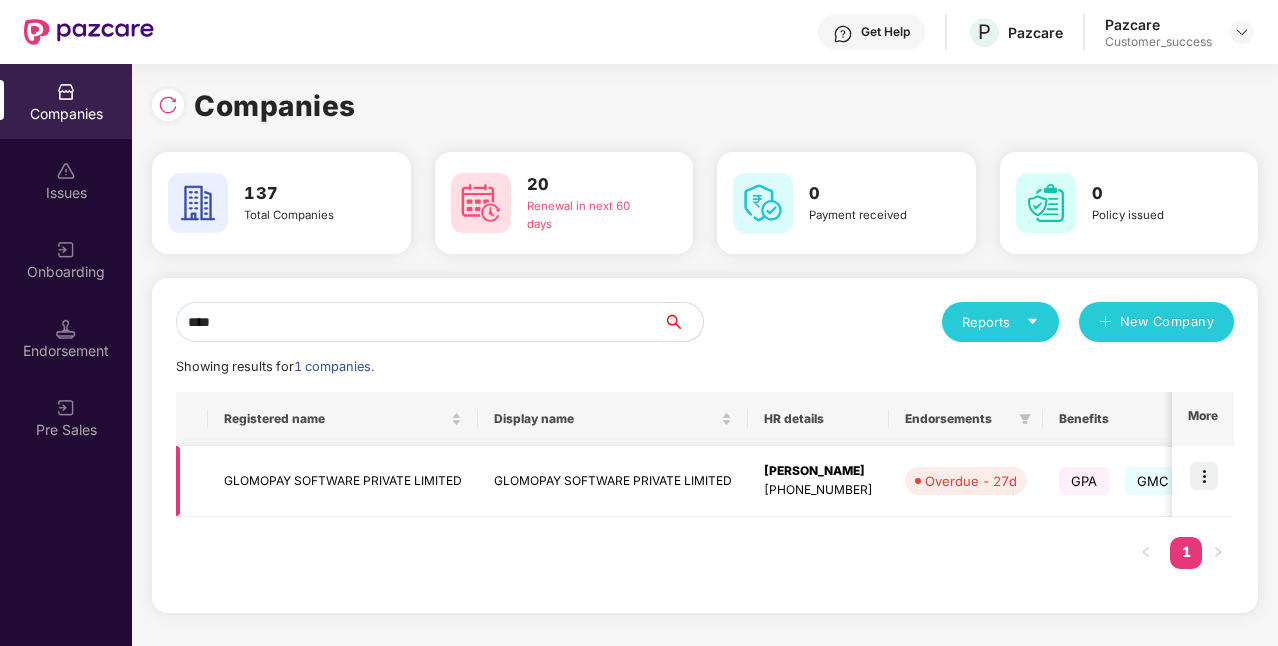 type on "****" 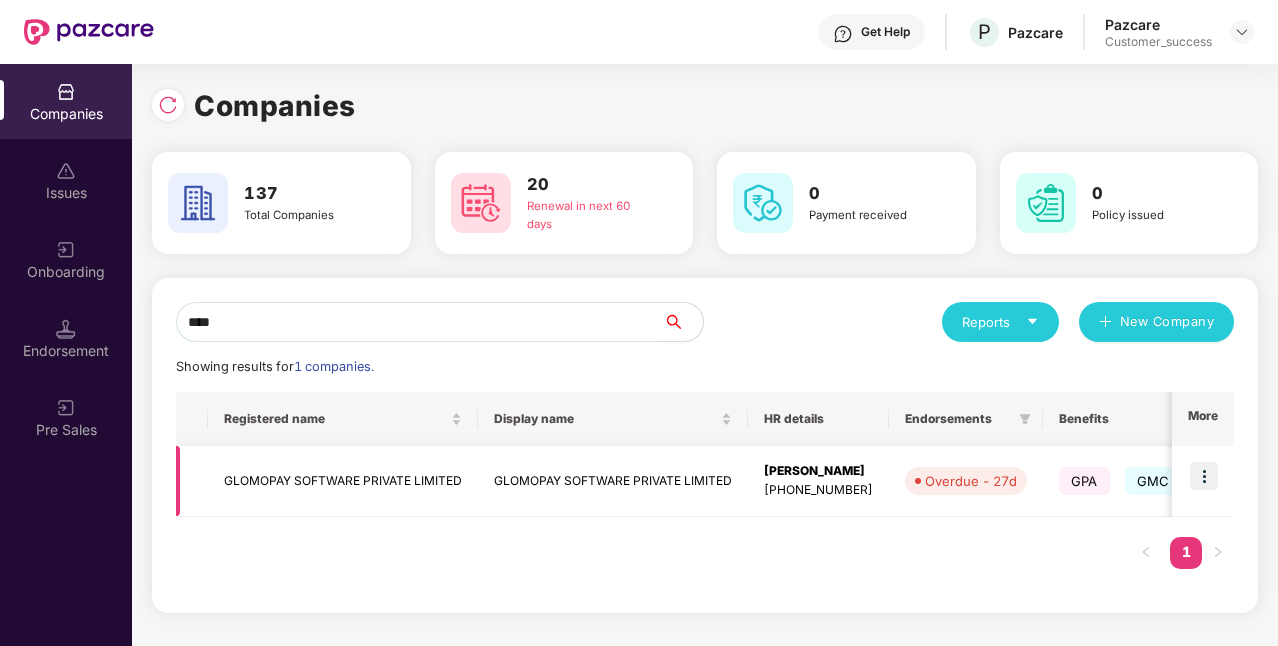 click at bounding box center [1204, 476] 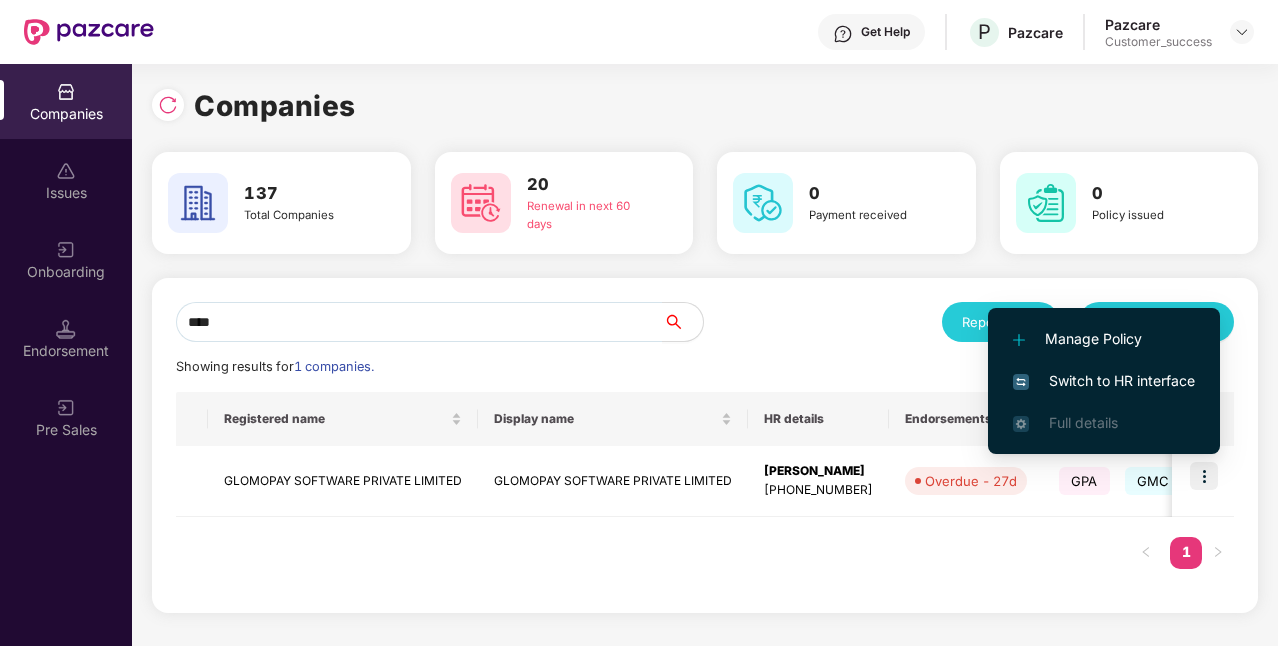 click on "Switch to HR interface" at bounding box center (1104, 381) 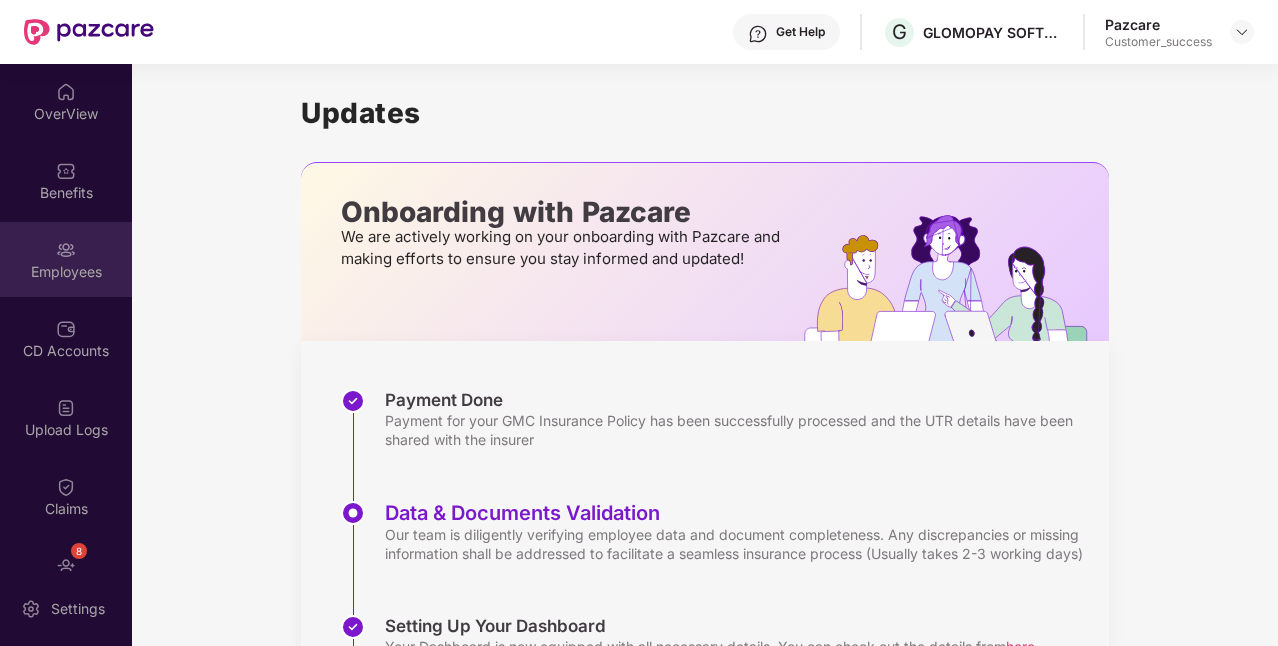 click on "Employees" at bounding box center (66, 272) 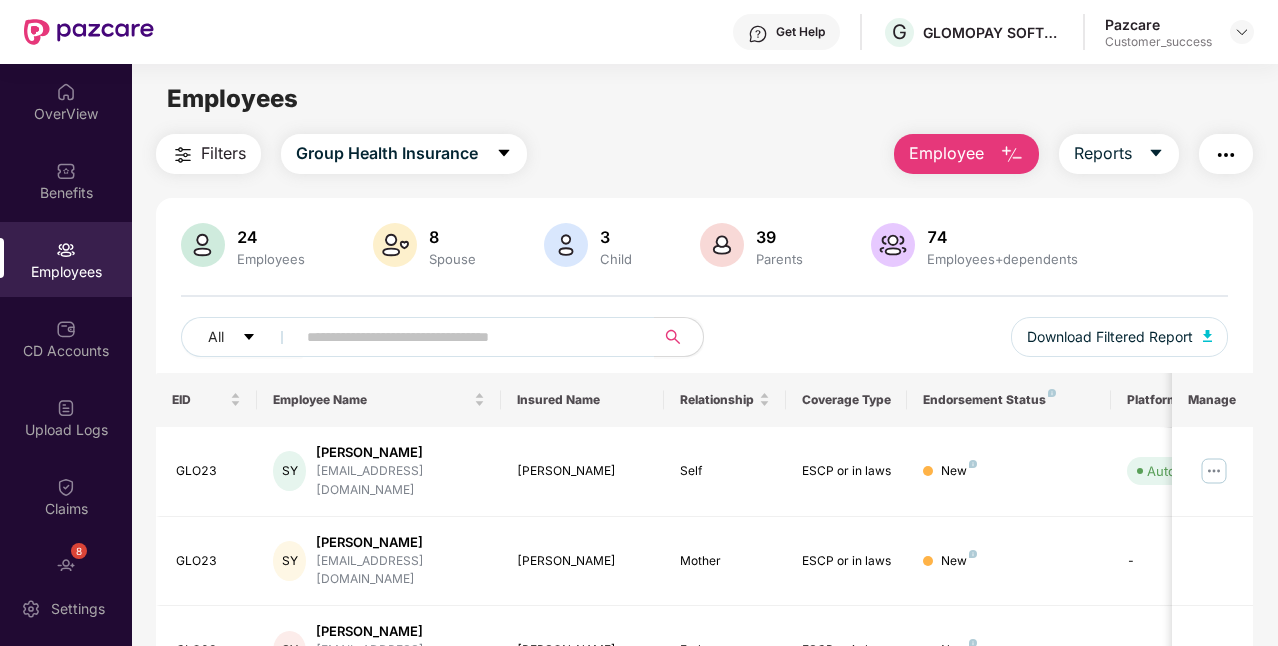 click on "Employee" at bounding box center (946, 153) 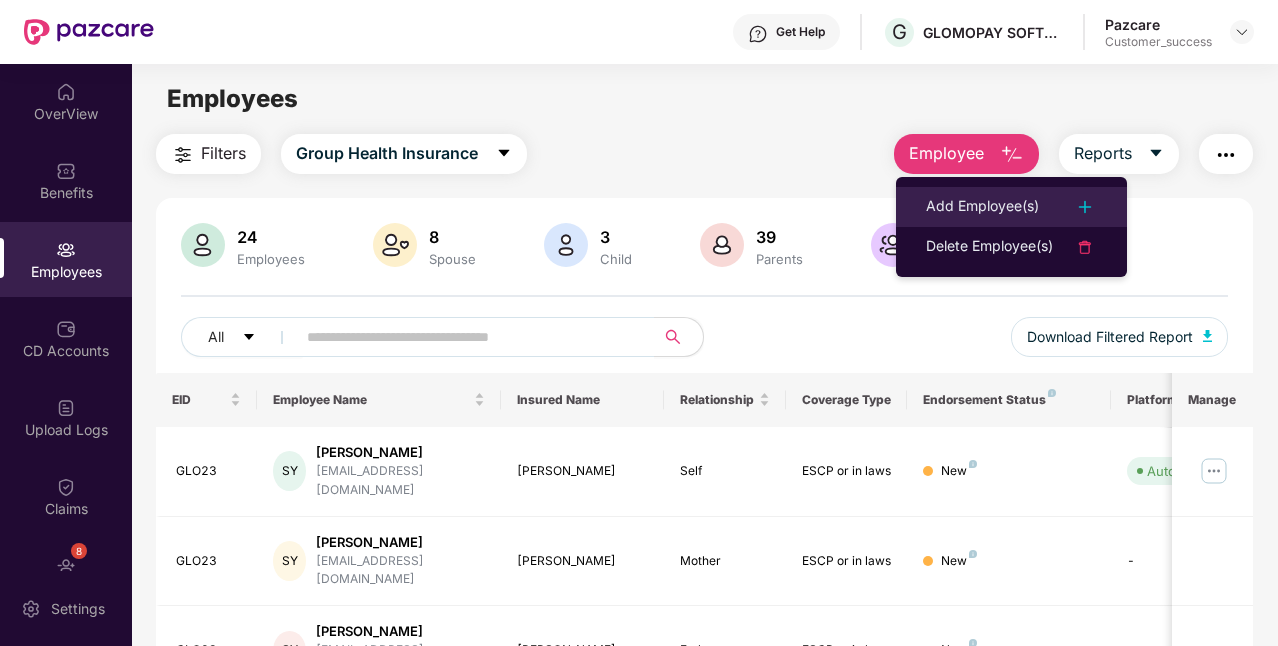 click on "Add Employee(s)" at bounding box center [1011, 207] 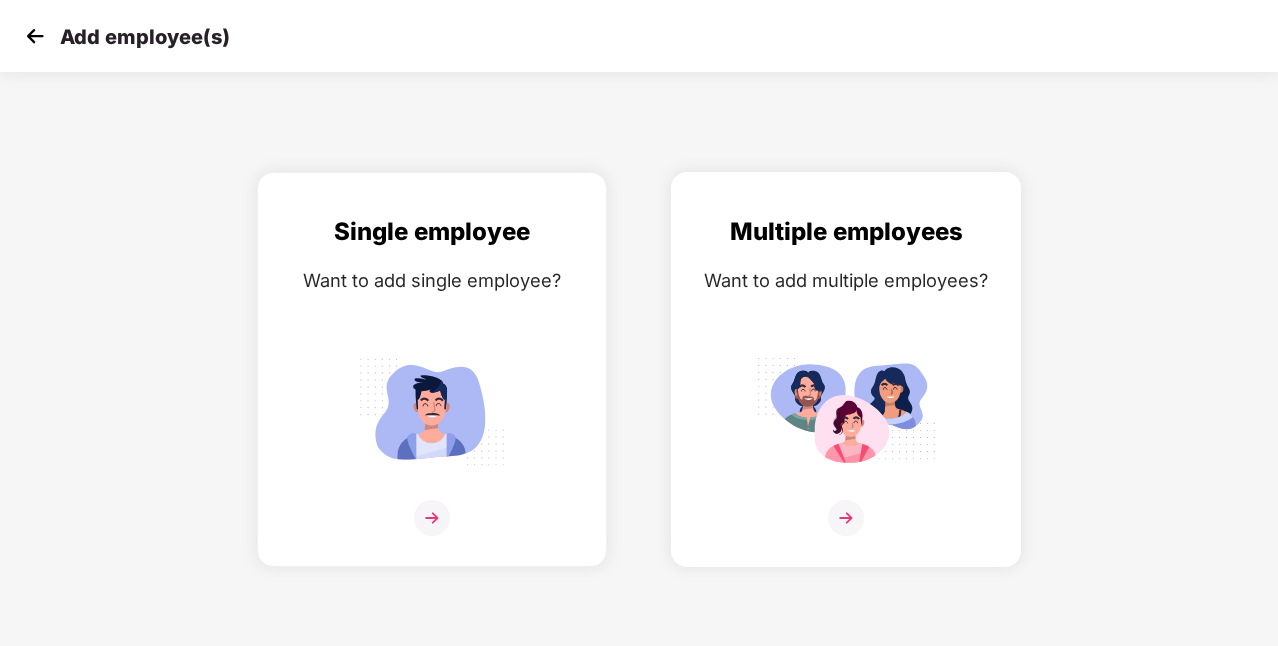 click at bounding box center (846, 411) 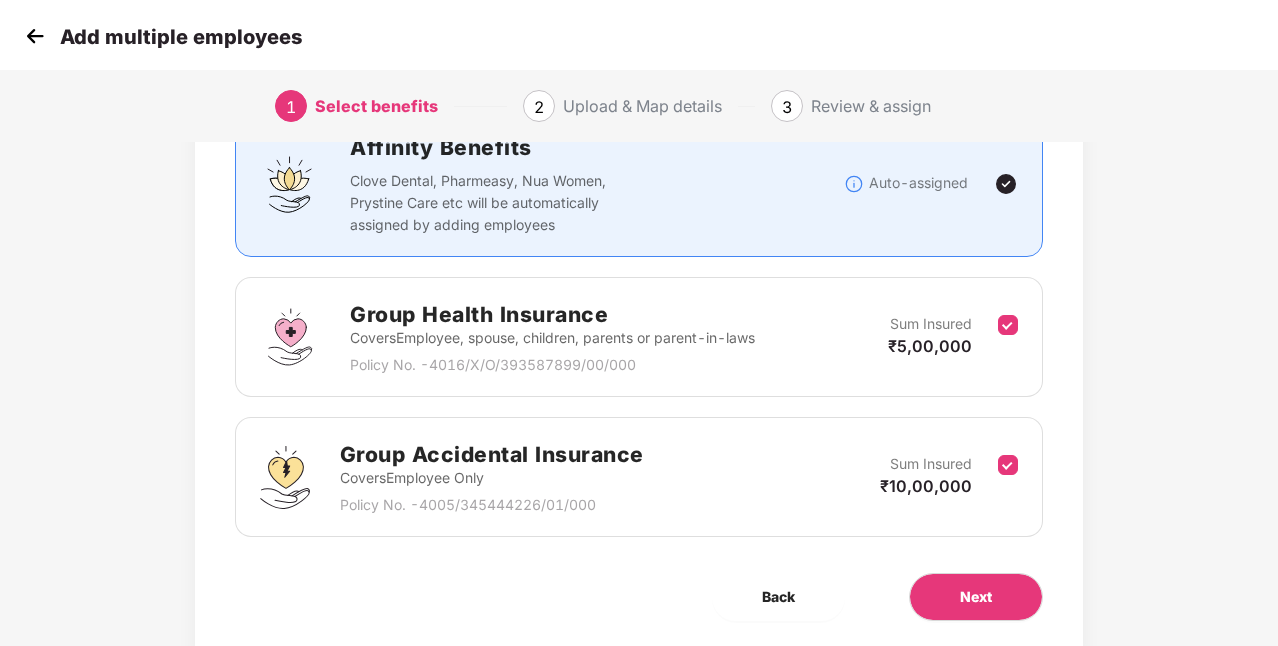 scroll, scrollTop: 231, scrollLeft: 0, axis: vertical 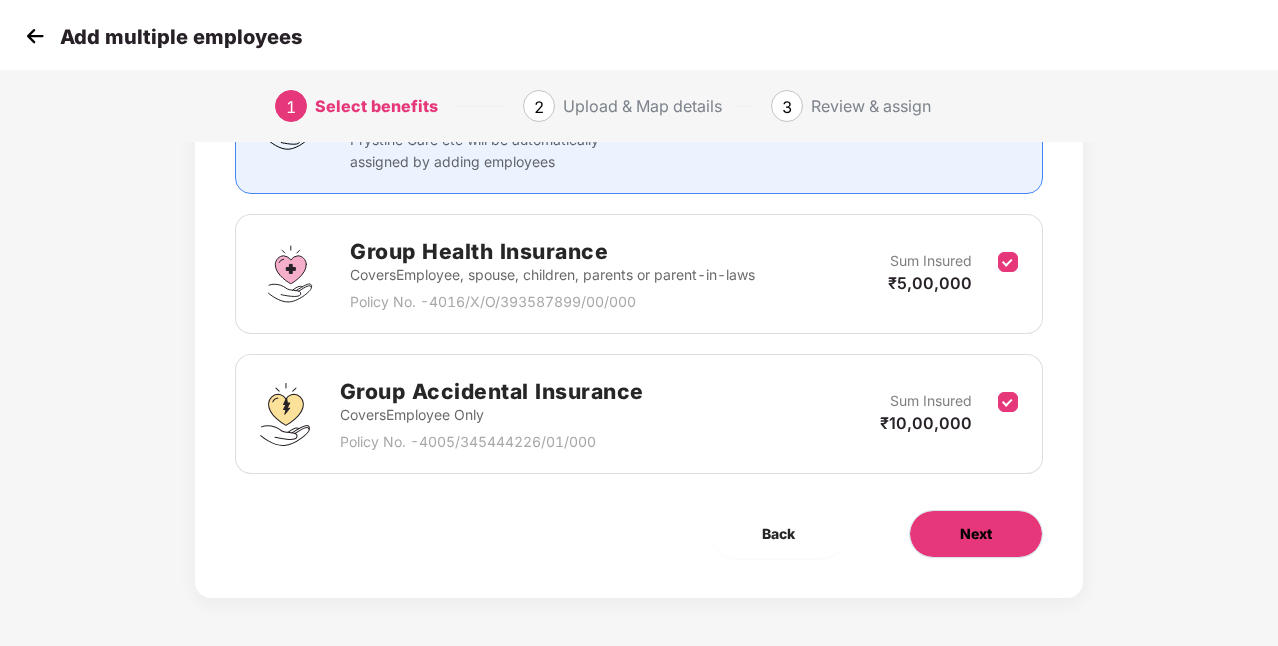click on "Next" at bounding box center [976, 534] 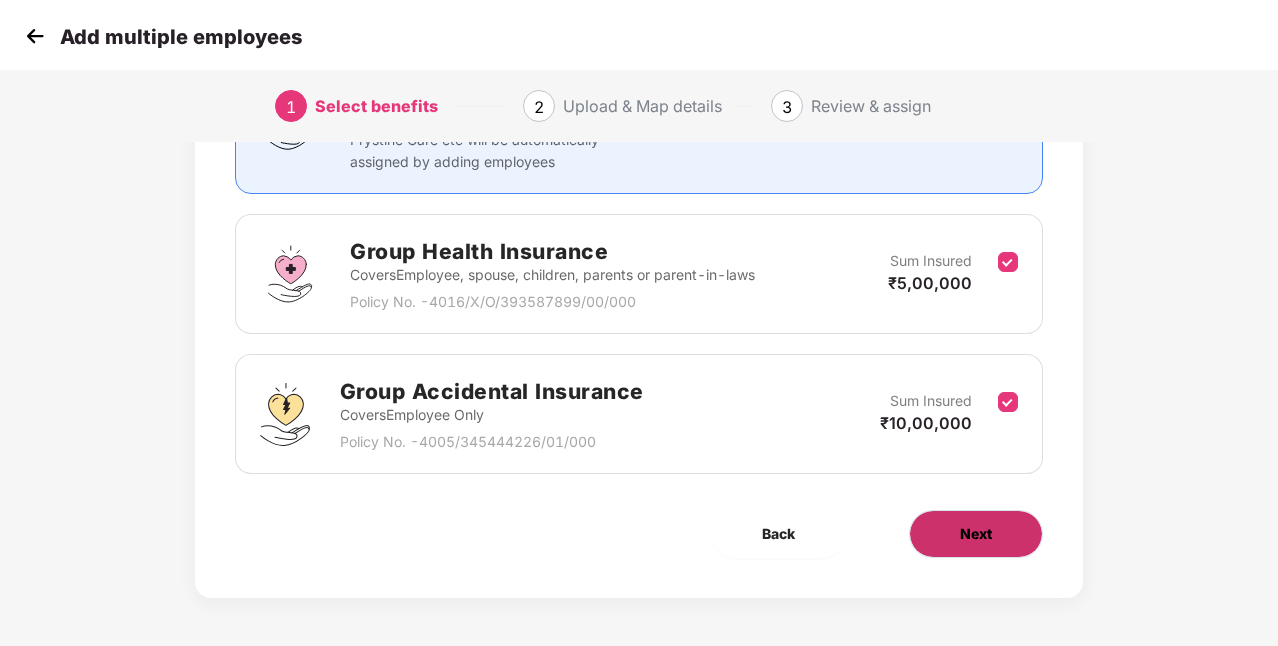 scroll, scrollTop: 0, scrollLeft: 0, axis: both 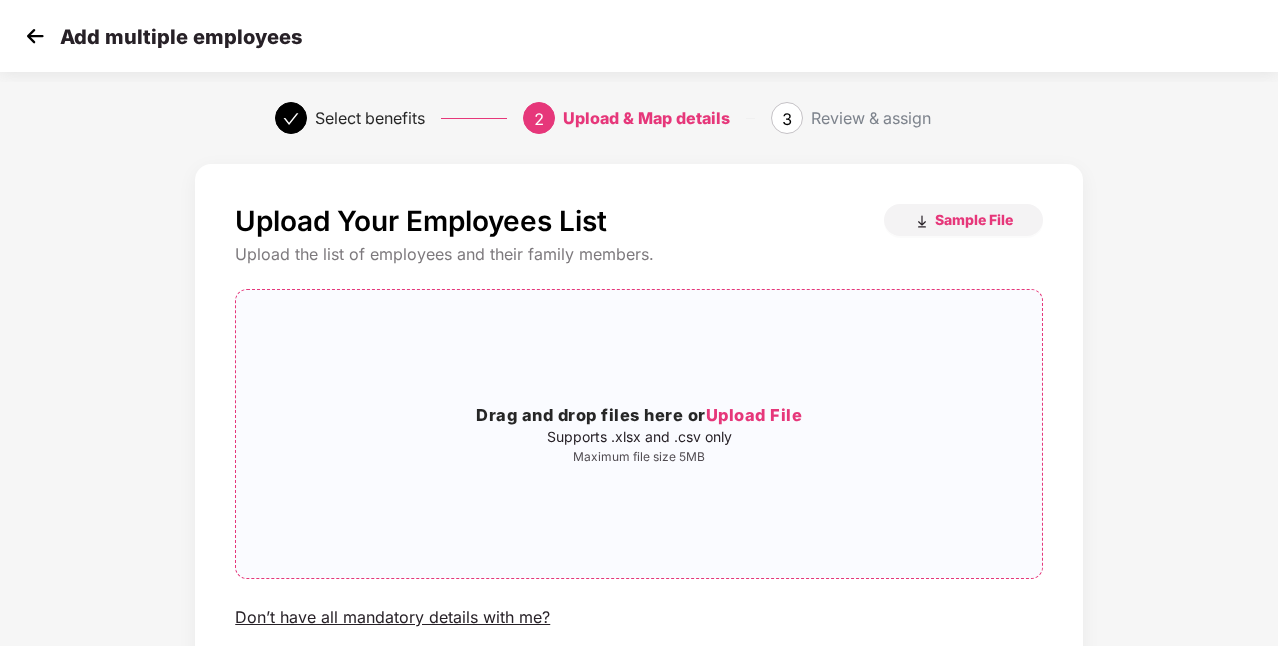 click on "Drag and drop files here or  Upload File" at bounding box center [639, 416] 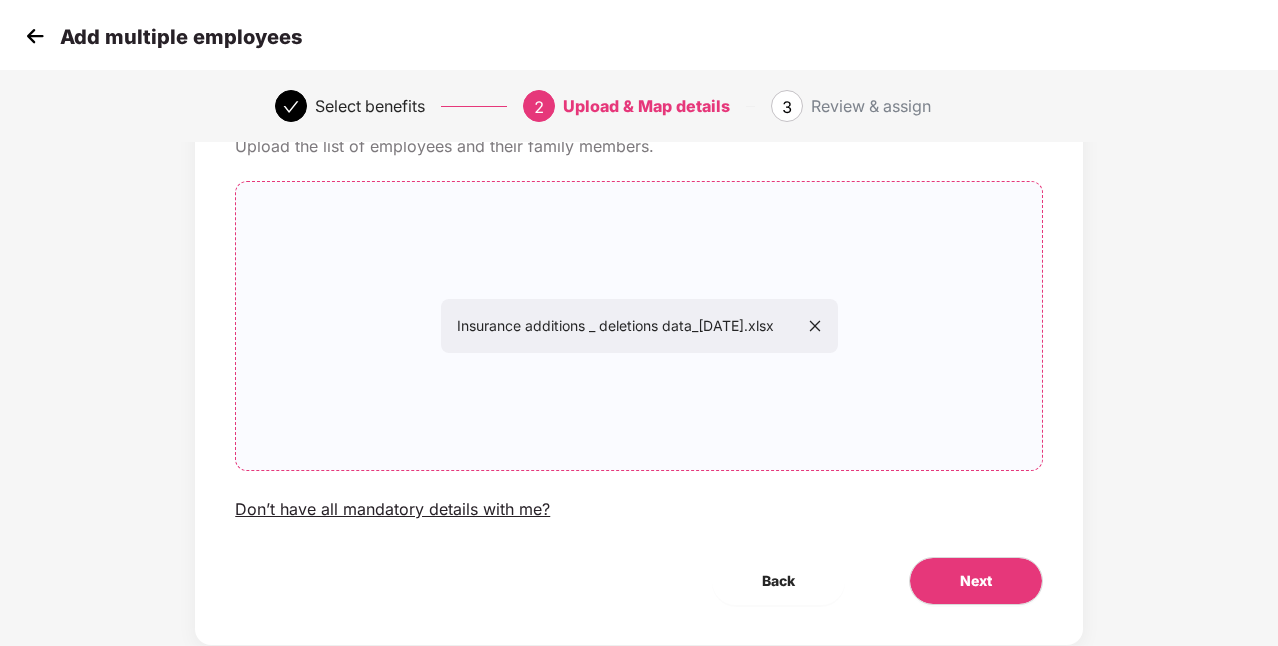 scroll, scrollTop: 157, scrollLeft: 0, axis: vertical 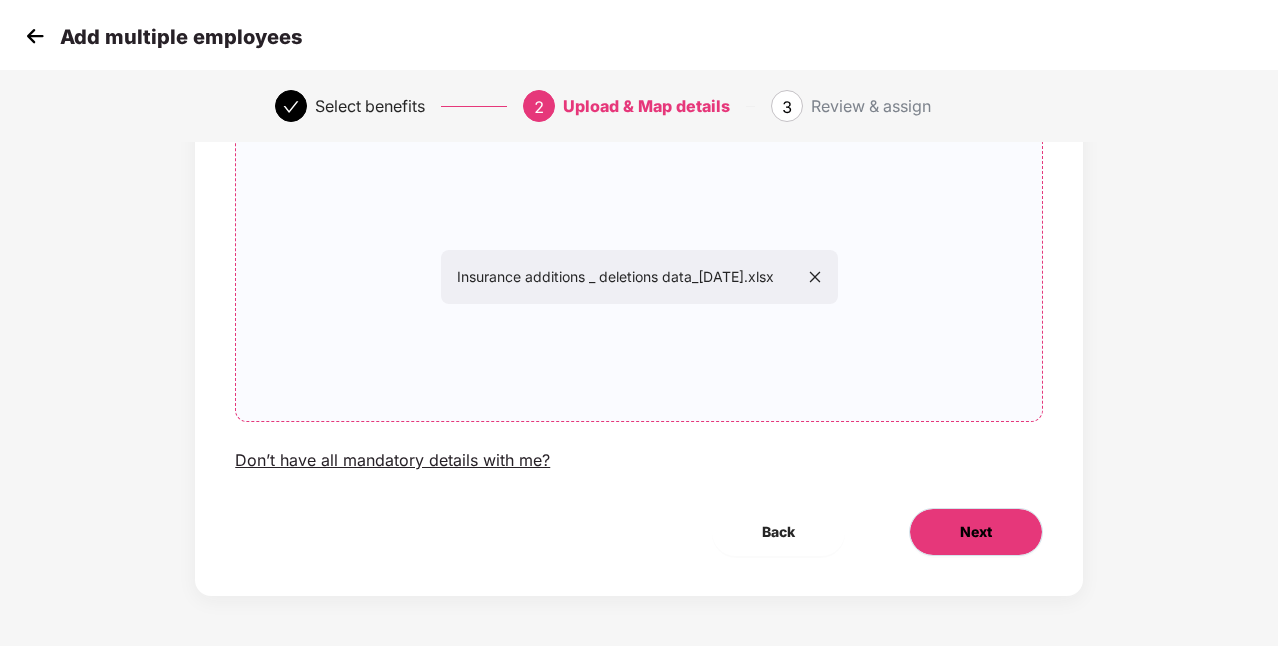 click on "Next" at bounding box center [976, 532] 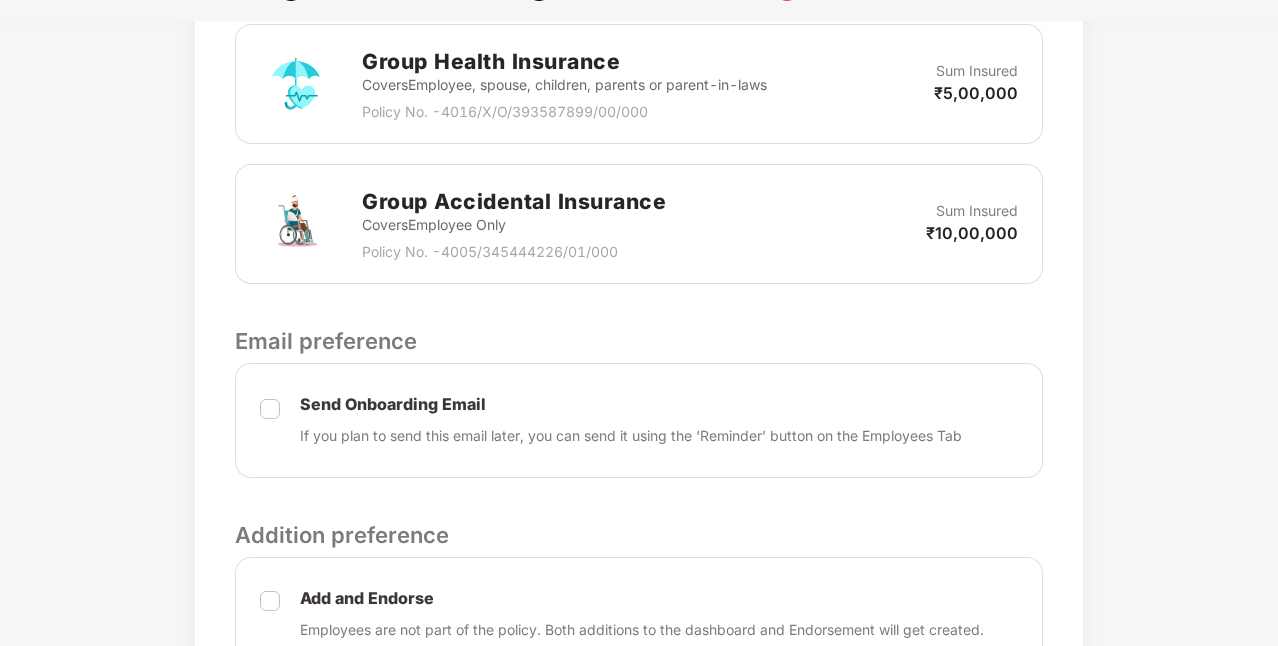 scroll, scrollTop: 821, scrollLeft: 0, axis: vertical 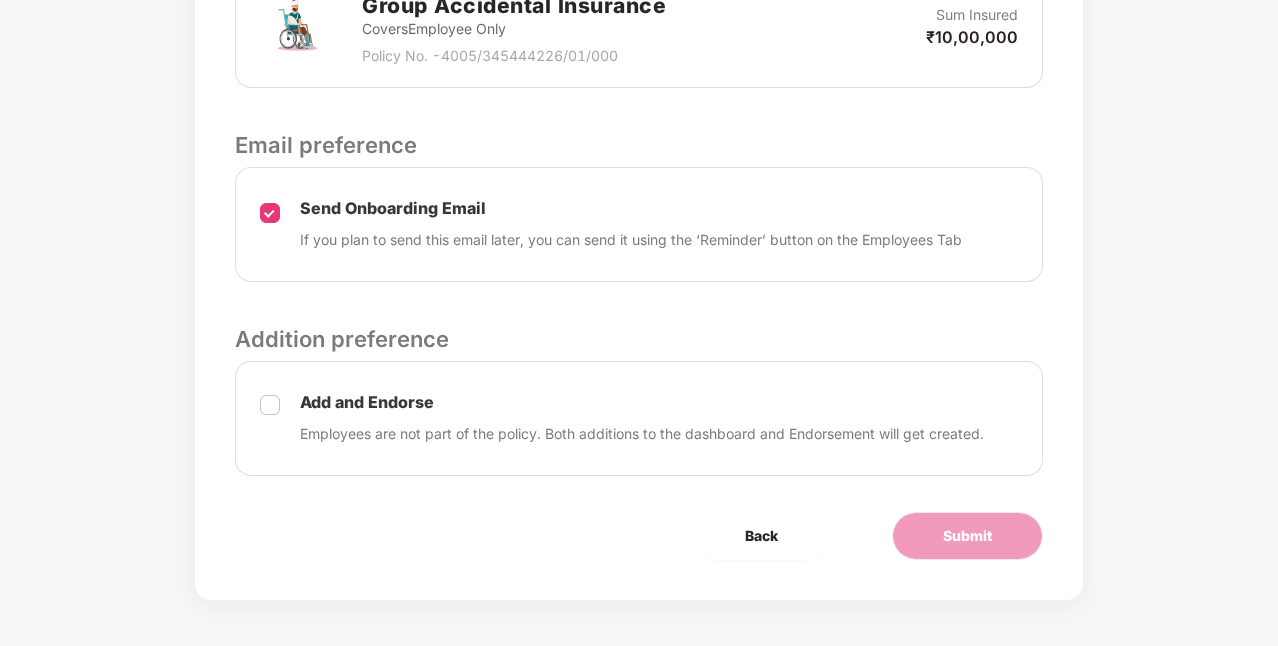 click on "Add and Endorse Employees are not part of the policy. Both additions to the dashboard and Endorsement will get created." at bounding box center [639, 418] 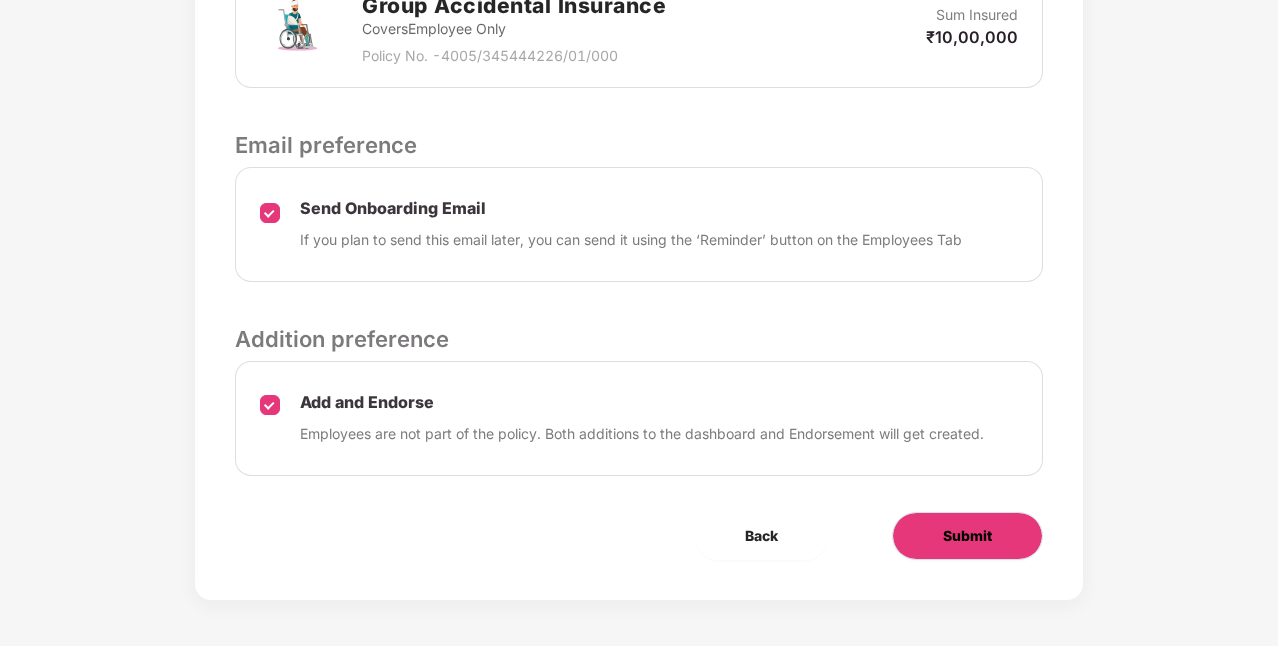 click on "Submit" at bounding box center (967, 536) 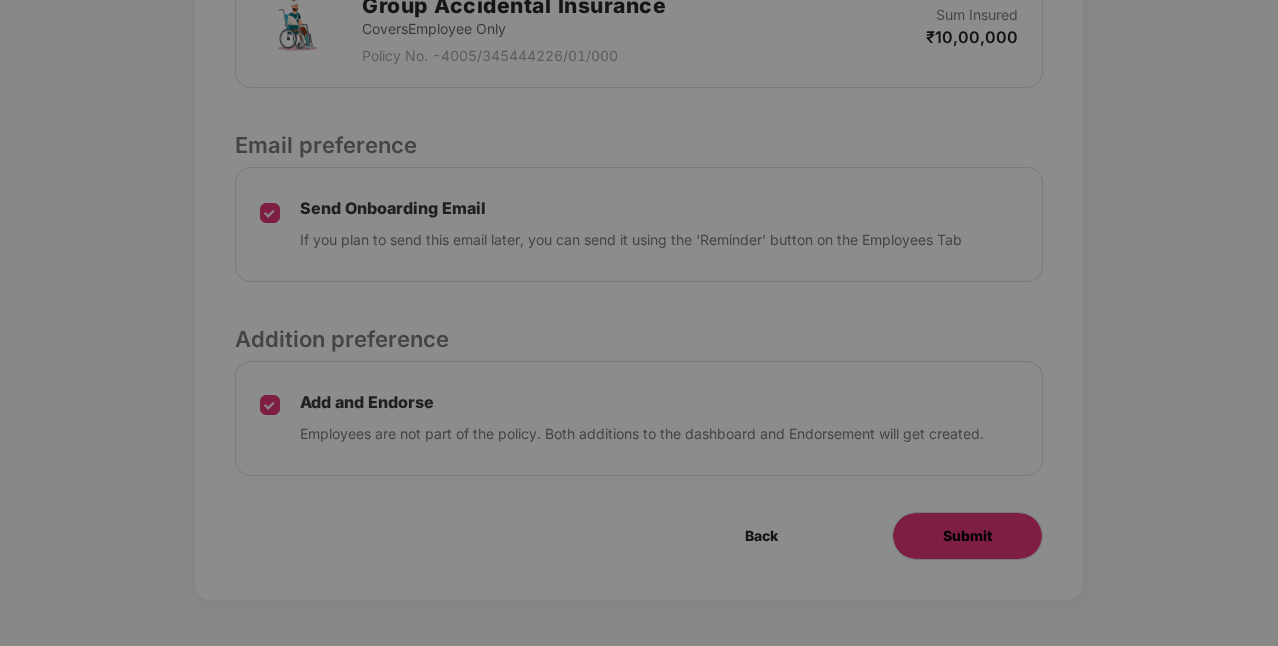 scroll, scrollTop: 0, scrollLeft: 0, axis: both 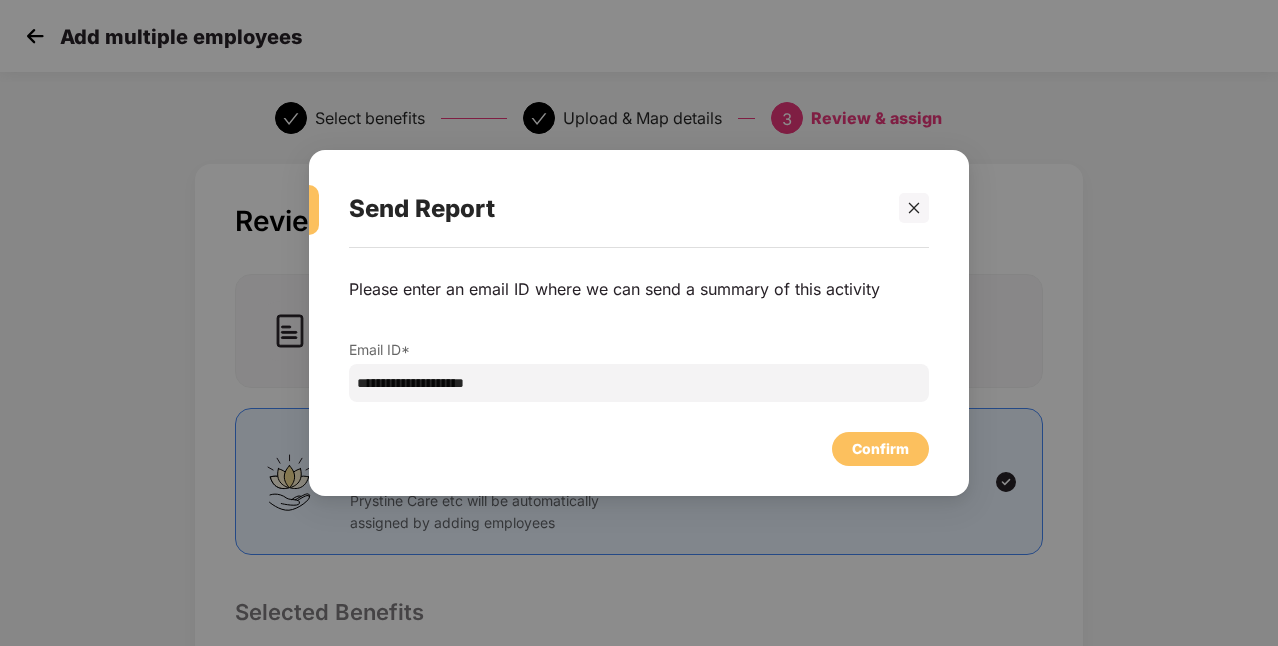 click on "Confirm" at bounding box center (880, 449) 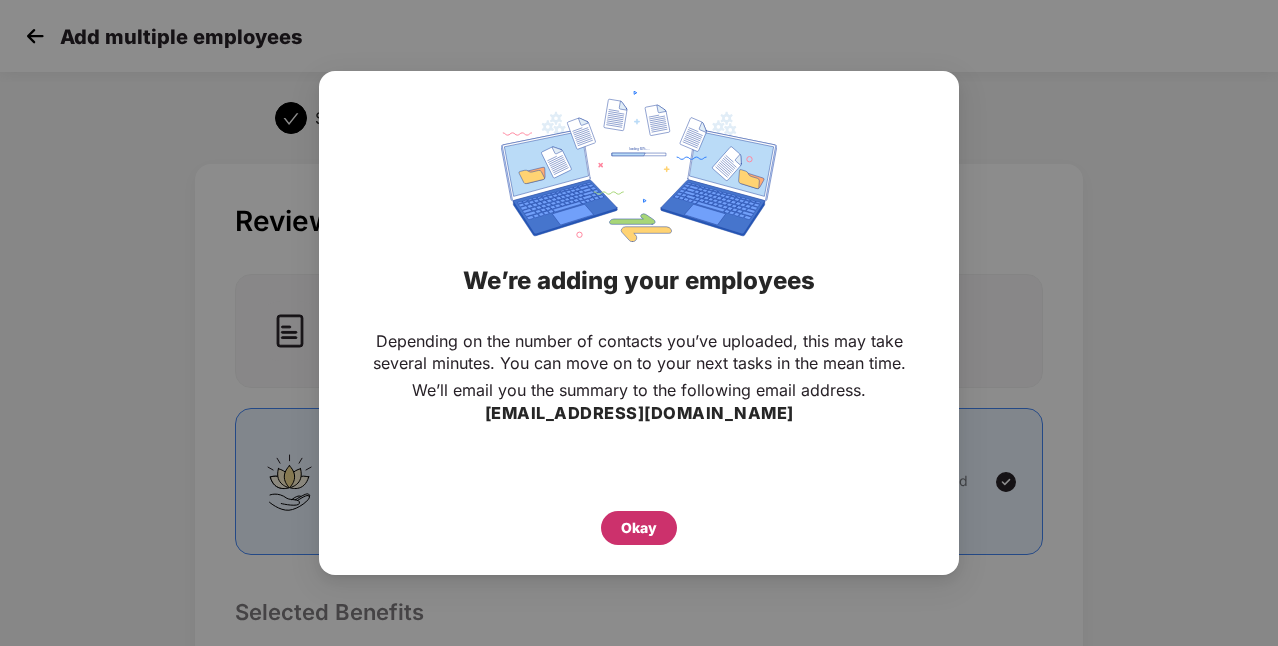 click on "Okay" at bounding box center [639, 528] 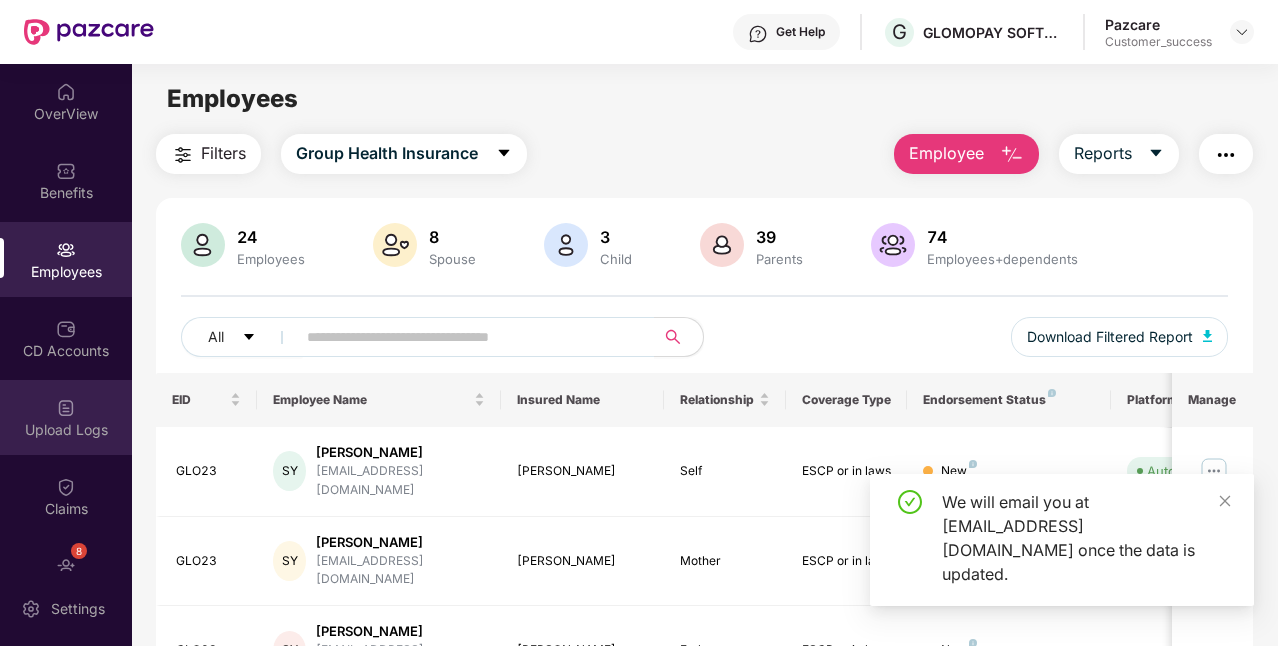 click on "Upload Logs" at bounding box center (66, 417) 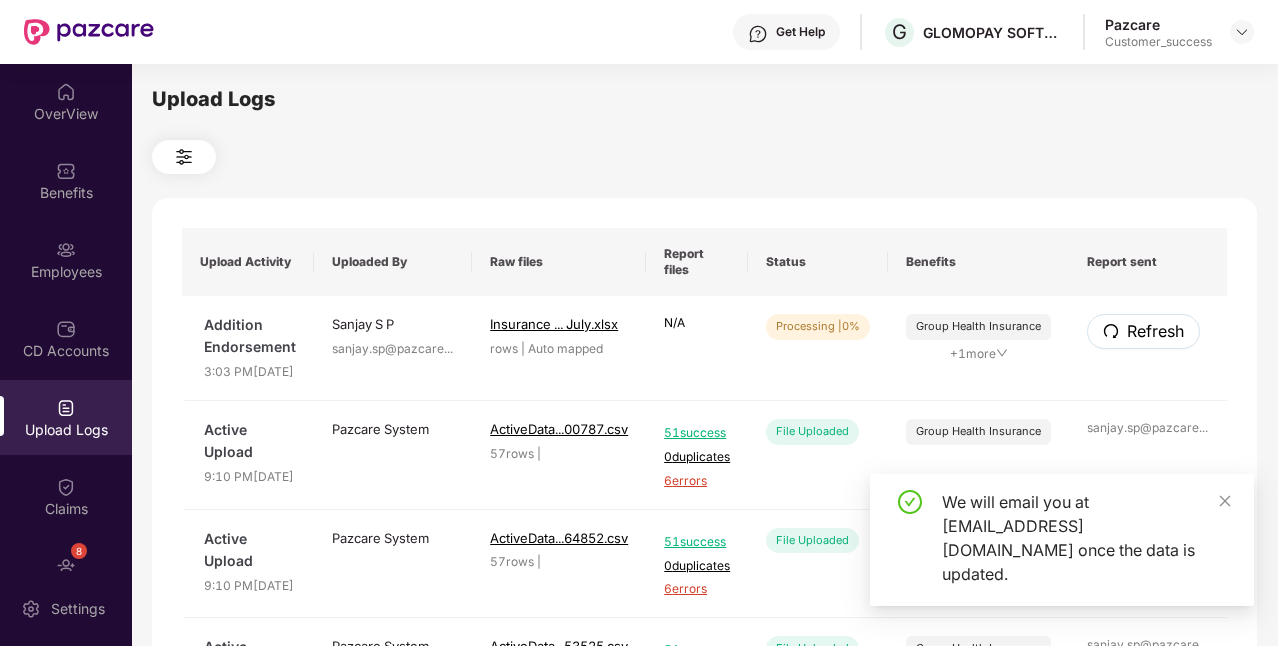 click on "Refresh" at bounding box center [1155, 331] 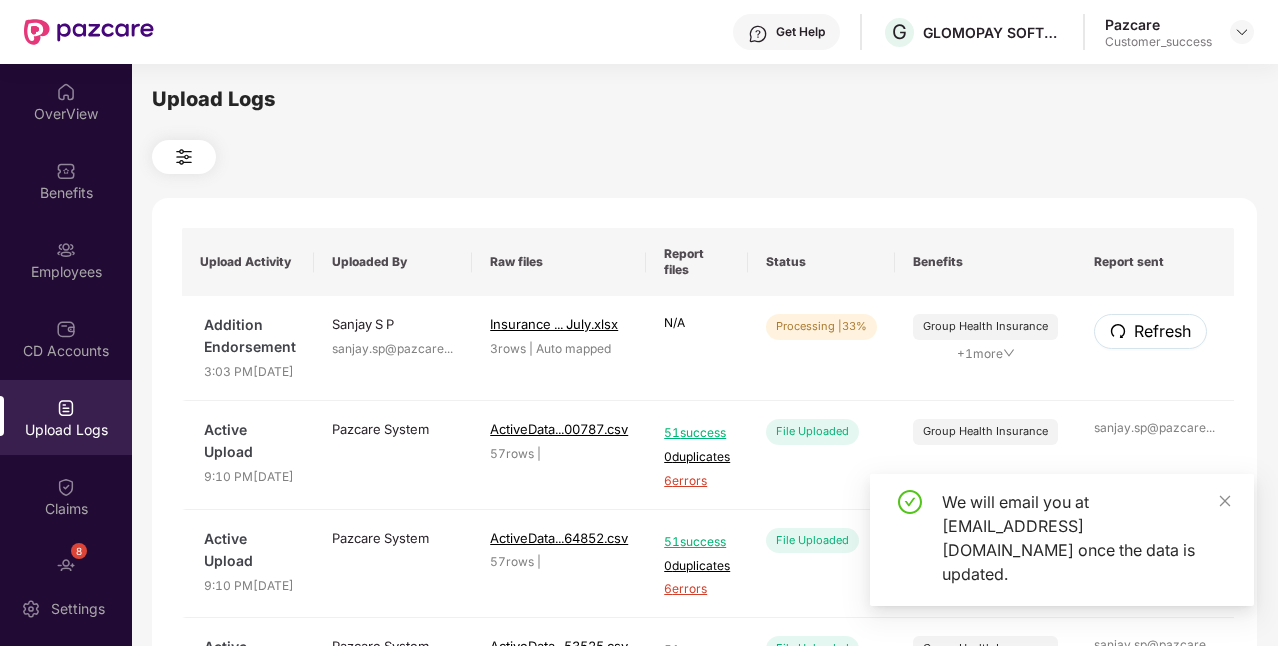 click on "Refresh" at bounding box center (1162, 331) 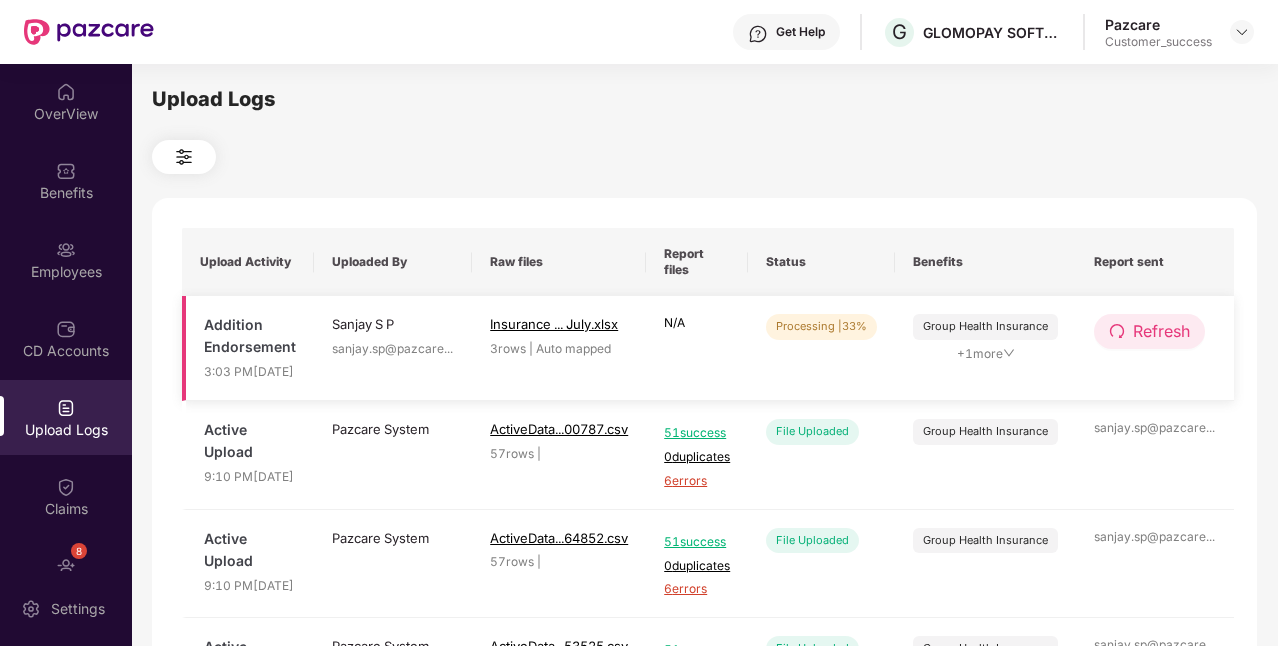 click on "Refresh" at bounding box center [1161, 331] 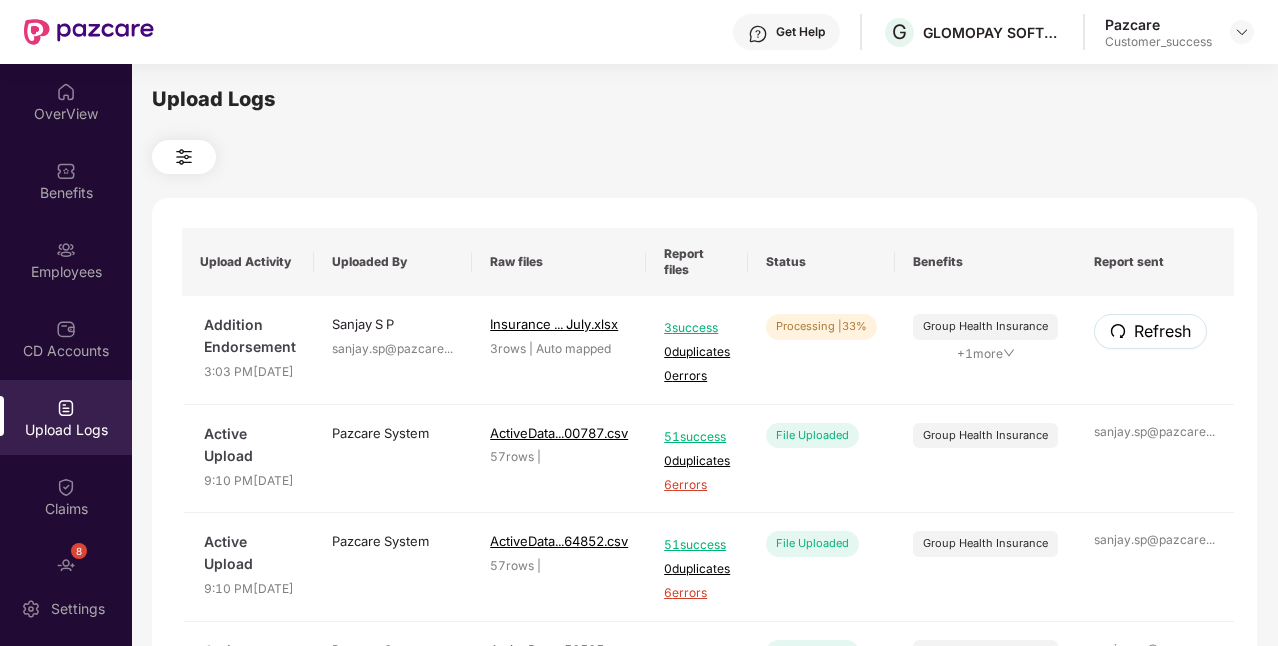 click on "Refresh" at bounding box center [1162, 331] 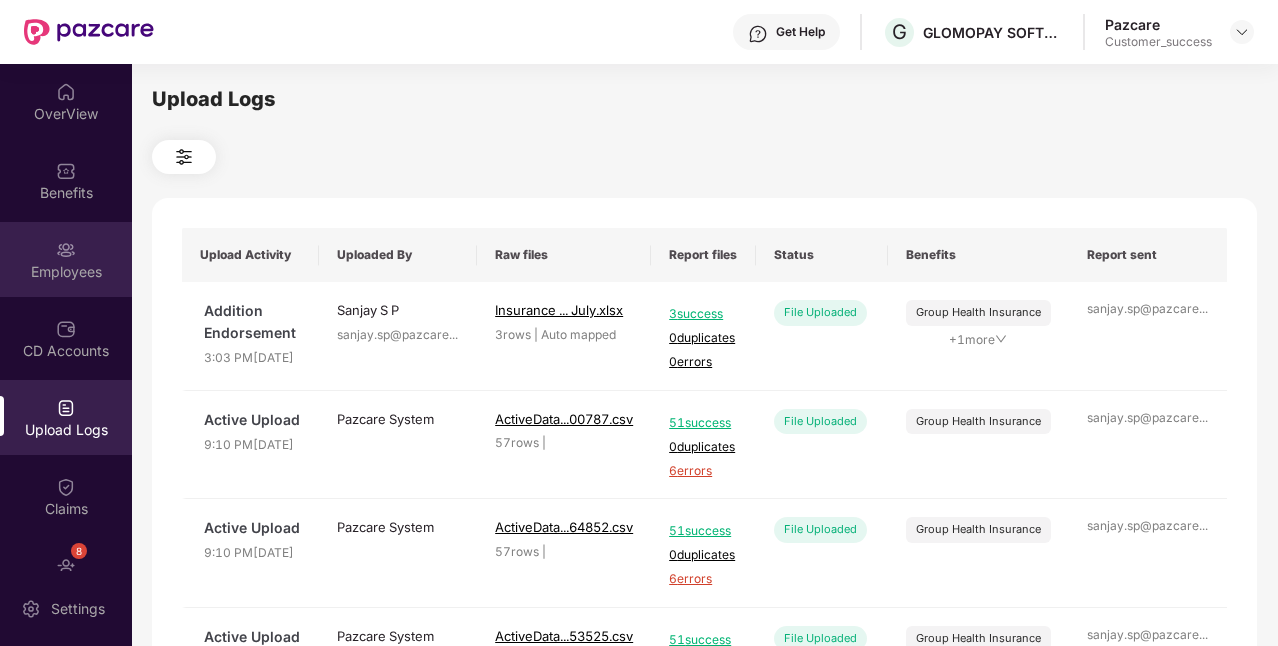 click on "Employees" at bounding box center [66, 259] 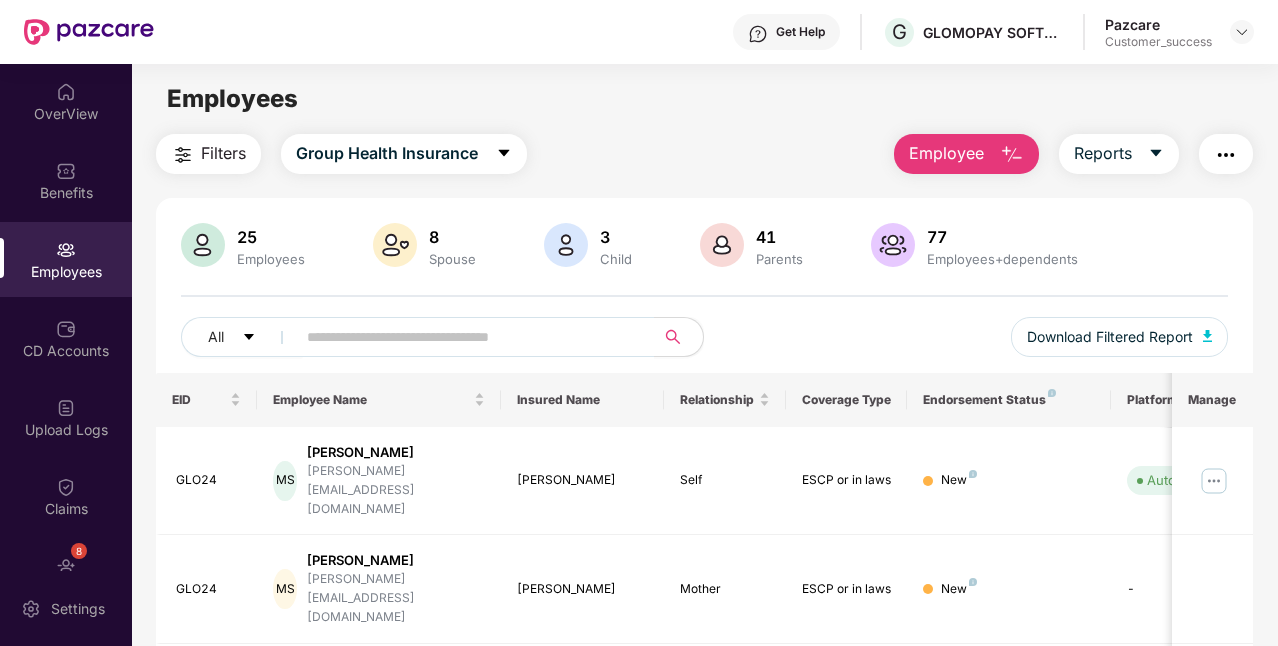 drag, startPoint x: 1242, startPoint y: 34, endPoint x: 1235, endPoint y: 50, distance: 17.464249 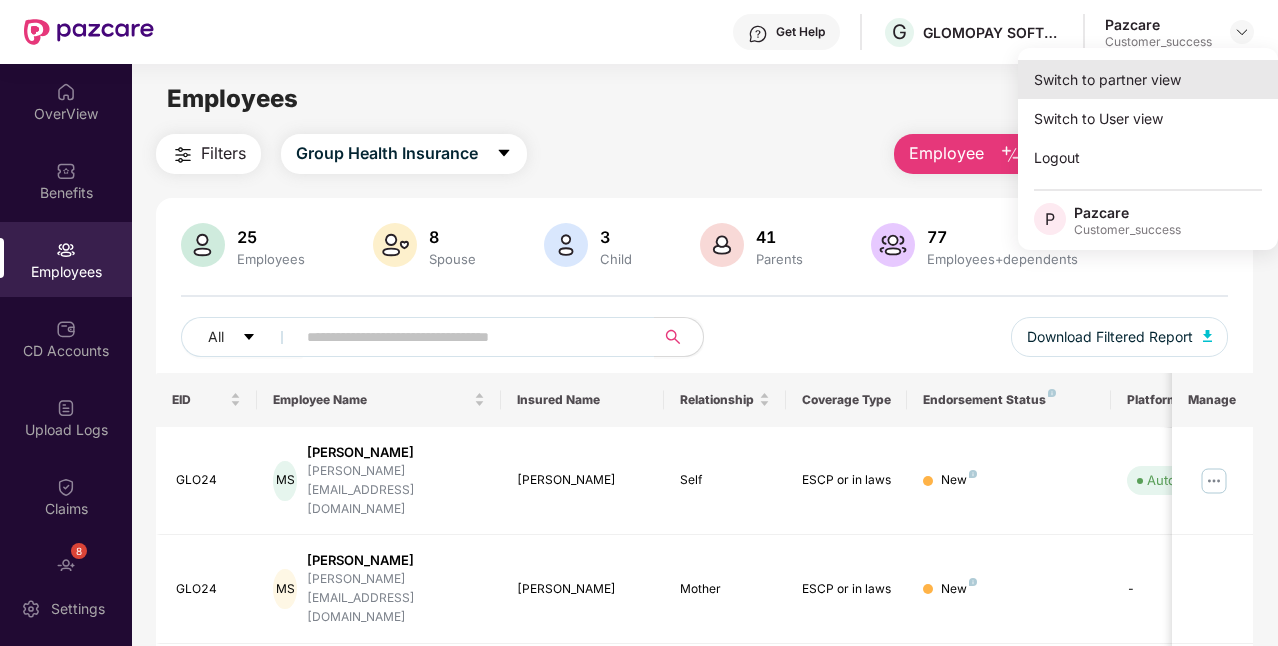 click on "Switch to partner view" at bounding box center (1148, 79) 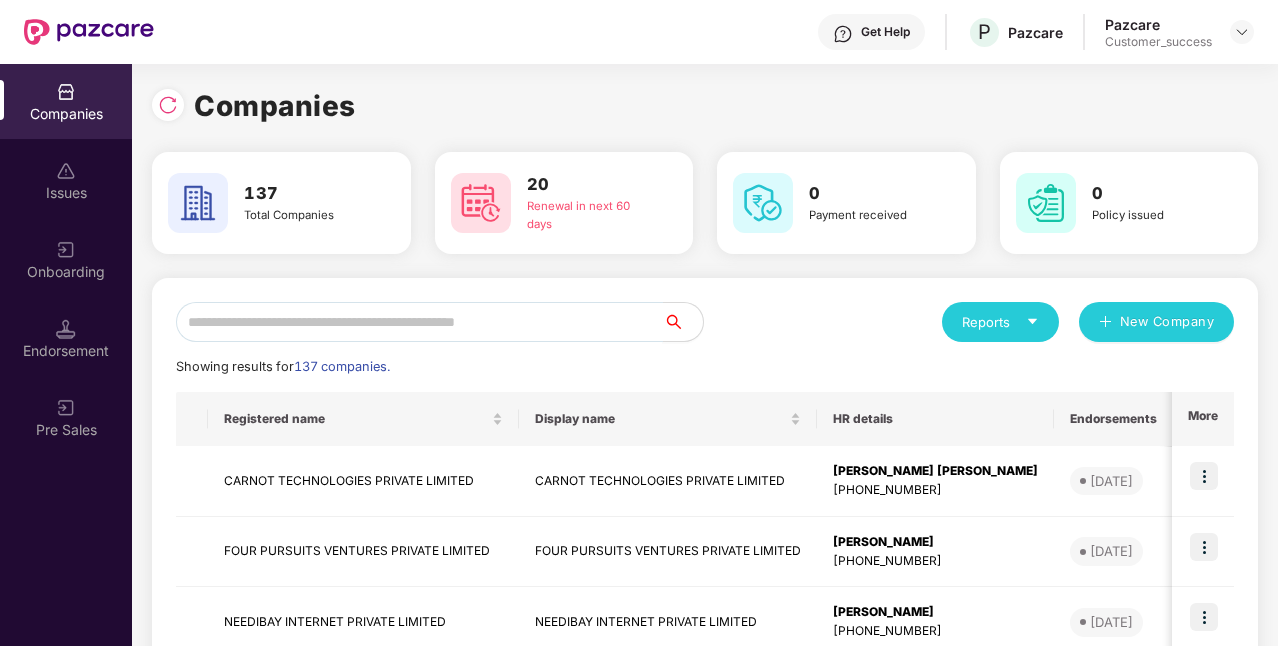 click at bounding box center (419, 322) 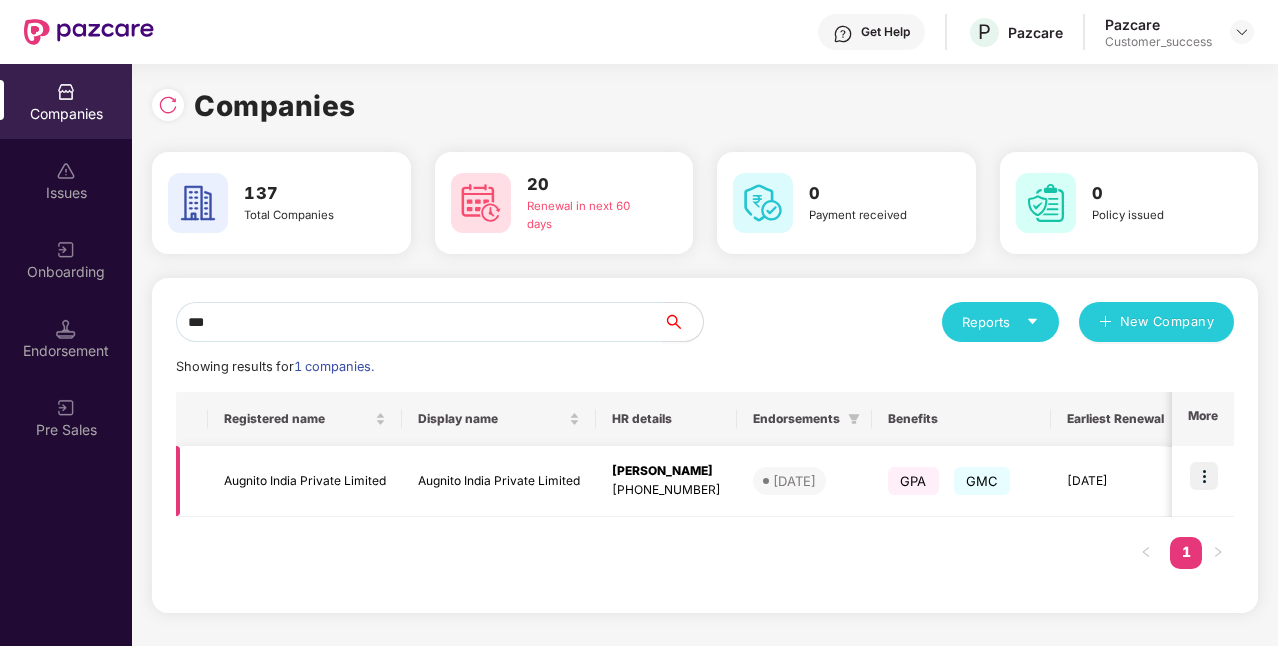 type on "***" 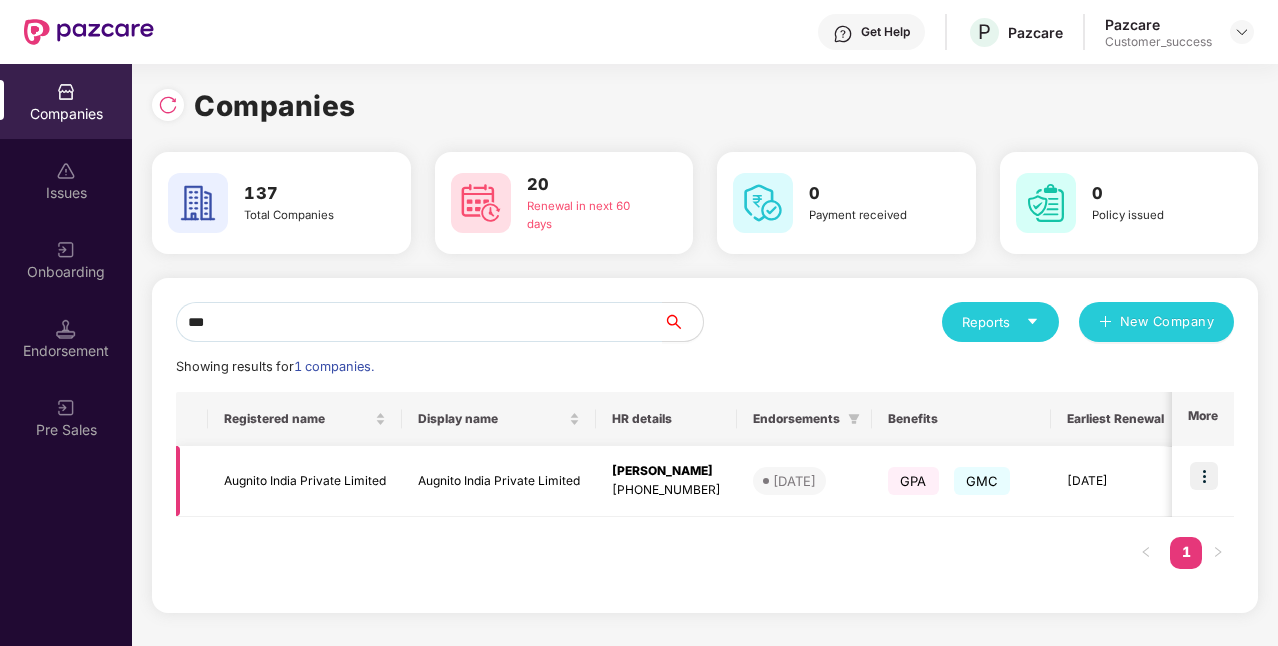 click at bounding box center [1204, 476] 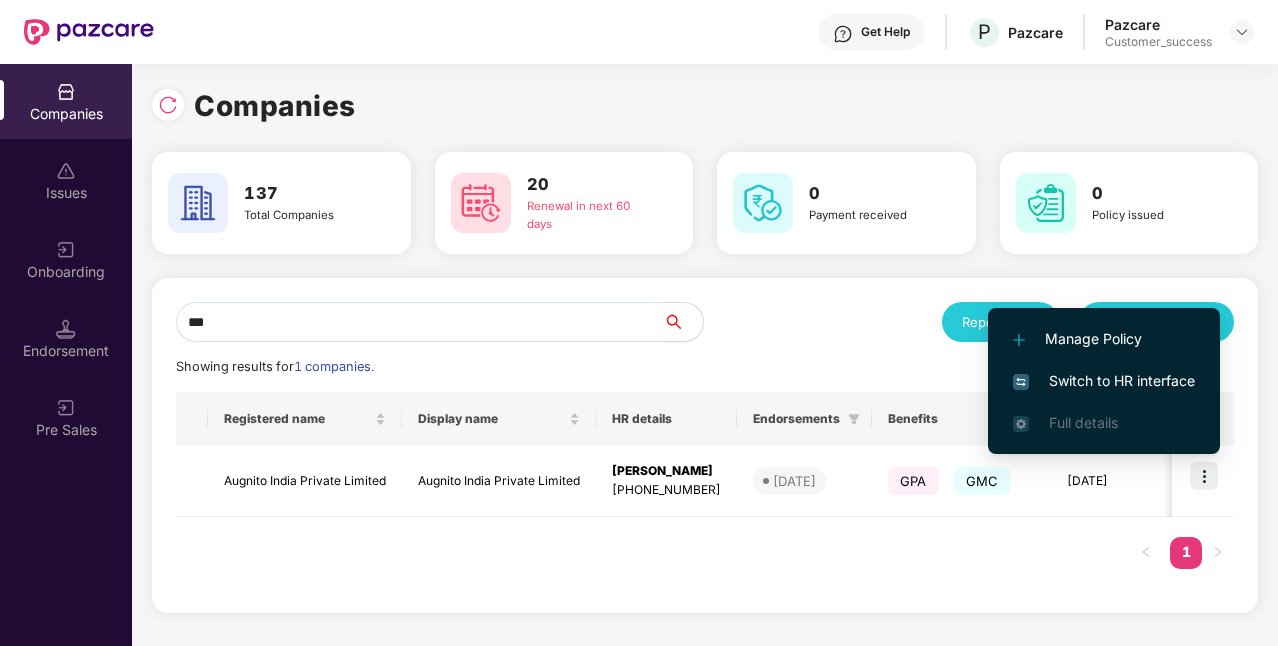 click on "Switch to HR interface" at bounding box center [1104, 381] 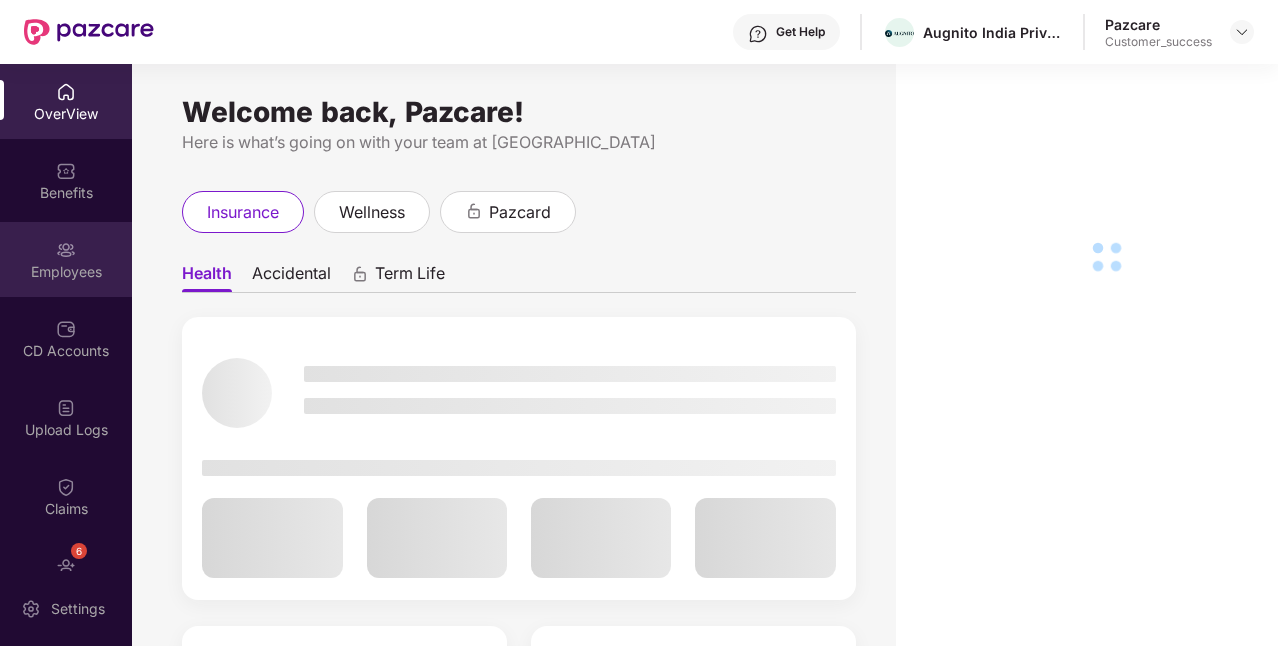 click on "Employees" at bounding box center (66, 259) 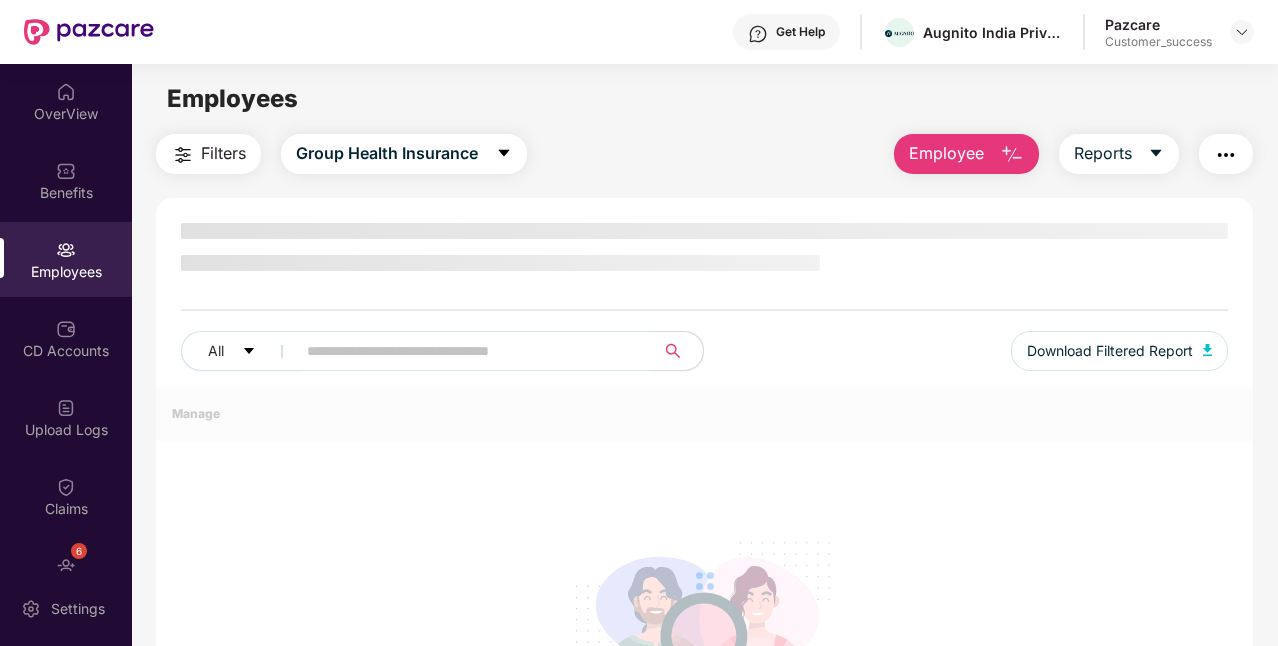 click on "Employees" at bounding box center (66, 259) 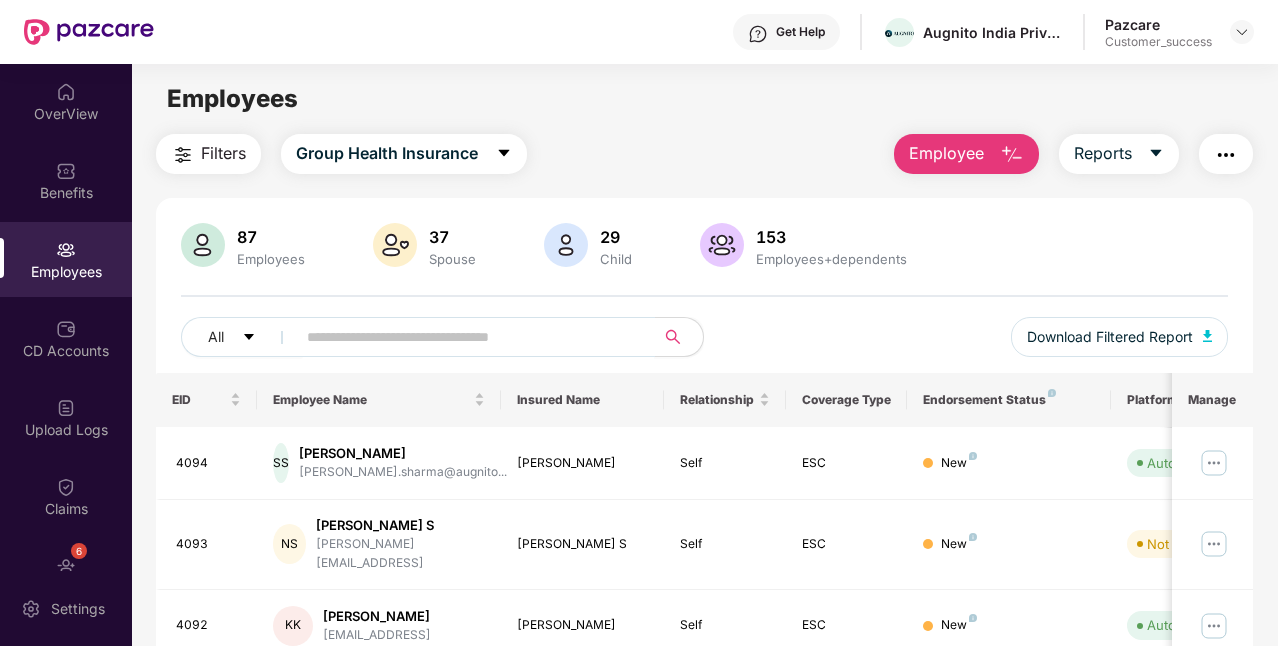 click at bounding box center [467, 337] 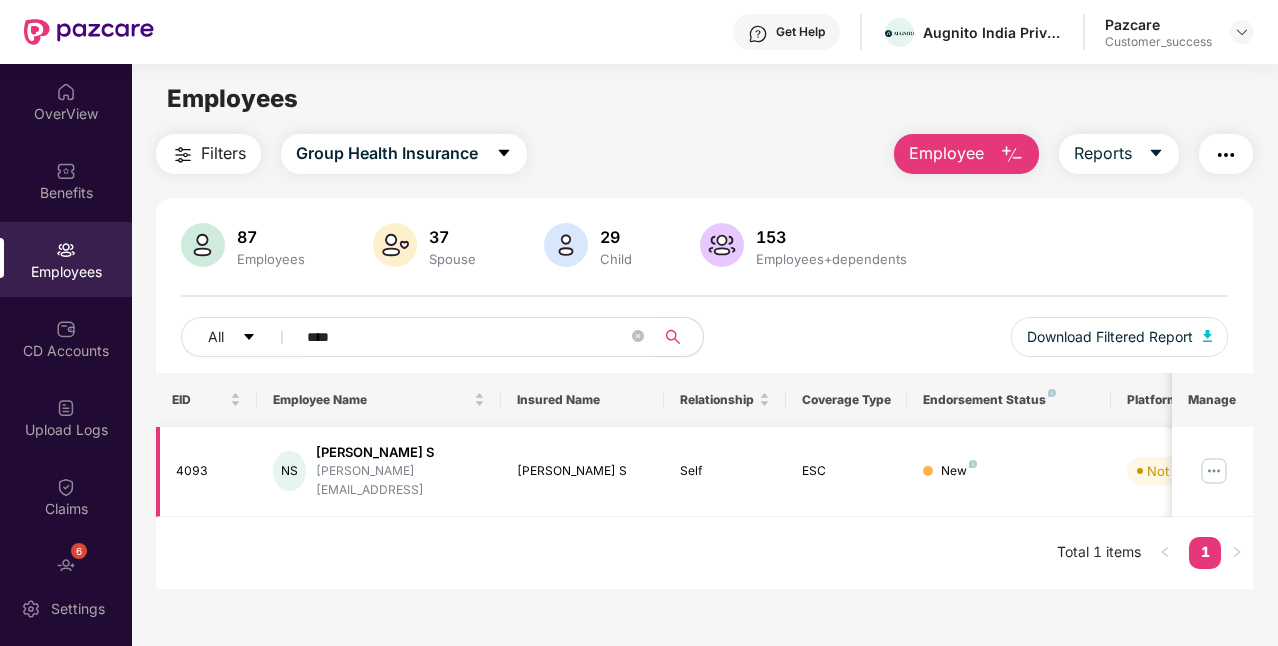 type on "****" 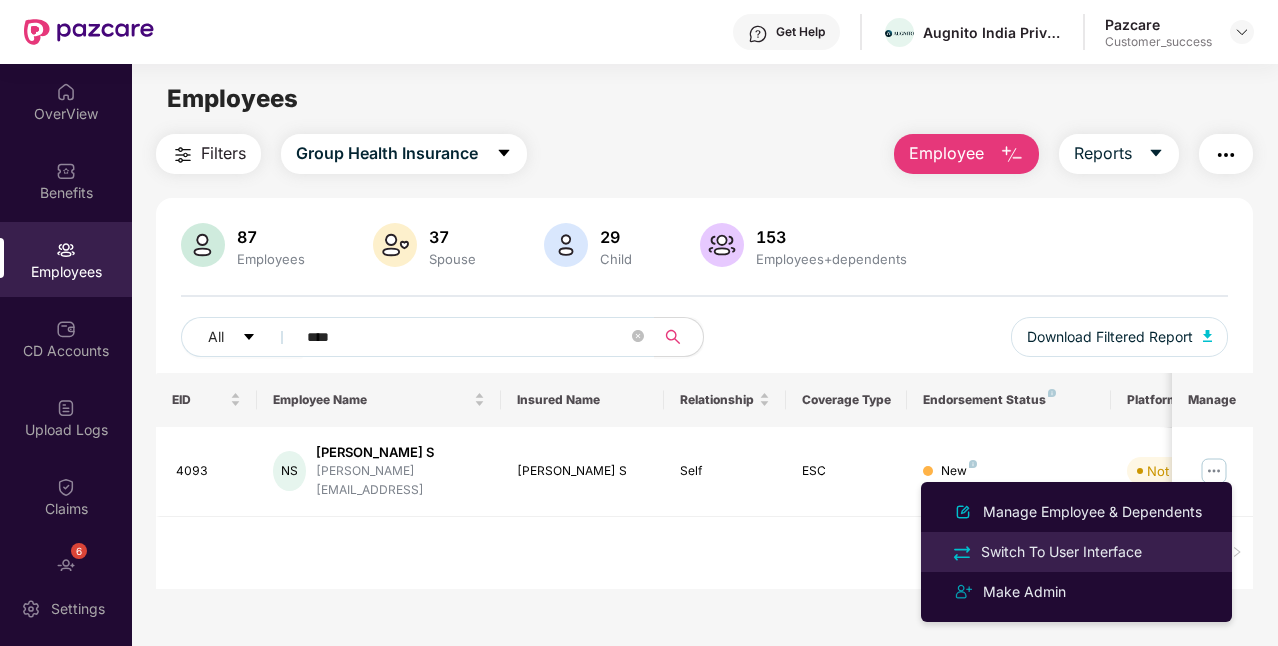 click on "Switch To User Interface" at bounding box center (1061, 552) 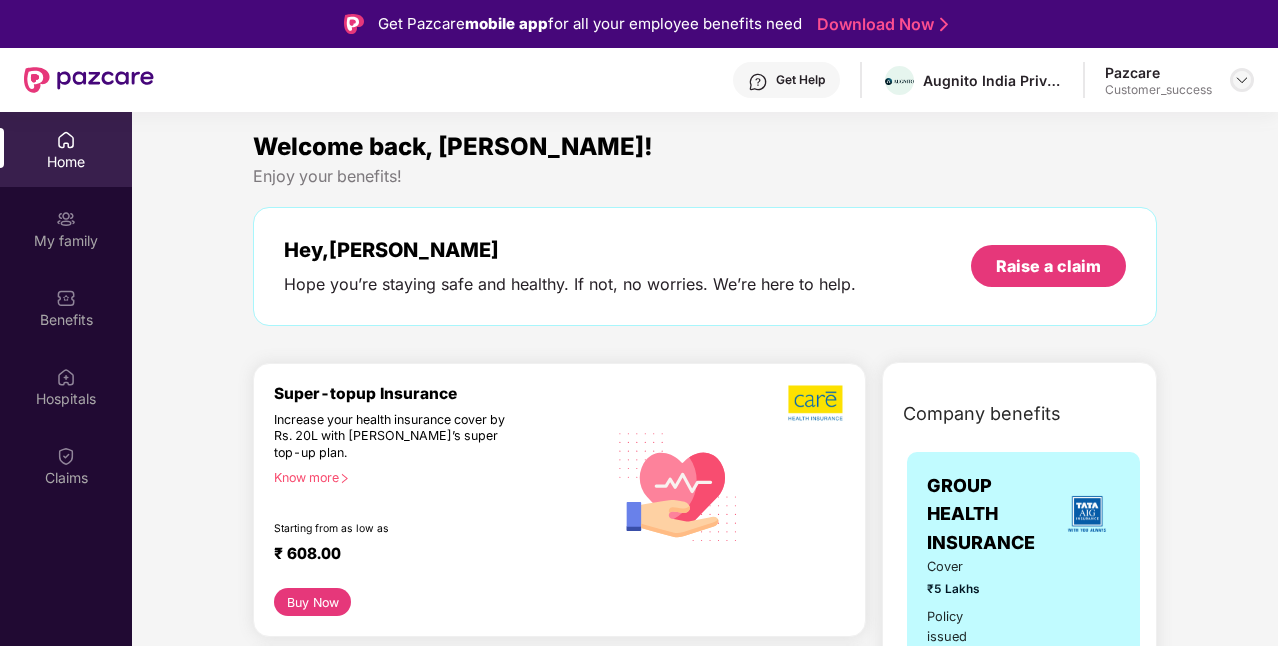 click at bounding box center (1242, 80) 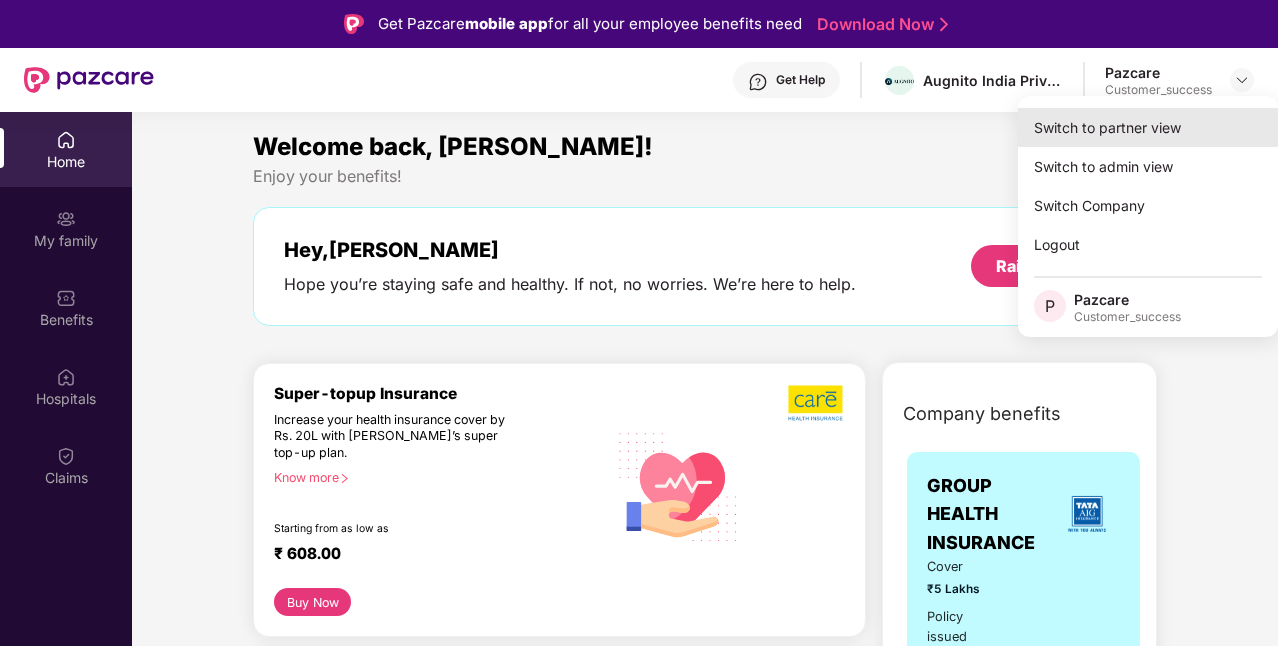 click on "Switch to partner view" at bounding box center [1148, 127] 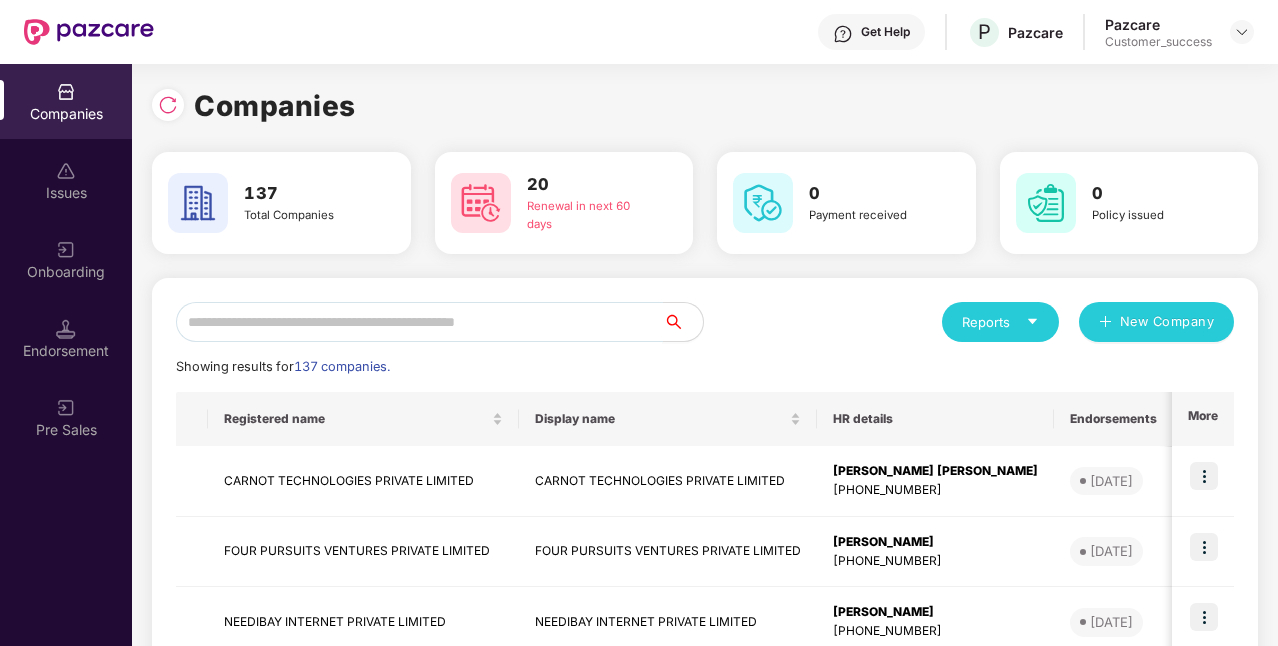 click at bounding box center [419, 322] 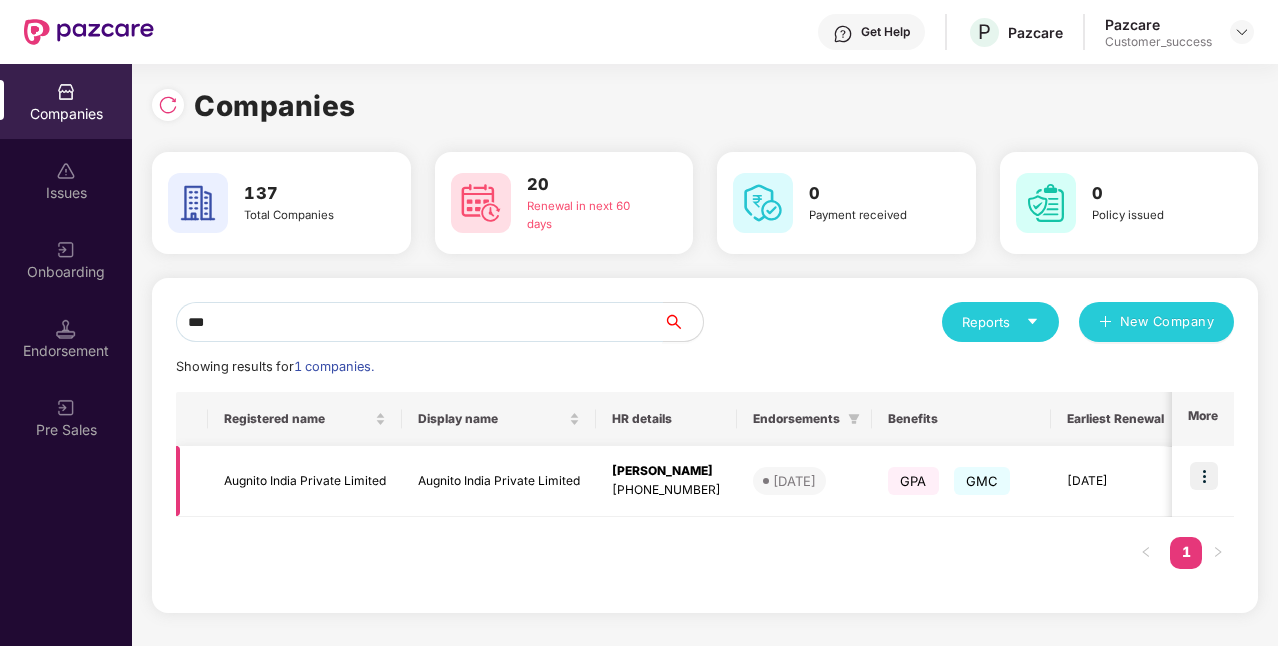 type on "***" 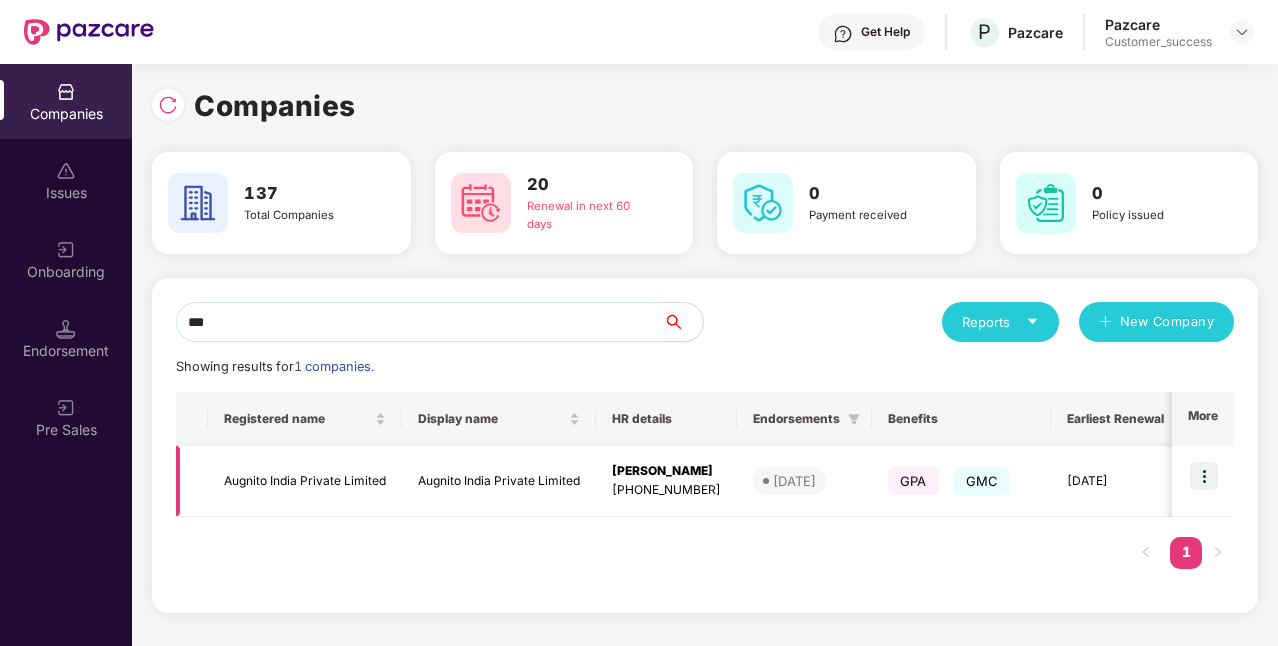 click at bounding box center (1204, 476) 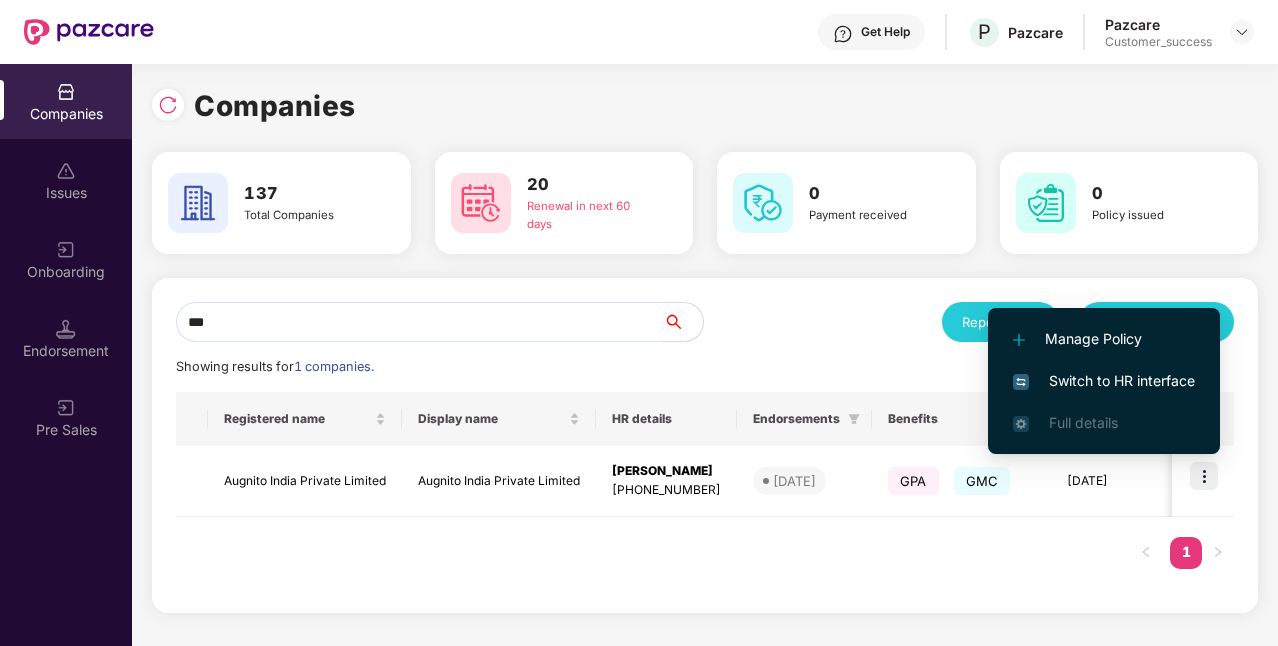 click on "Switch to HR interface" at bounding box center (1104, 381) 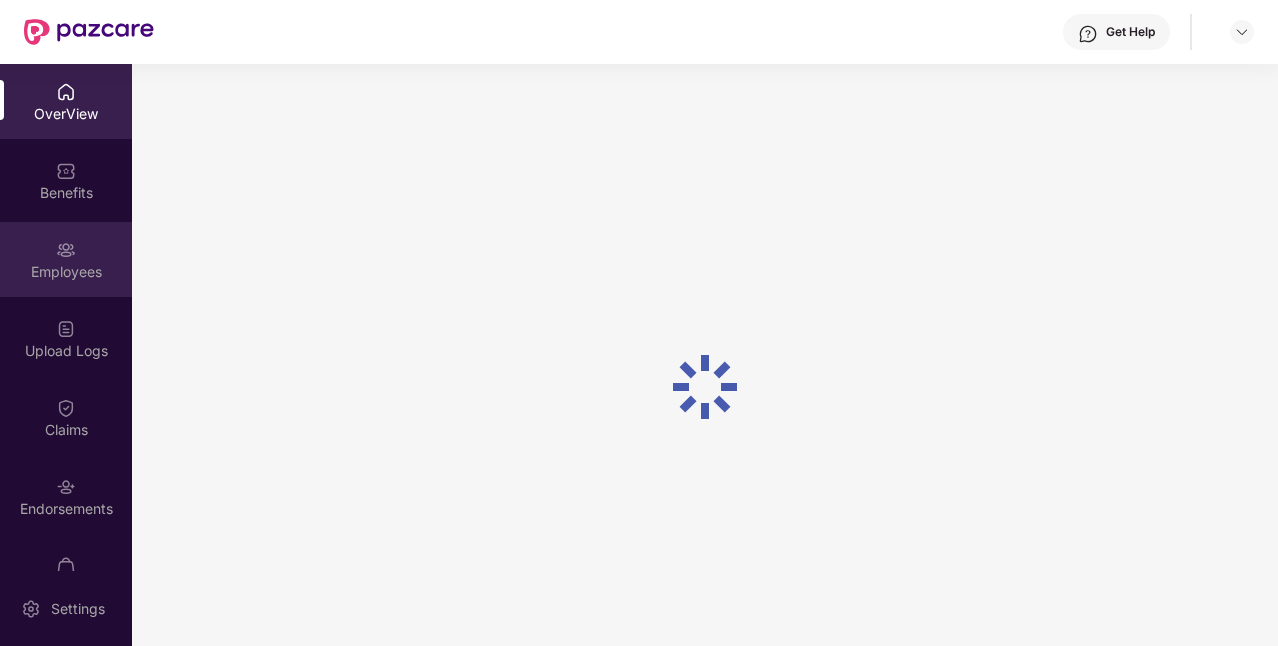 click on "Employees" at bounding box center (66, 259) 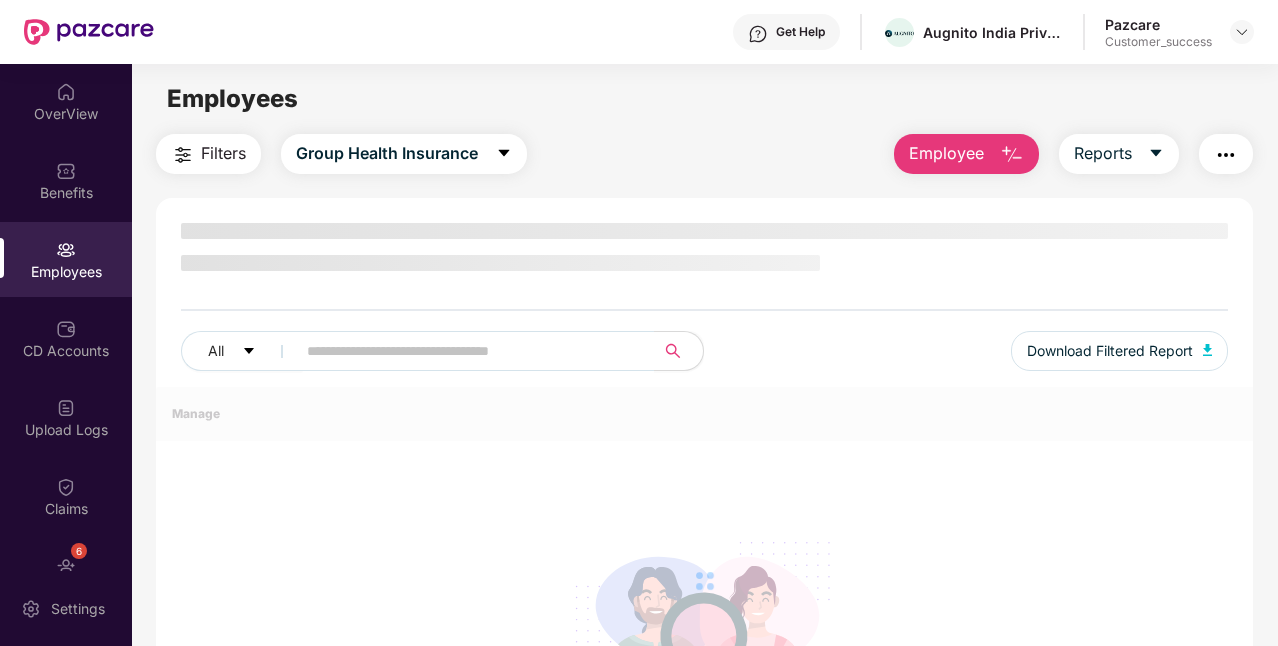 click on "Employees" at bounding box center [66, 259] 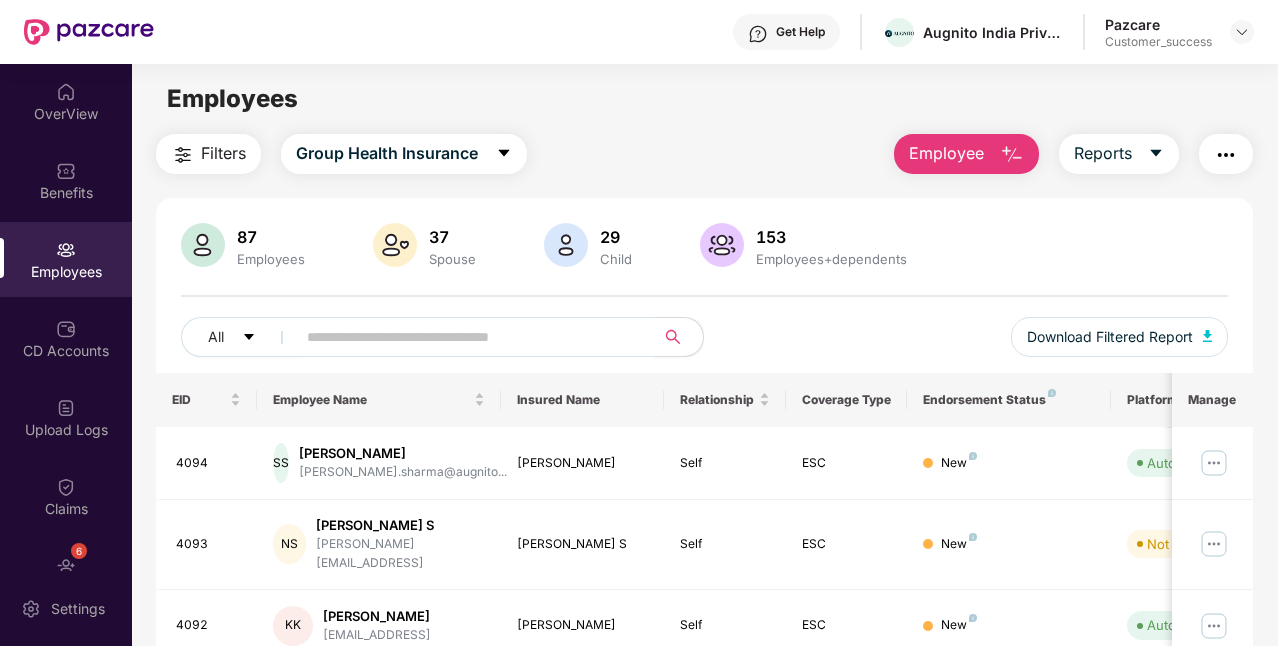 click on "Employees" at bounding box center (66, 272) 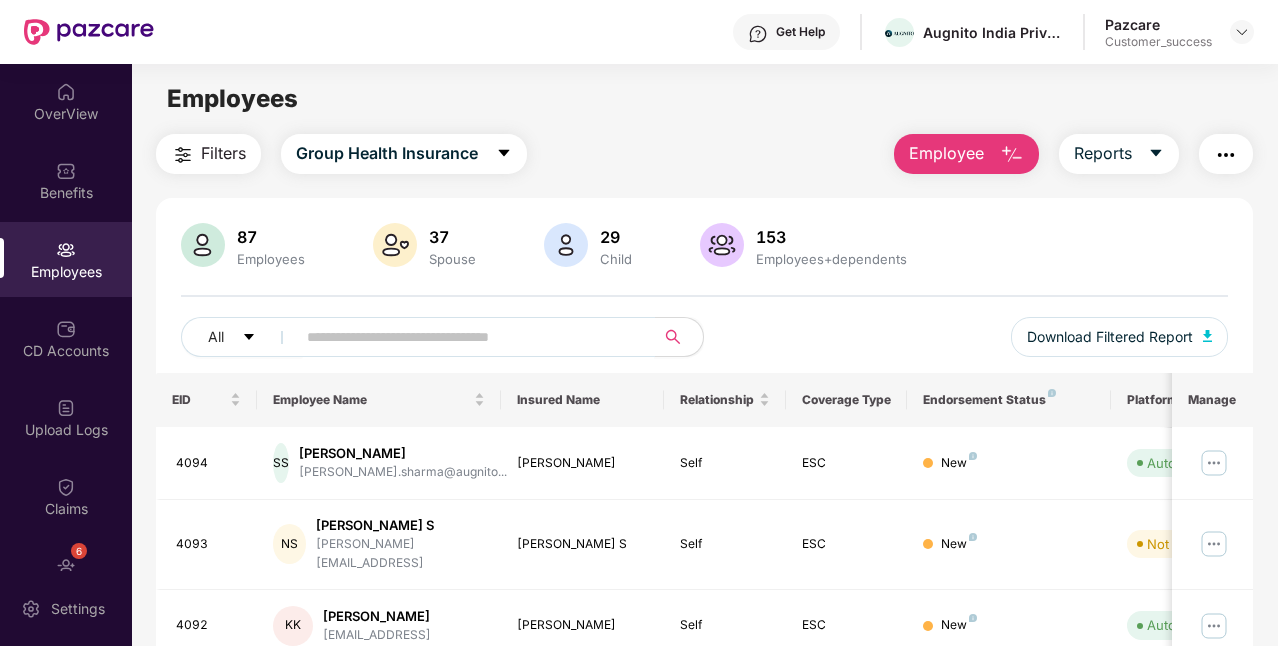 click at bounding box center (467, 337) 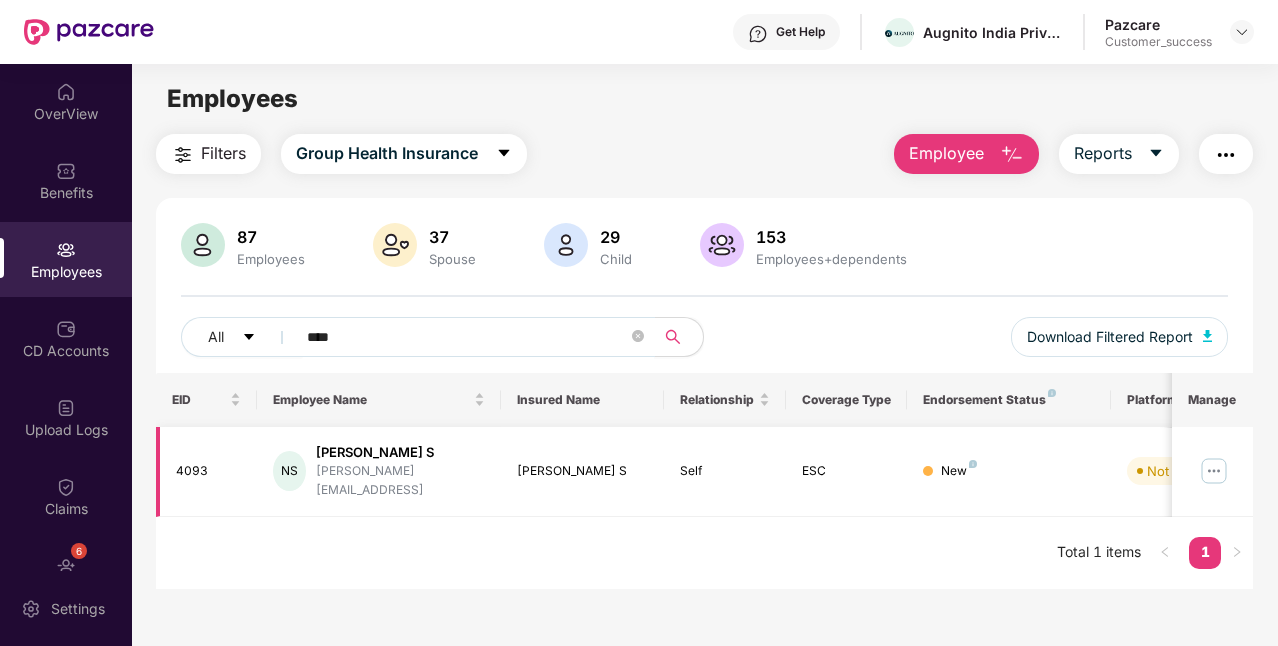 type on "****" 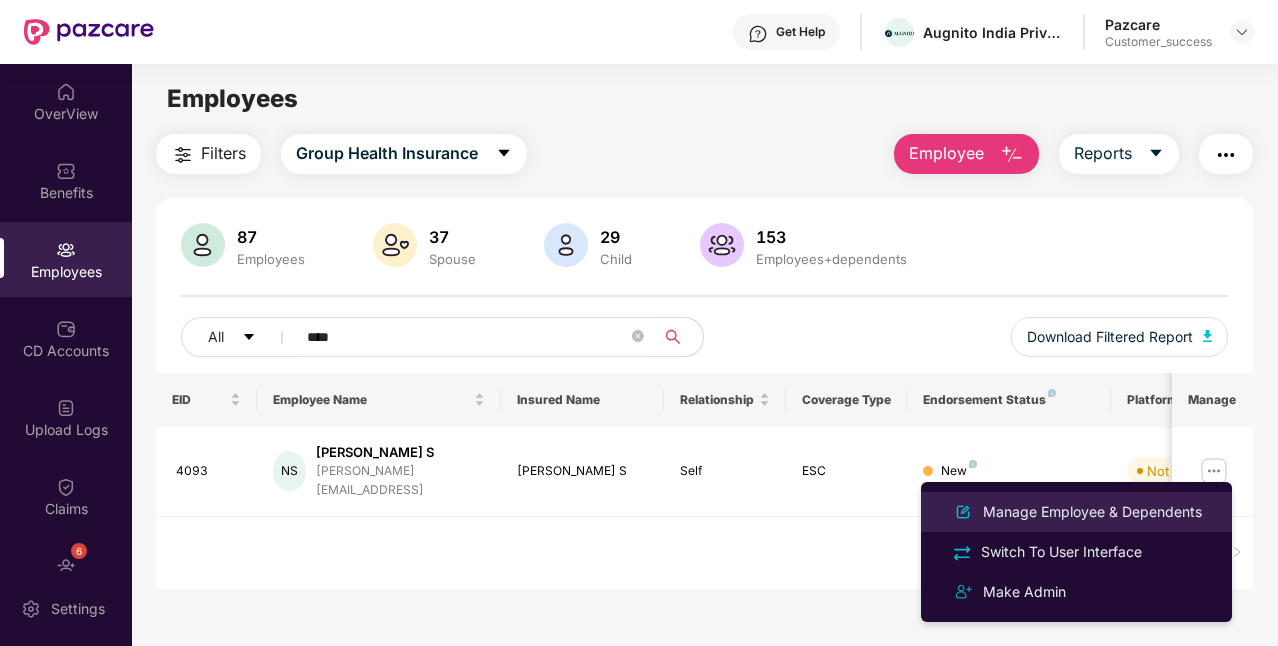 click on "Manage Employee & Dependents" at bounding box center (1092, 512) 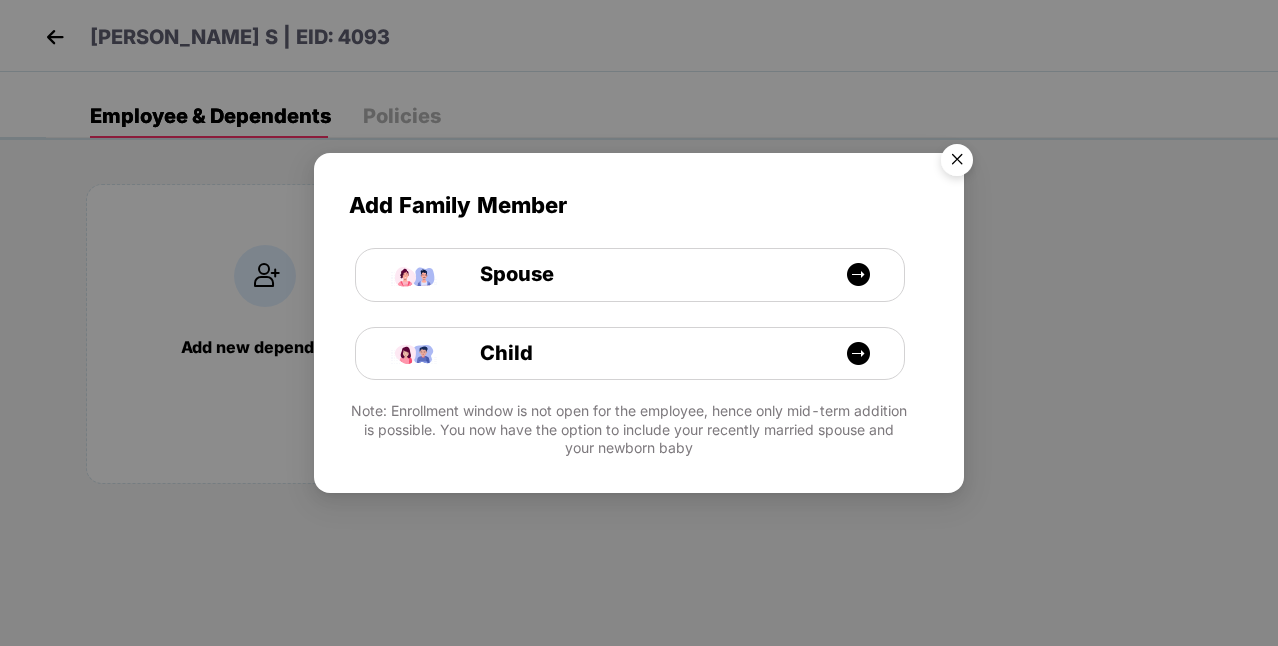 click at bounding box center (957, 163) 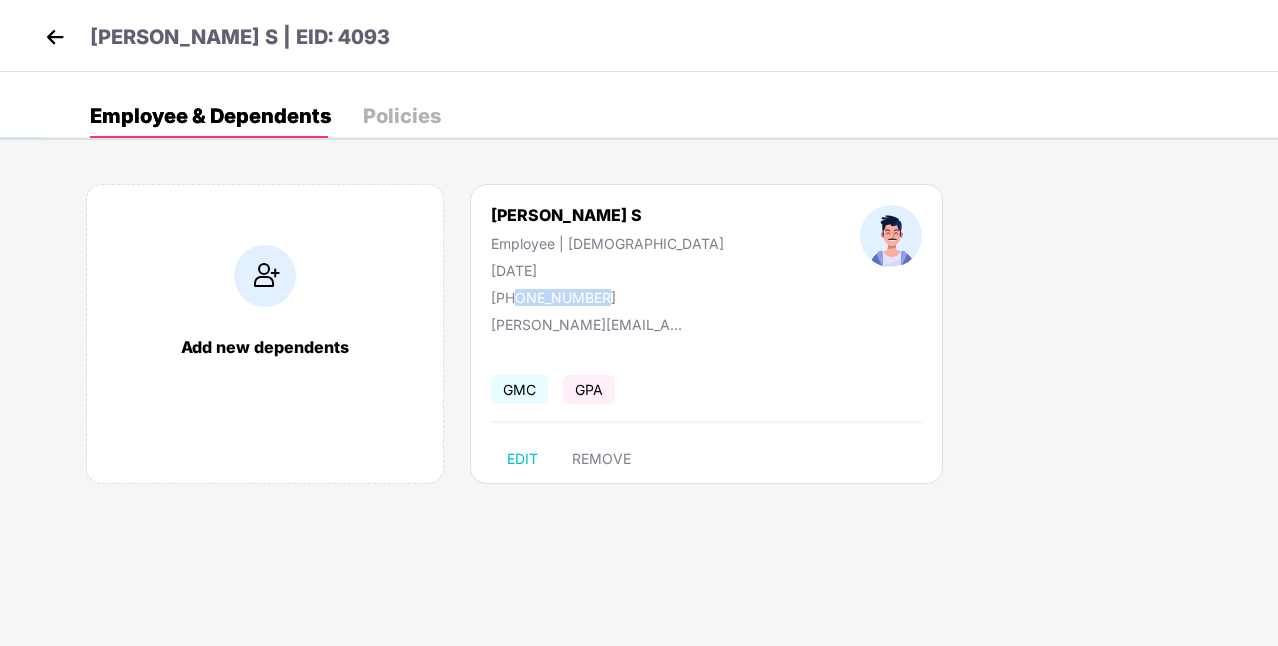 drag, startPoint x: 513, startPoint y: 292, endPoint x: 618, endPoint y: 298, distance: 105.17129 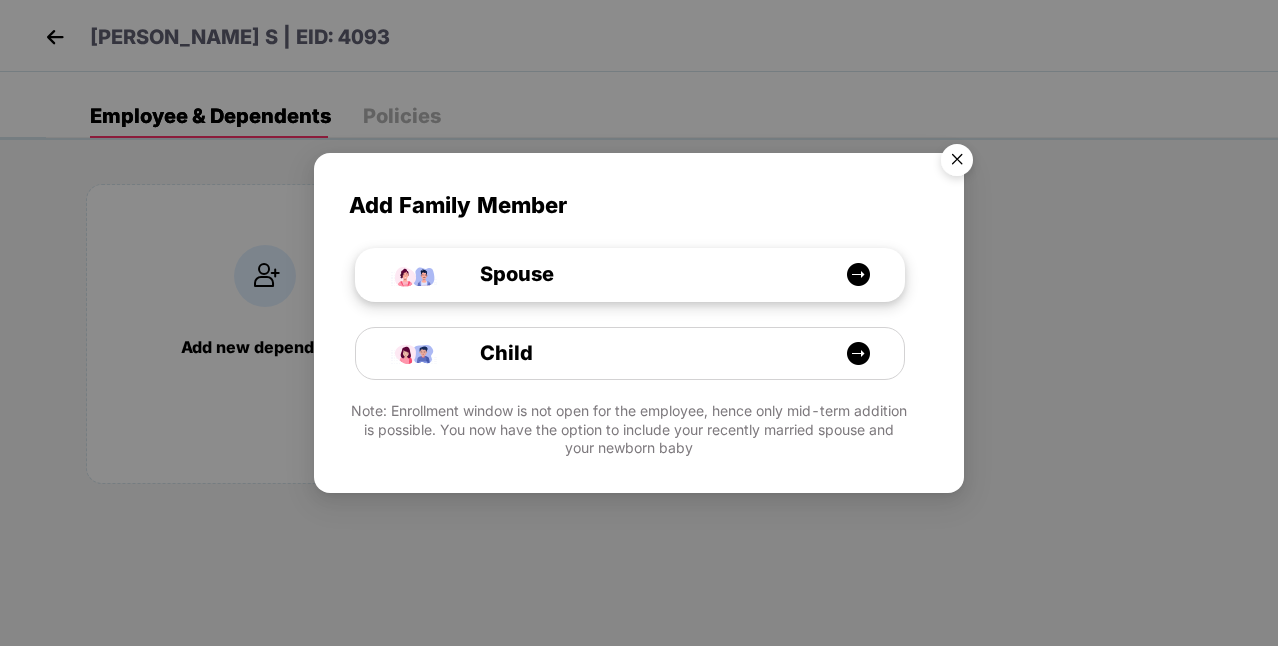 click on "Spouse" at bounding box center (640, 274) 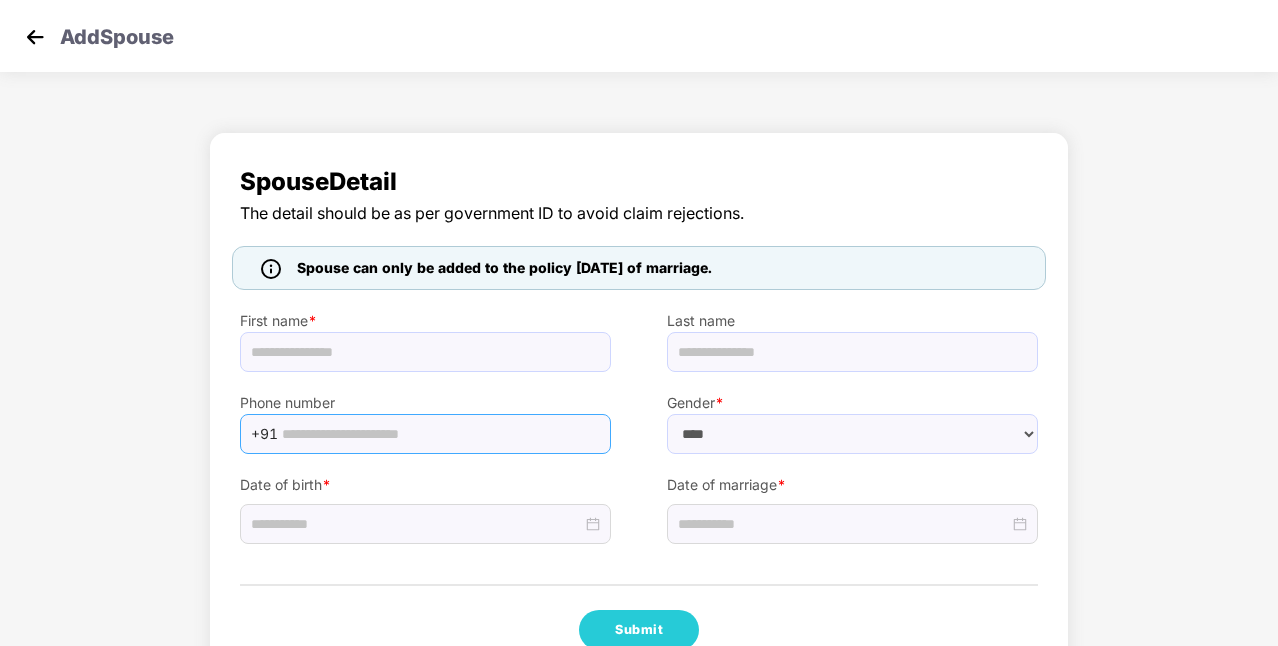 select on "******" 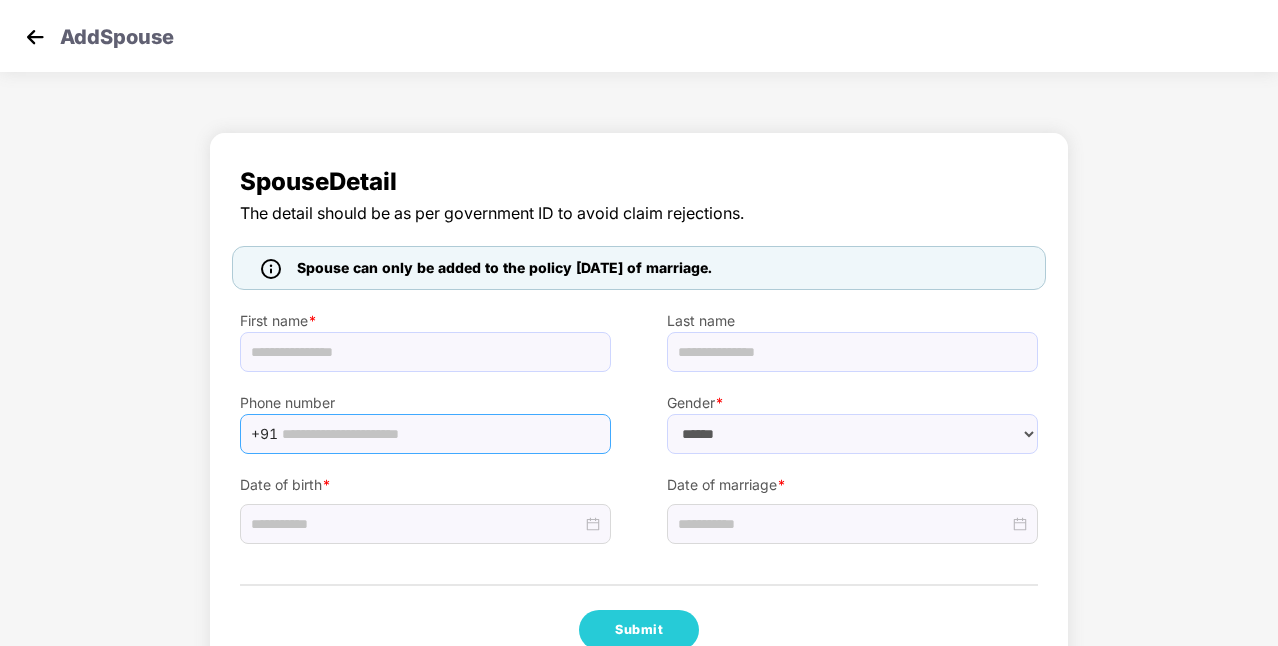 click at bounding box center (440, 434) 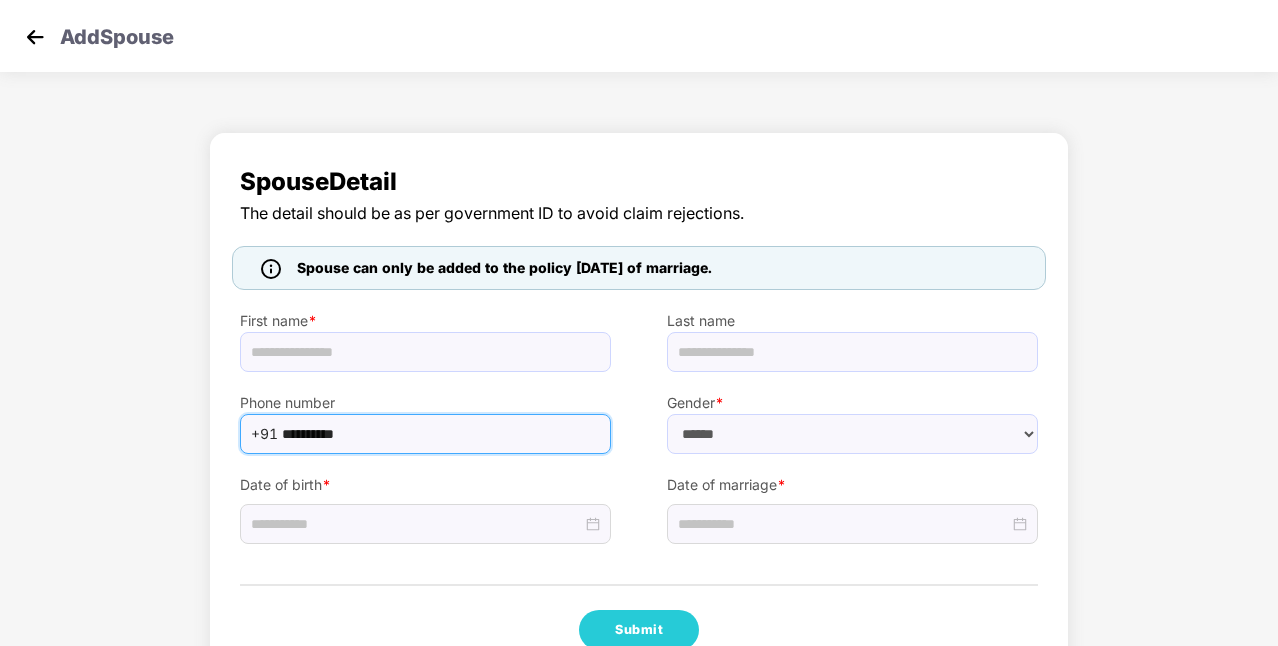 type on "**********" 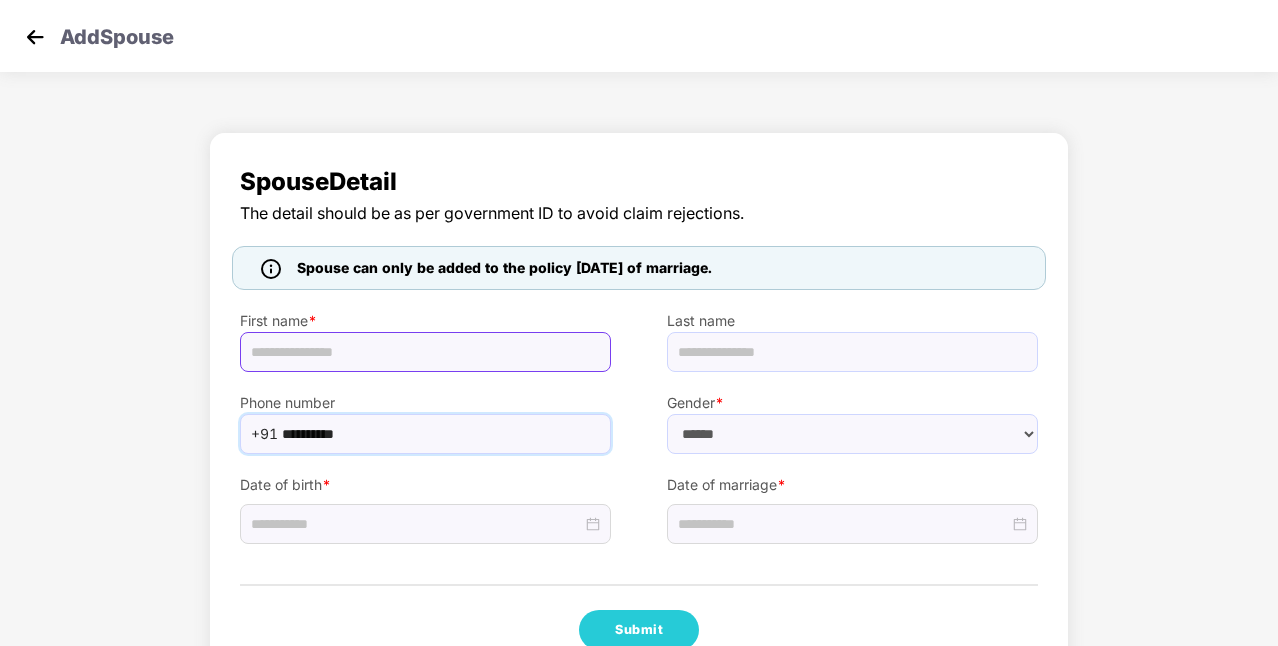 click at bounding box center [425, 352] 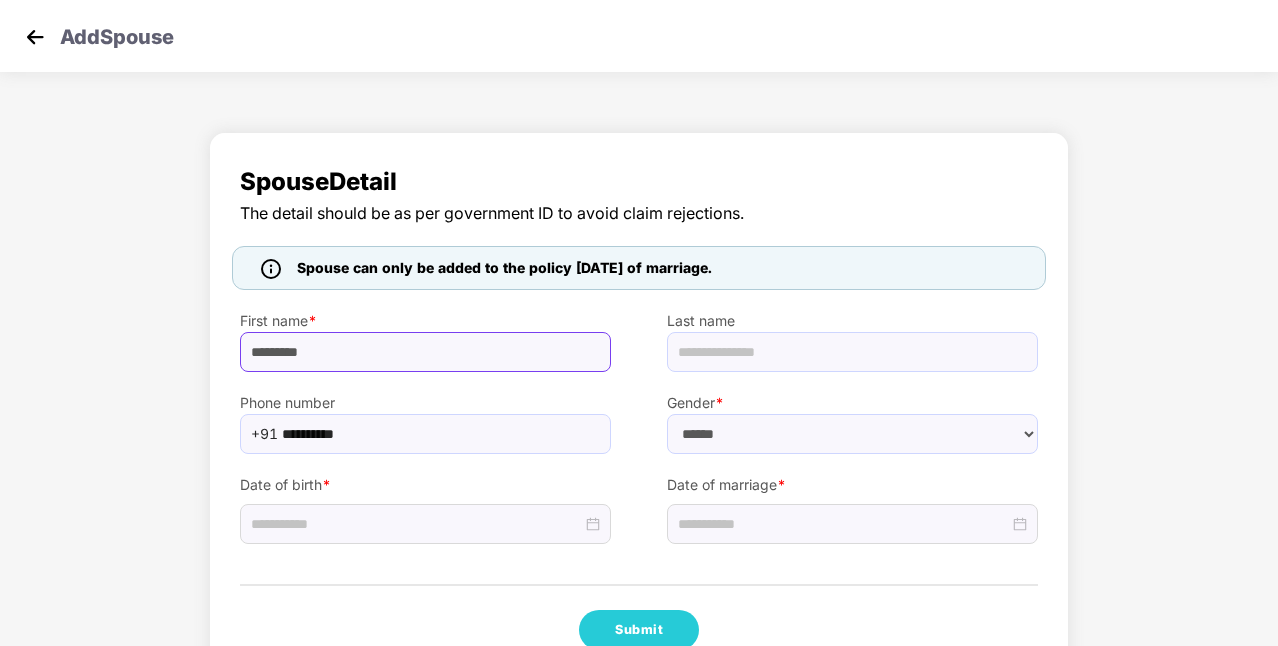 type on "*********" 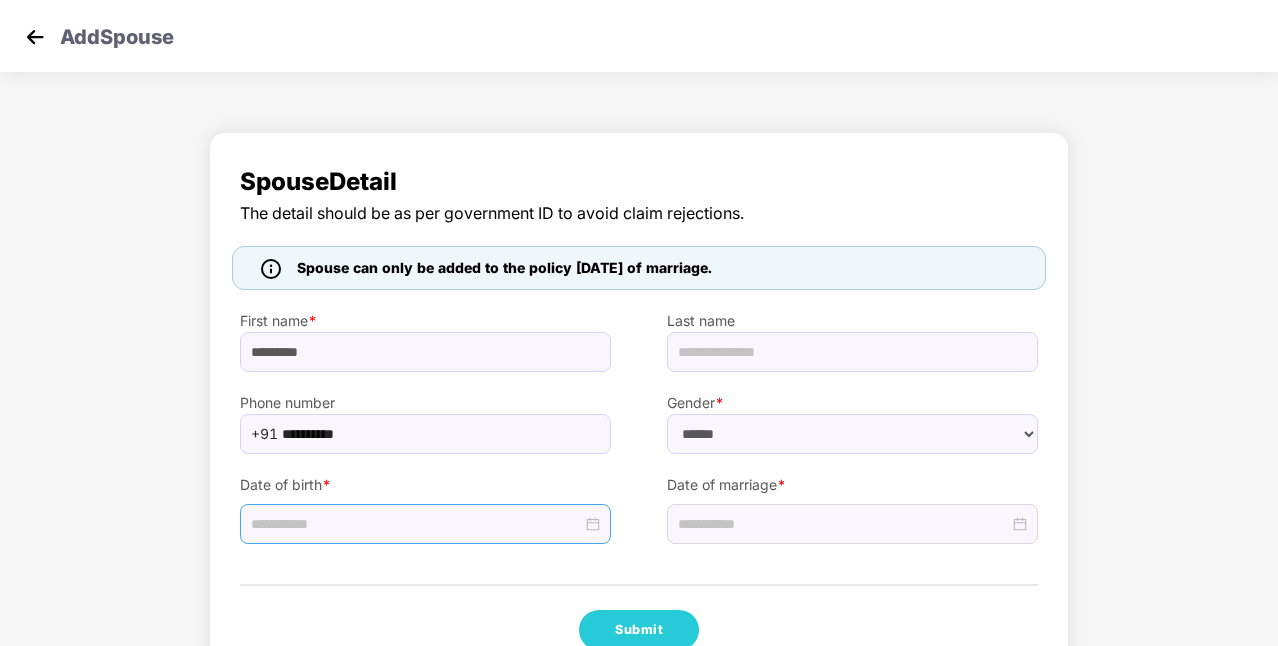 click at bounding box center (416, 524) 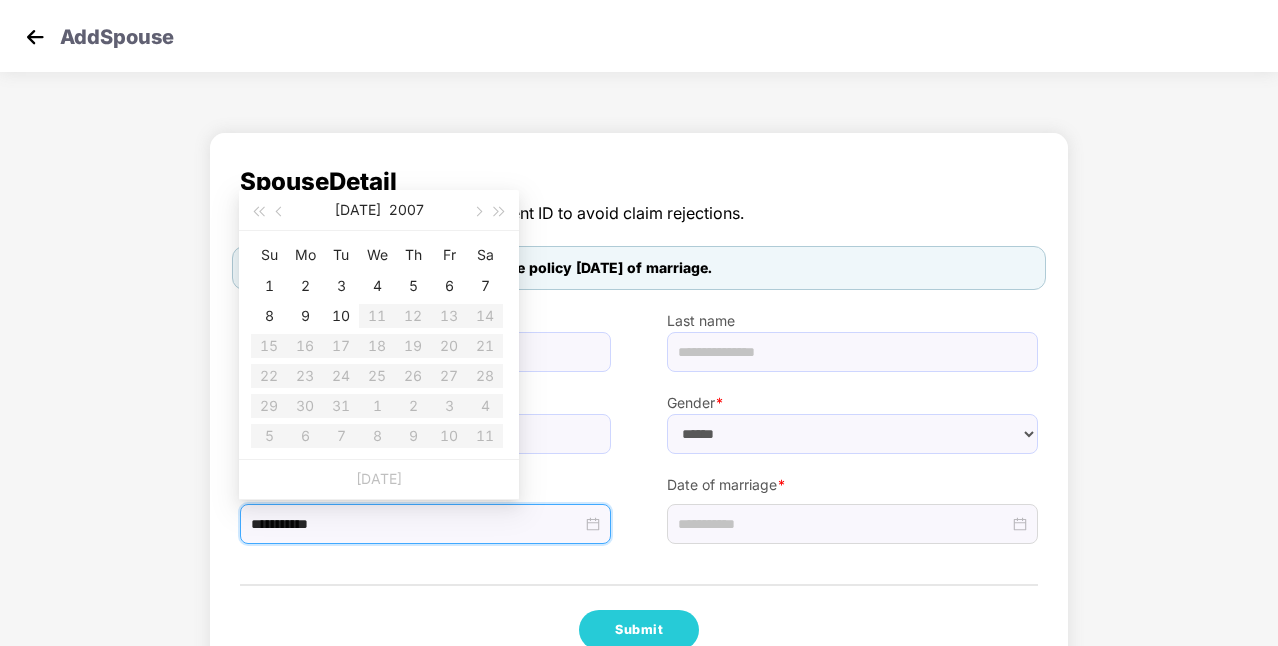 type on "**********" 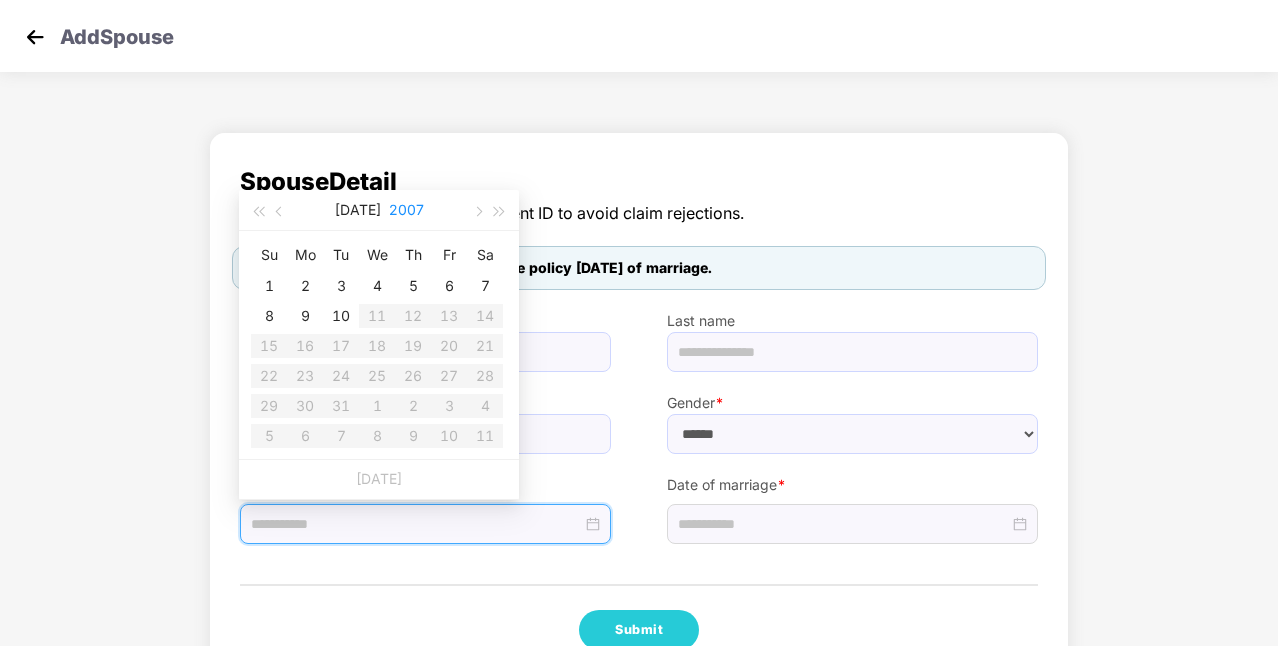 click on "2007" at bounding box center [406, 210] 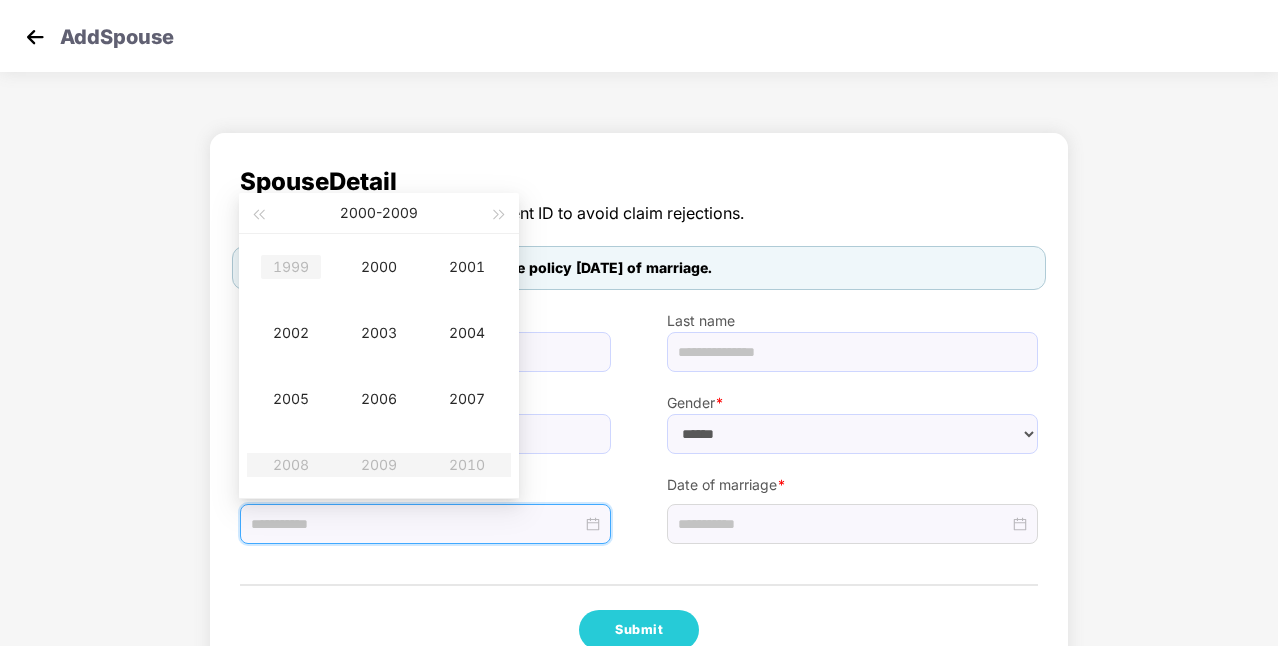 type on "**********" 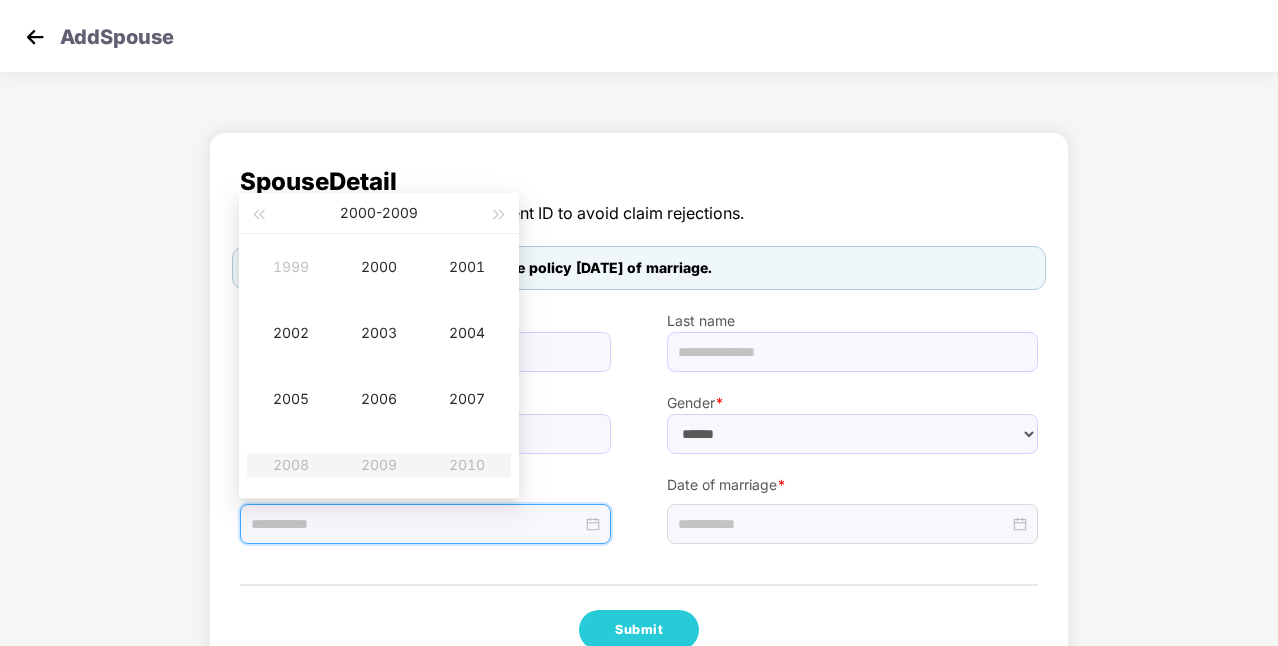 click on "2000 - 2009" at bounding box center [378, 213] 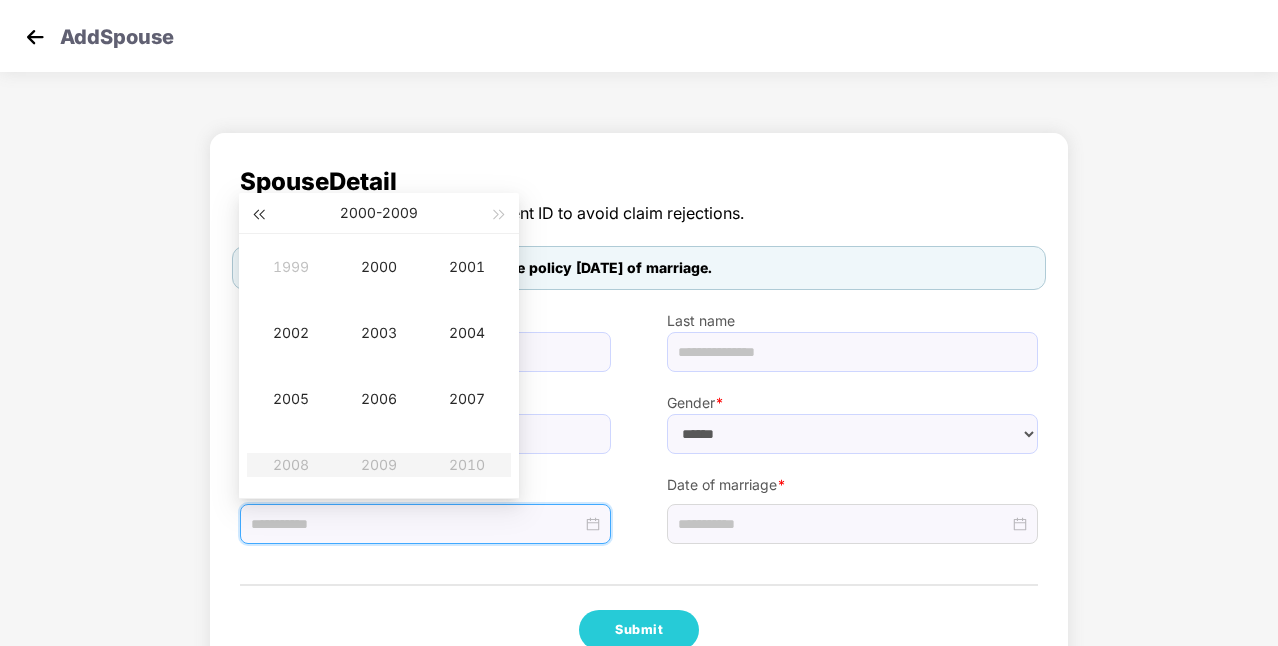 click at bounding box center [258, 213] 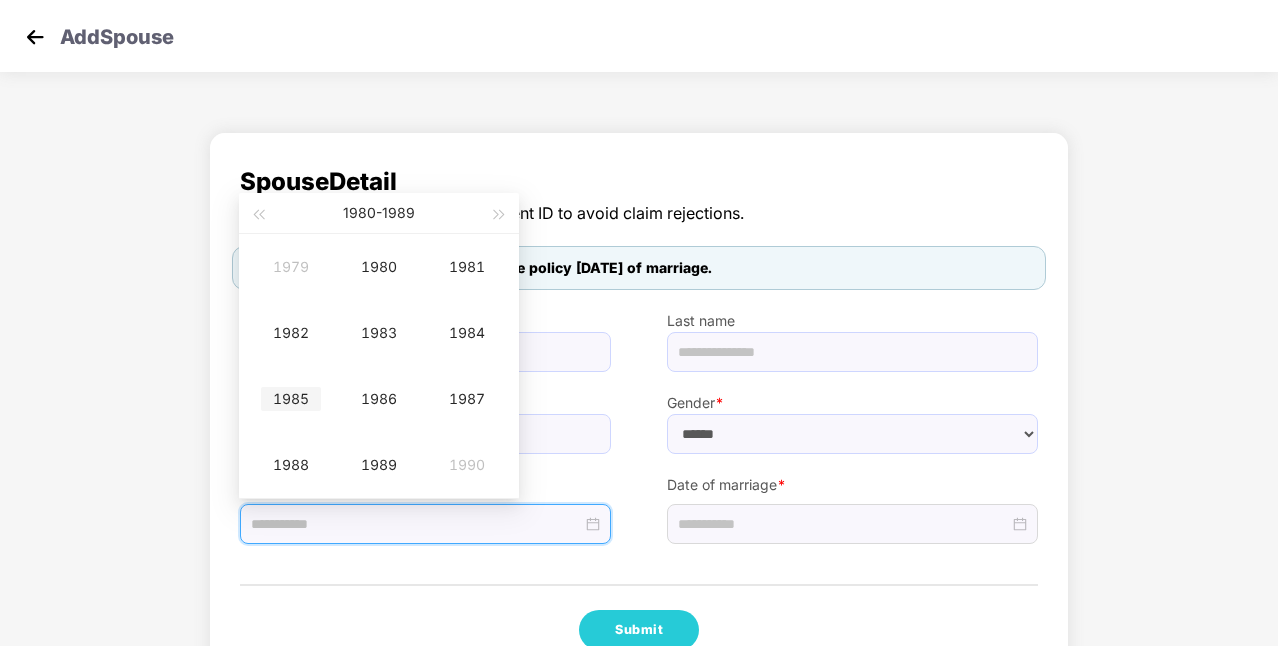 type on "**********" 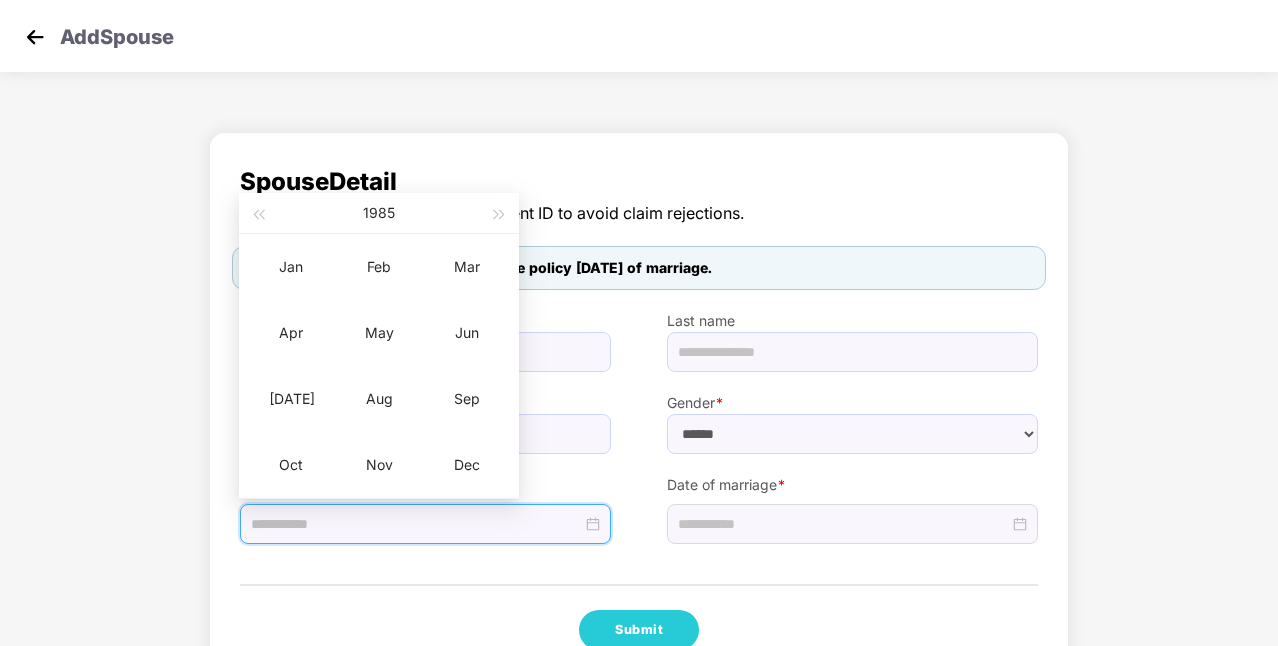 type on "**********" 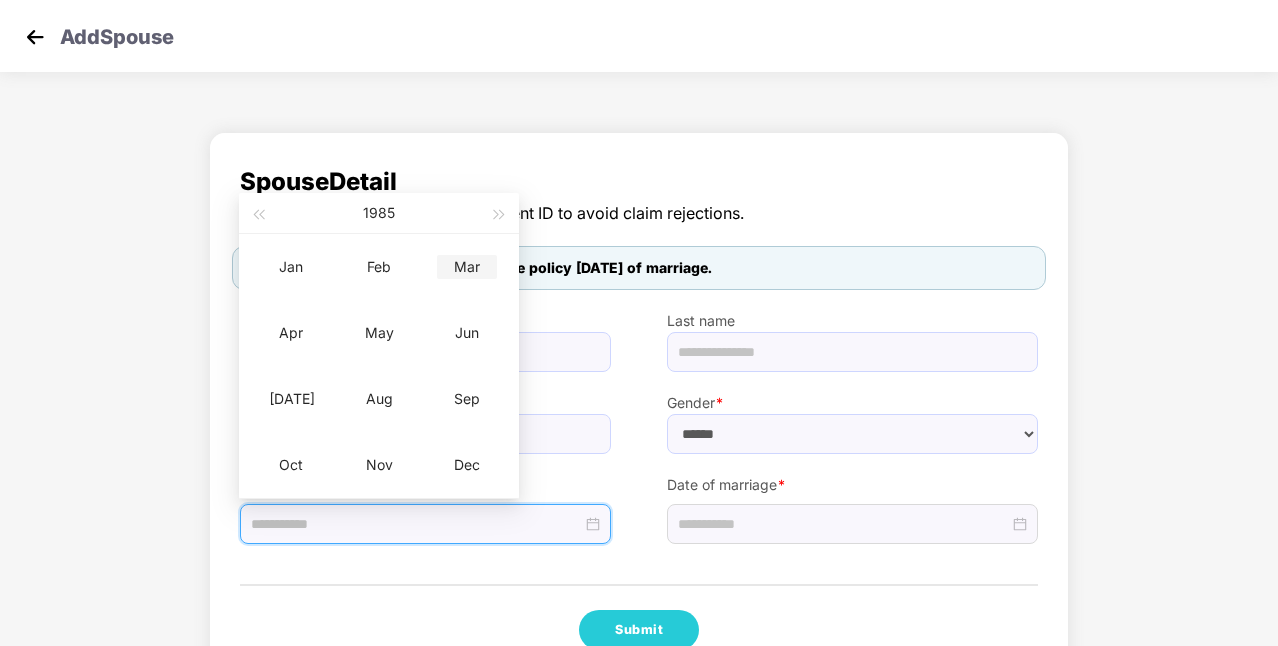 click on "Mar" at bounding box center [467, 267] 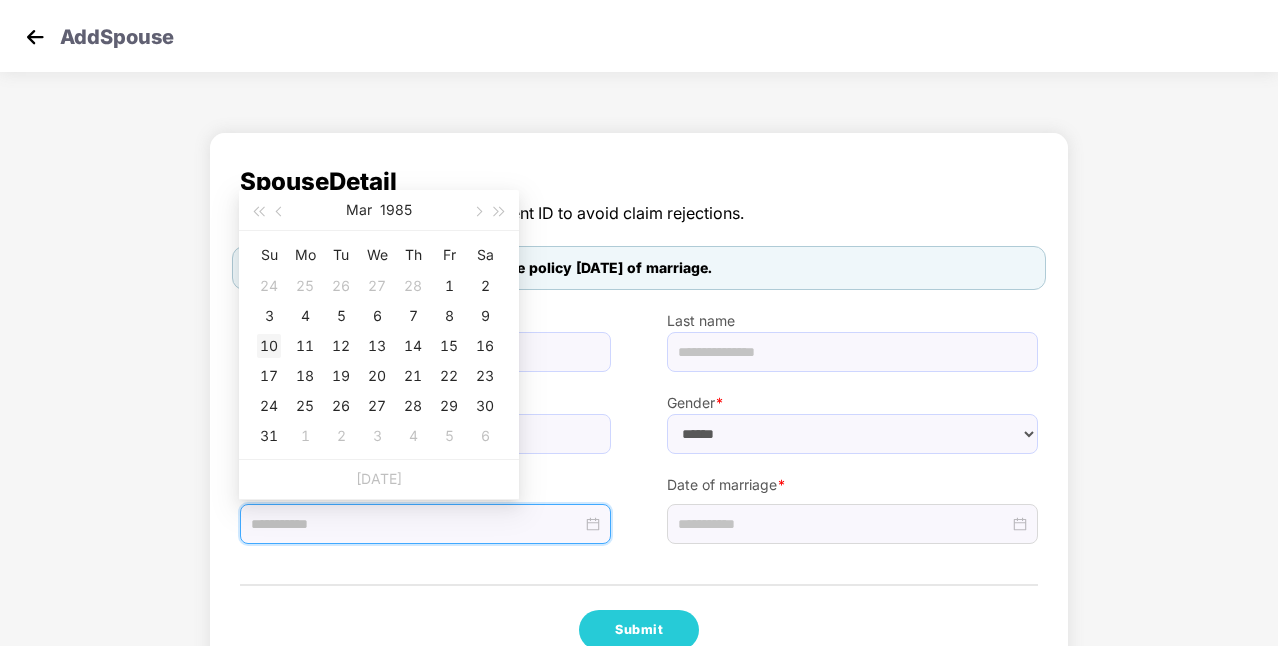 type on "**********" 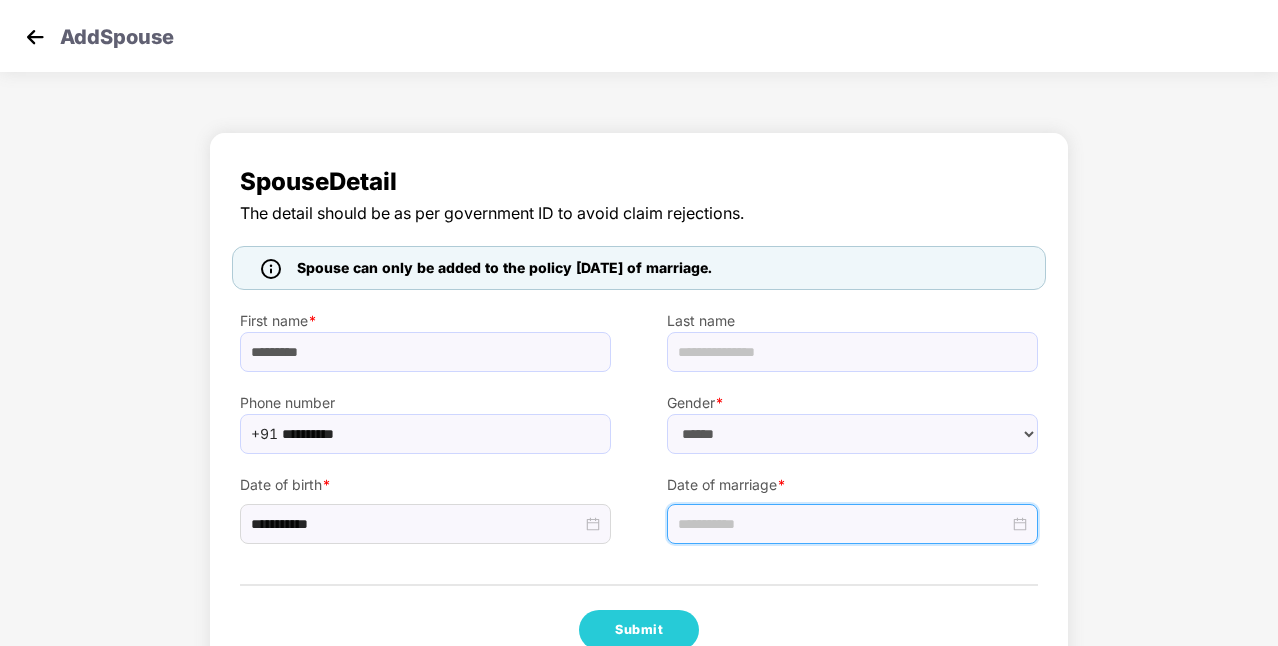 click at bounding box center [843, 524] 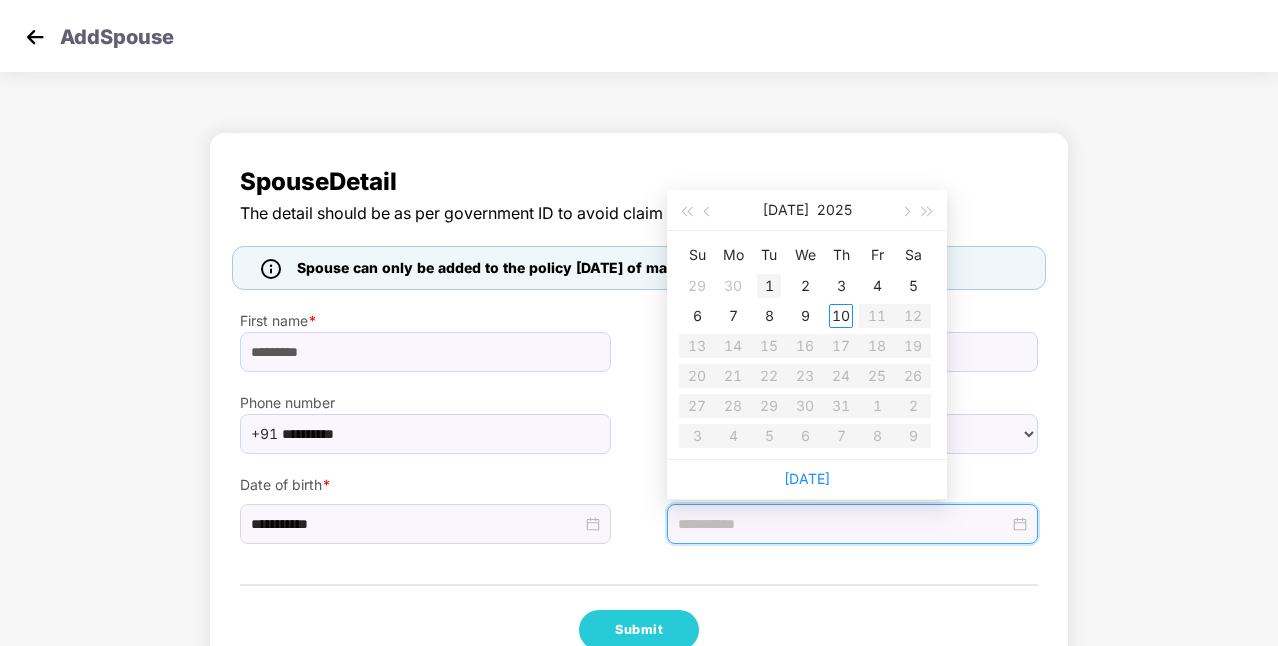 type on "**********" 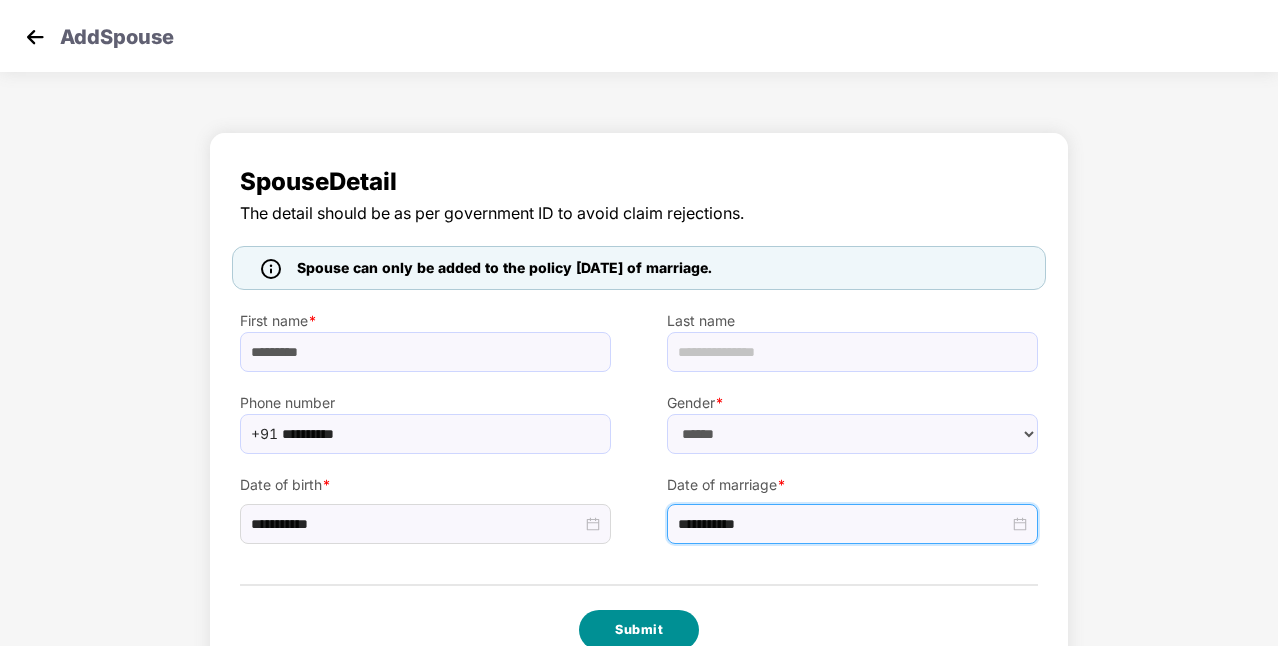 click on "Submit" at bounding box center [639, 630] 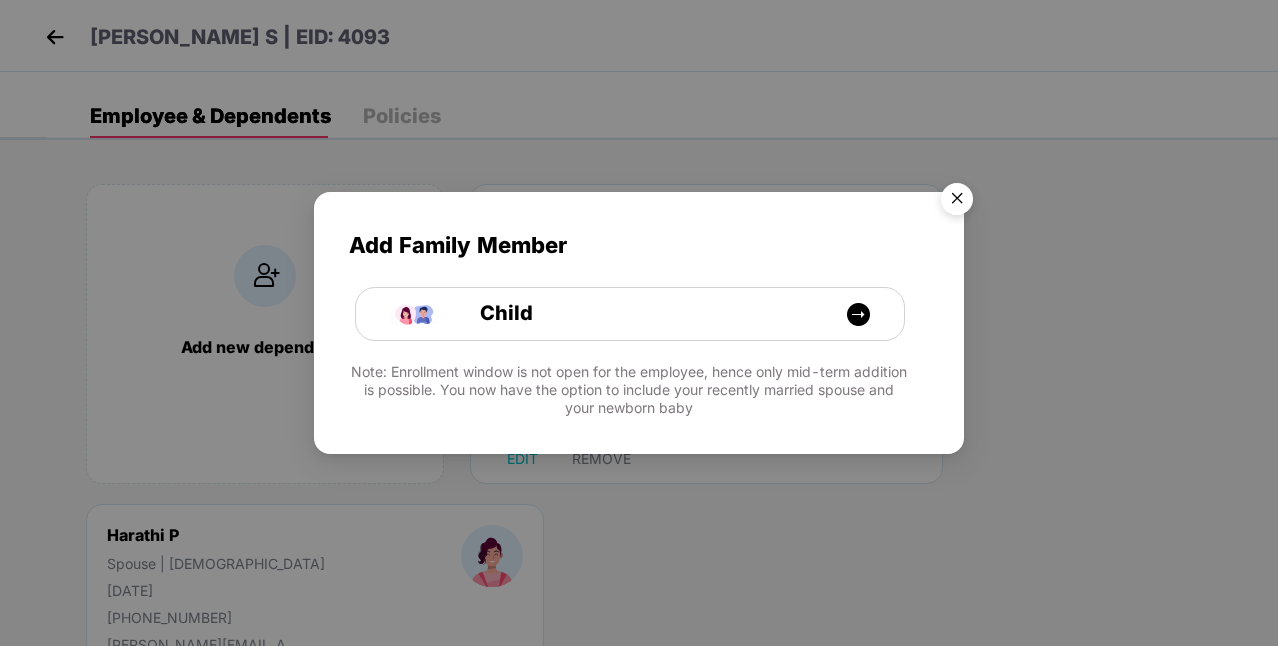drag, startPoint x: 963, startPoint y: 204, endPoint x: 768, endPoint y: 208, distance: 195.04102 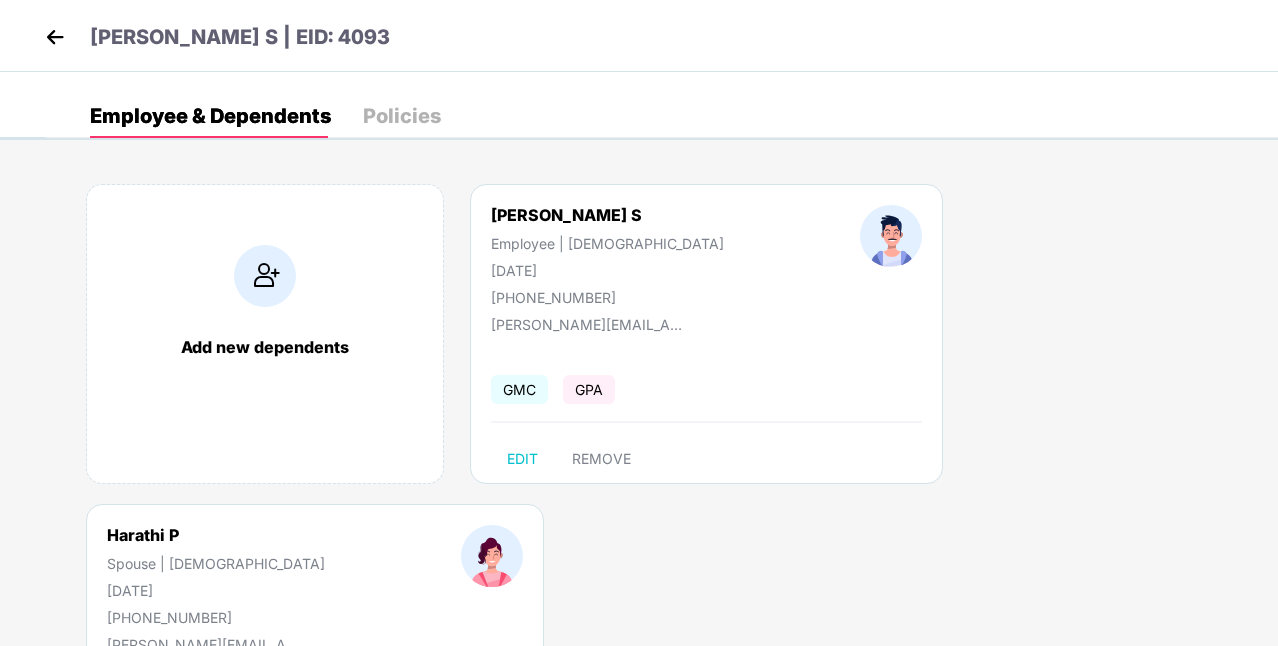 click at bounding box center (55, 37) 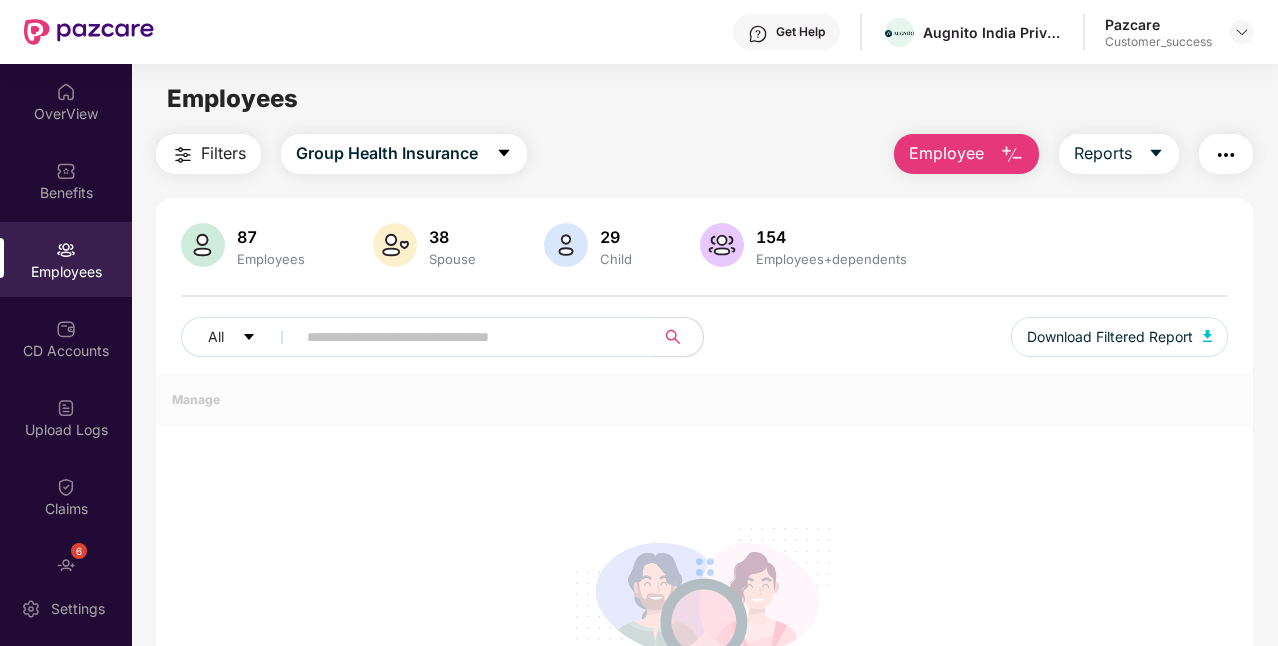 click on "Employee" at bounding box center (946, 153) 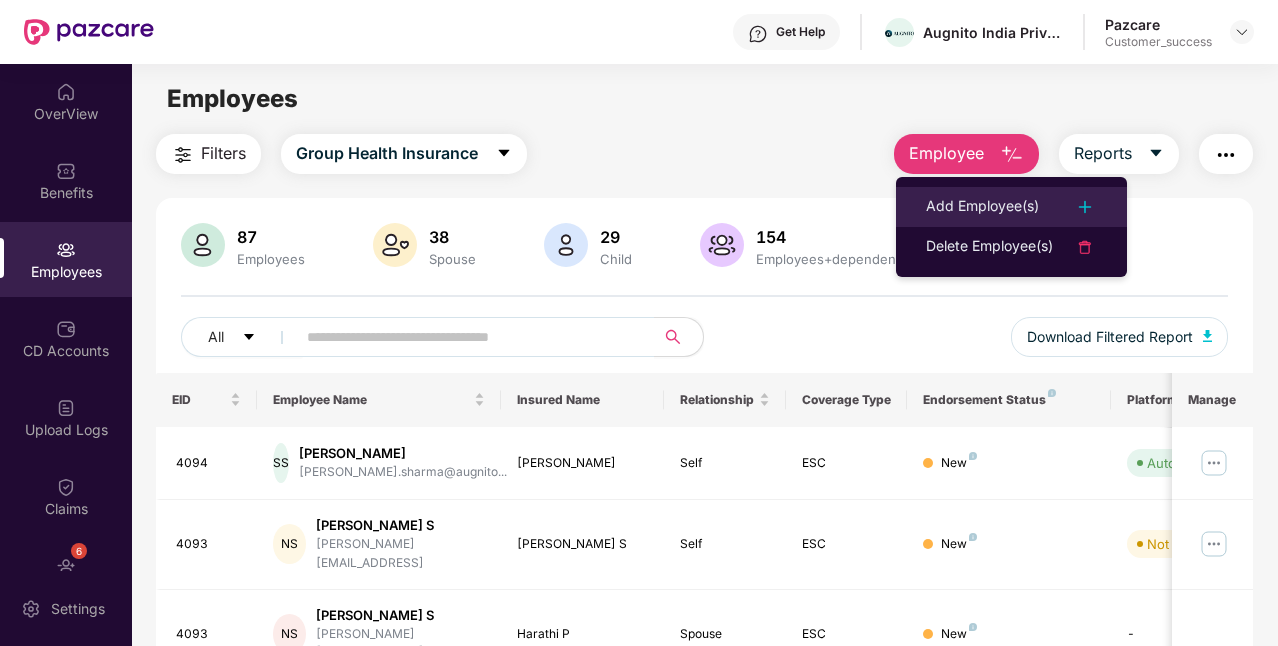 click on "Add Employee(s)" at bounding box center [982, 207] 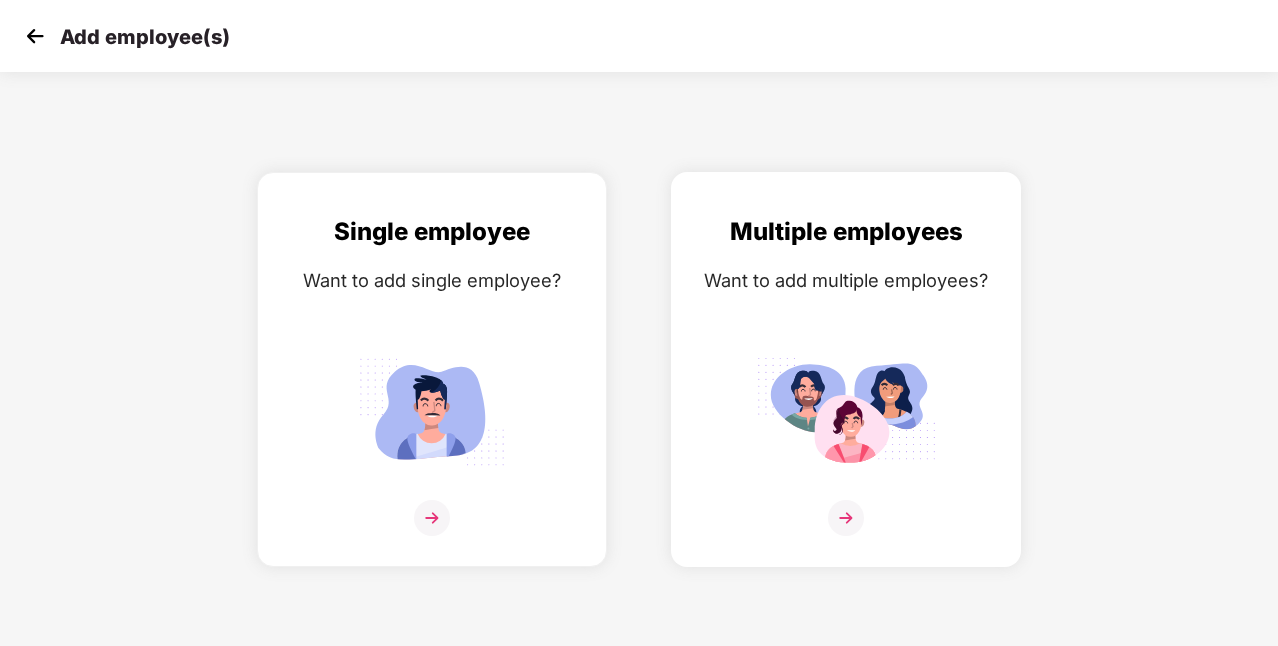 click at bounding box center [846, 411] 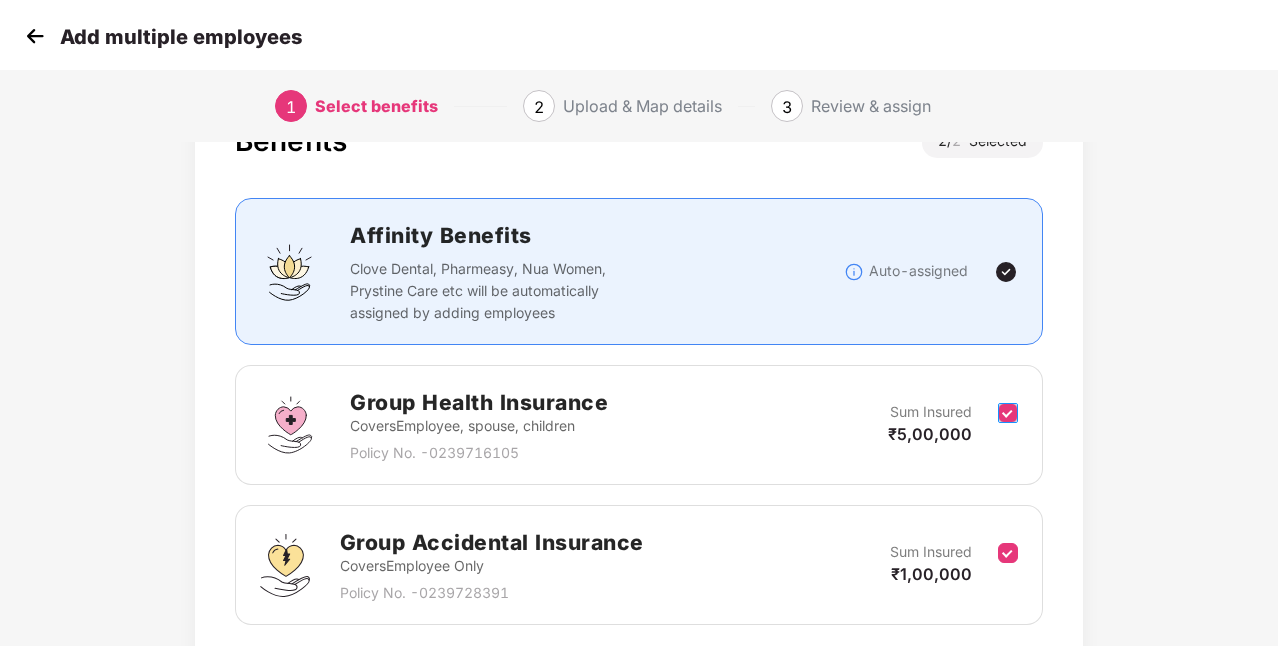 scroll, scrollTop: 231, scrollLeft: 0, axis: vertical 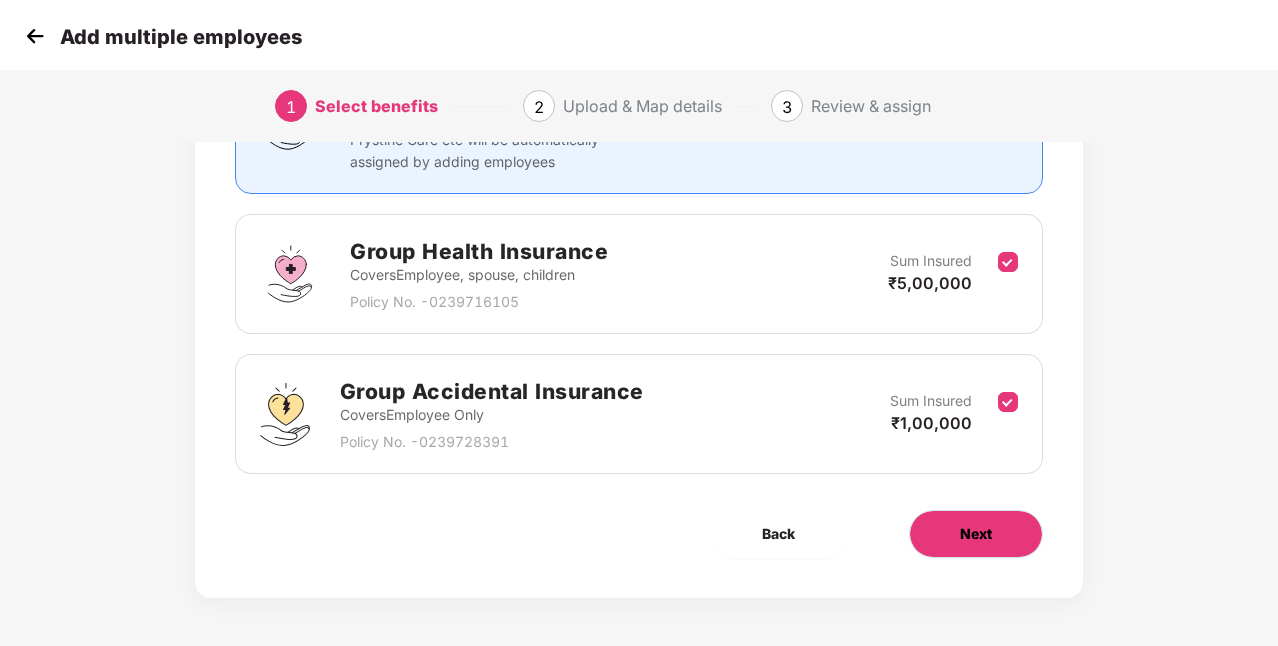 click on "Next" at bounding box center (976, 534) 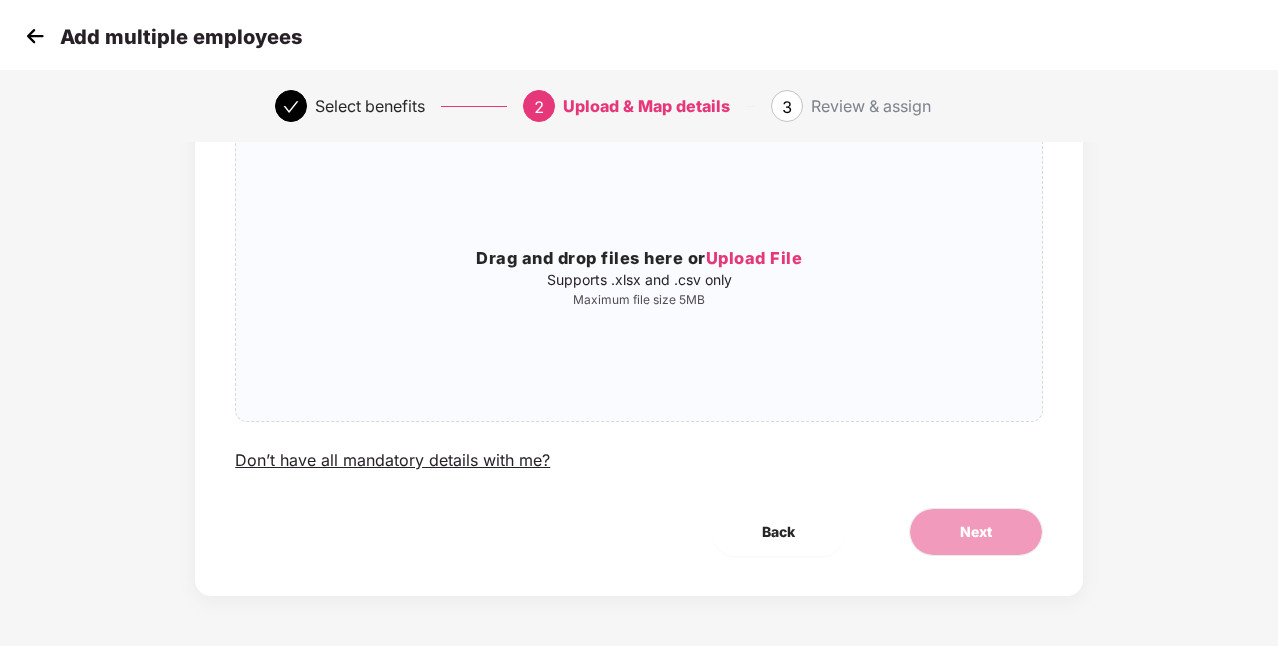 scroll, scrollTop: 0, scrollLeft: 0, axis: both 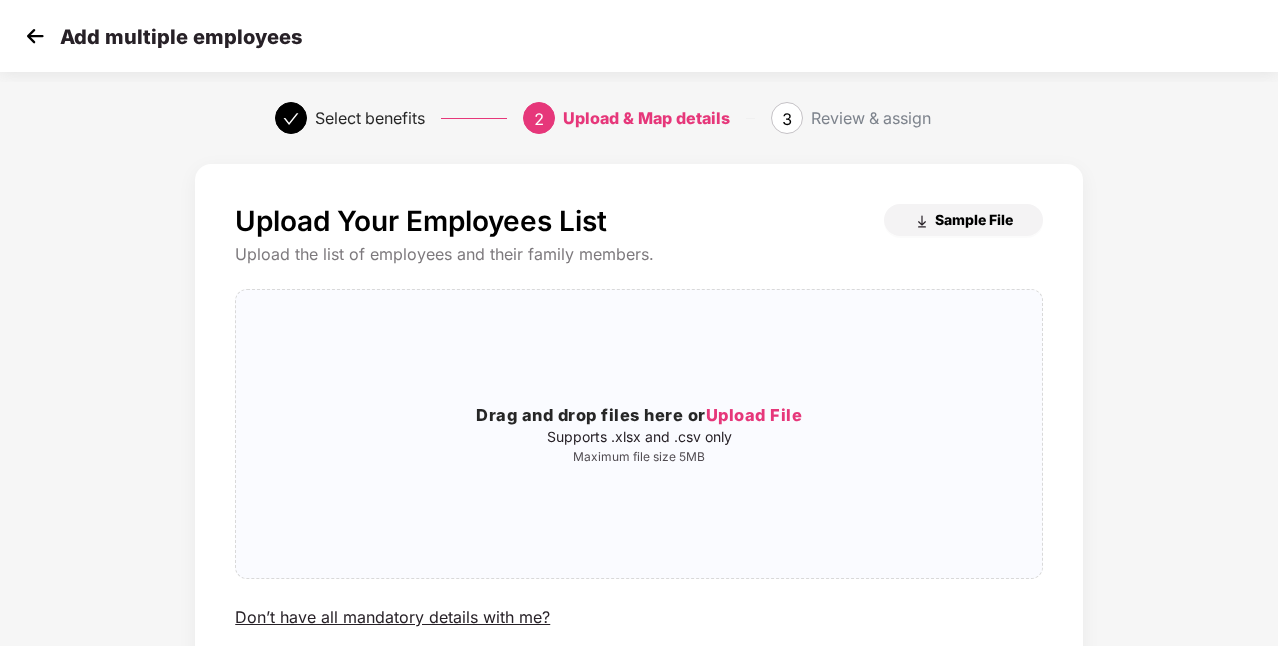 click on "Sample File" at bounding box center [963, 220] 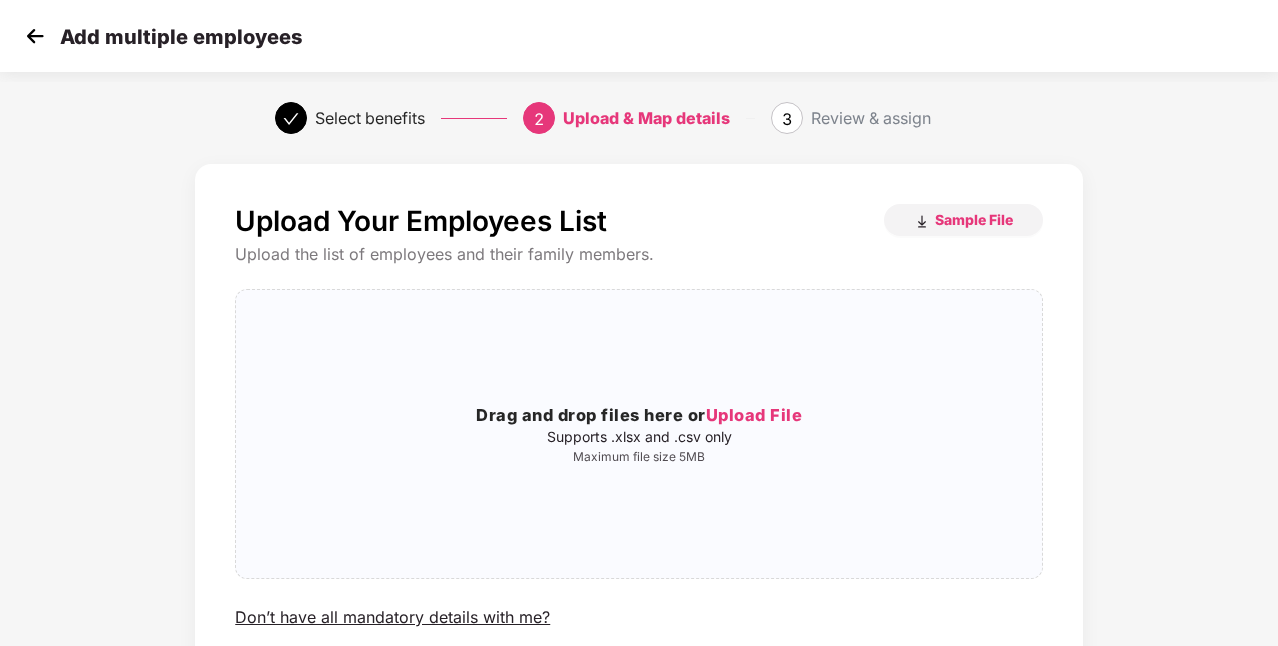 click at bounding box center (35, 36) 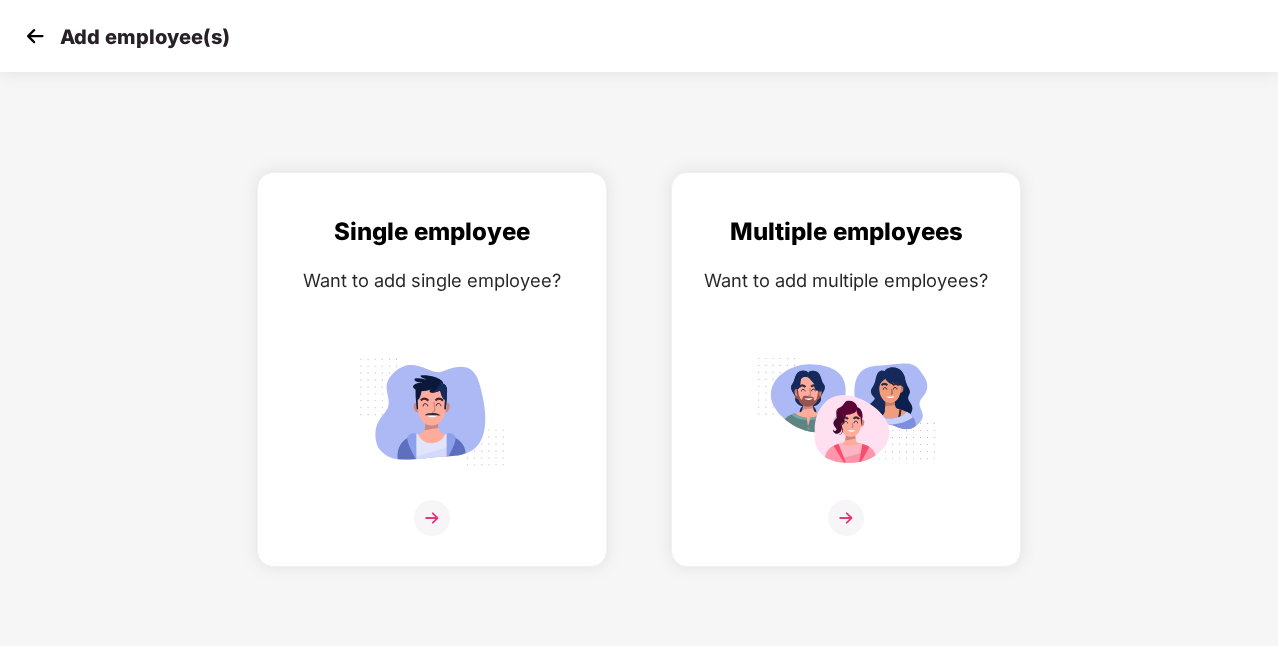 click at bounding box center (35, 36) 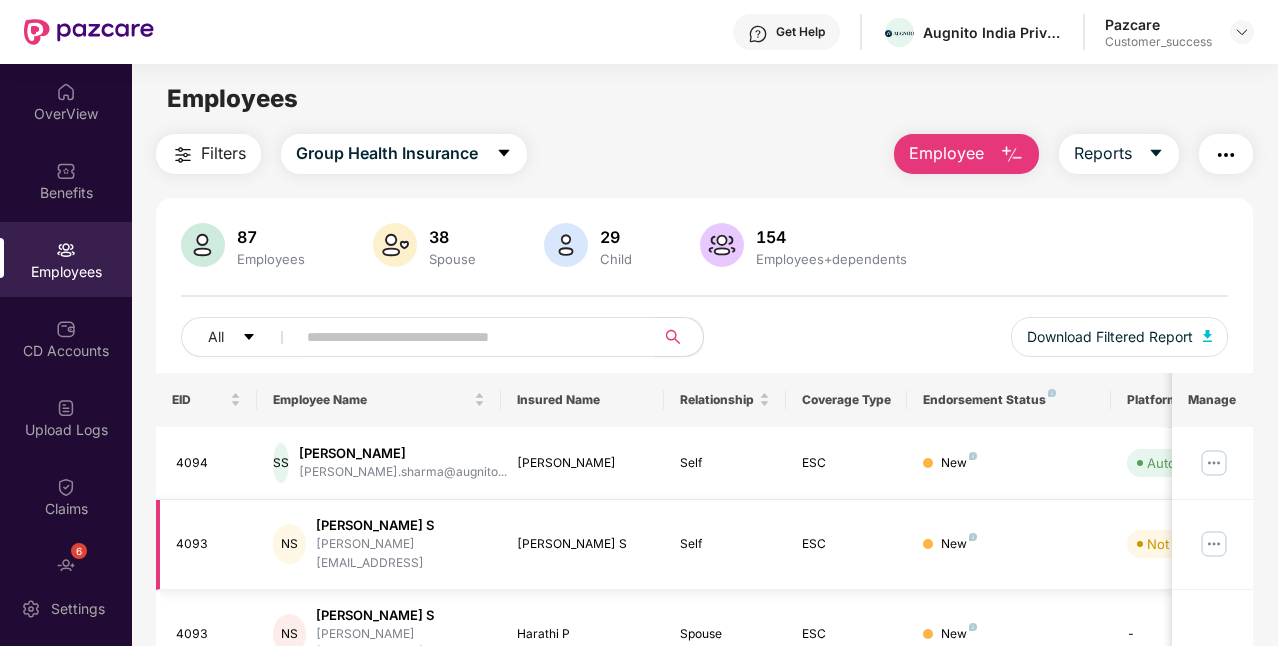 click at bounding box center (1214, 544) 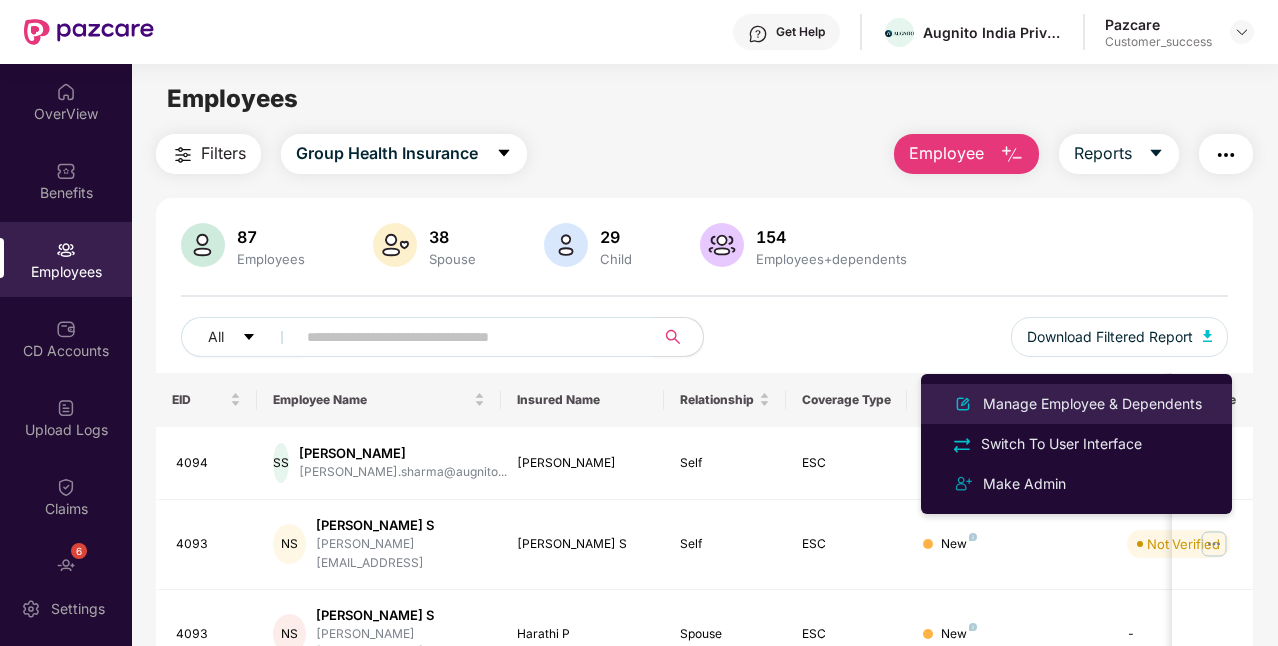 click on "Manage Employee & Dependents" at bounding box center [1092, 404] 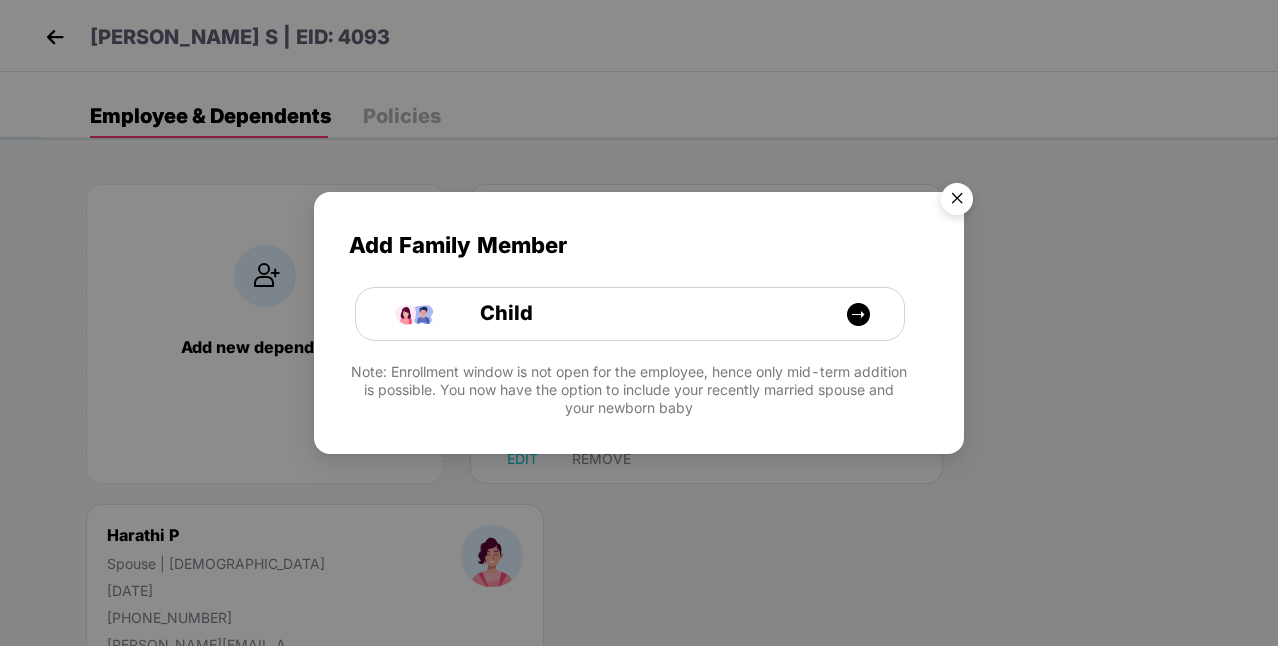 click at bounding box center [957, 202] 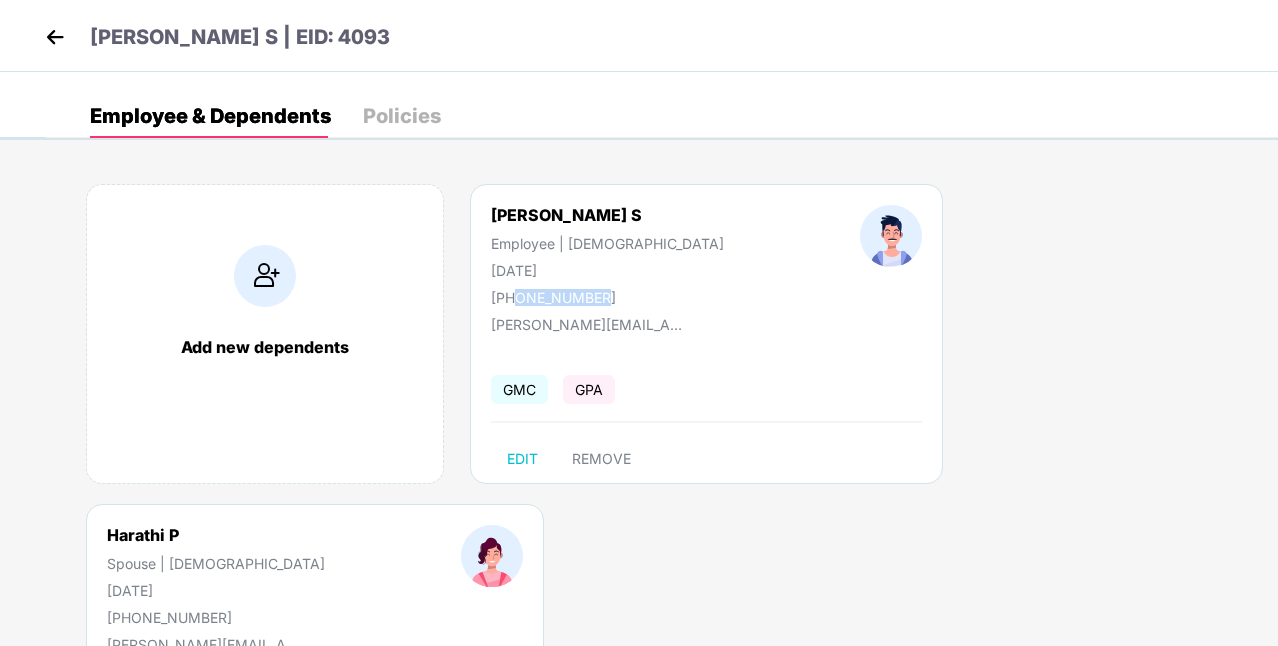 drag, startPoint x: 518, startPoint y: 292, endPoint x: 618, endPoint y: 292, distance: 100 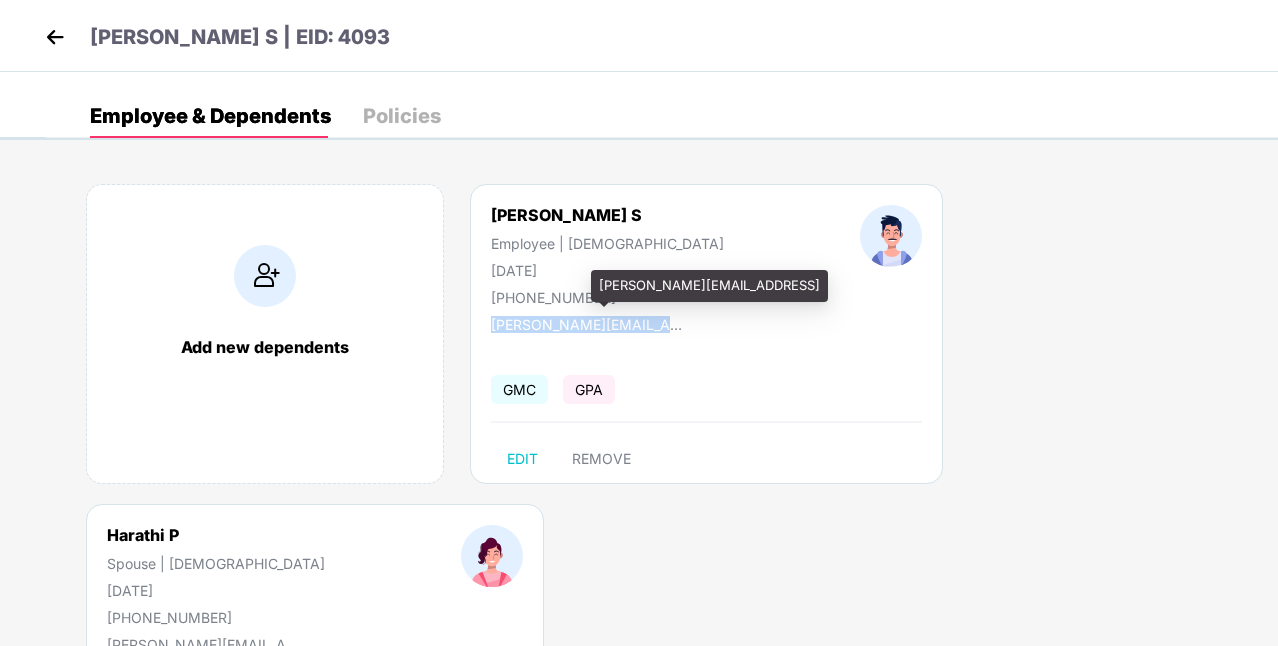 drag, startPoint x: 481, startPoint y: 315, endPoint x: 648, endPoint y: 328, distance: 167.50522 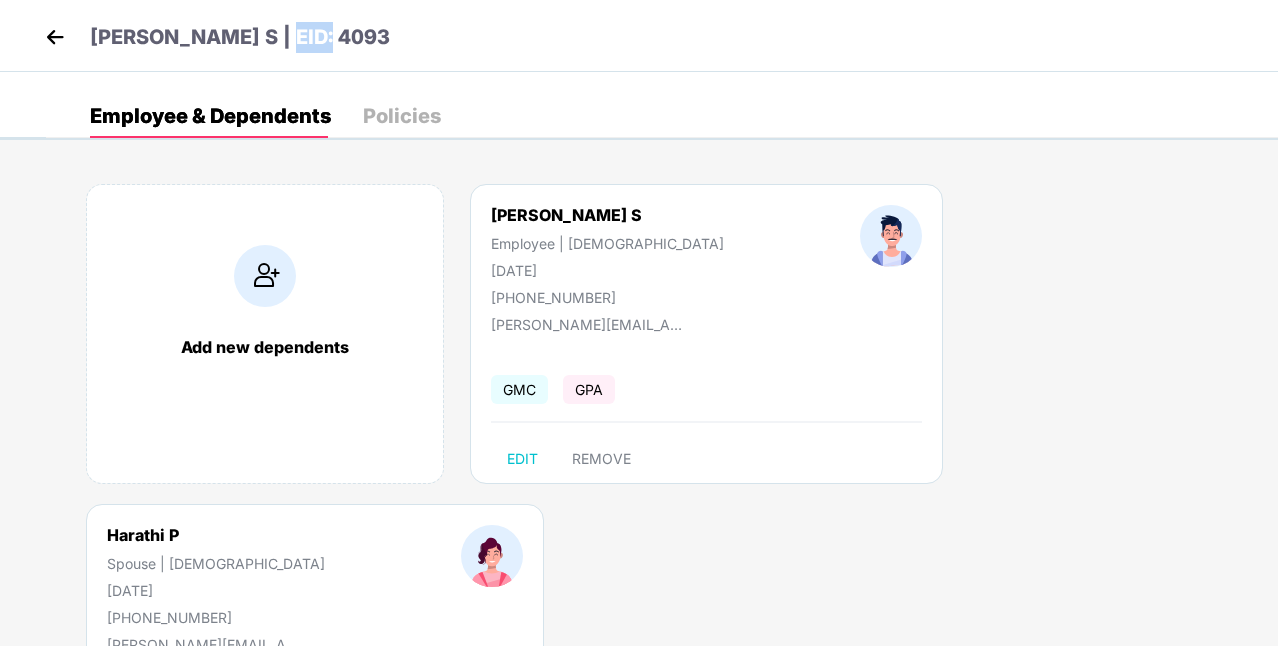 copy on "4093" 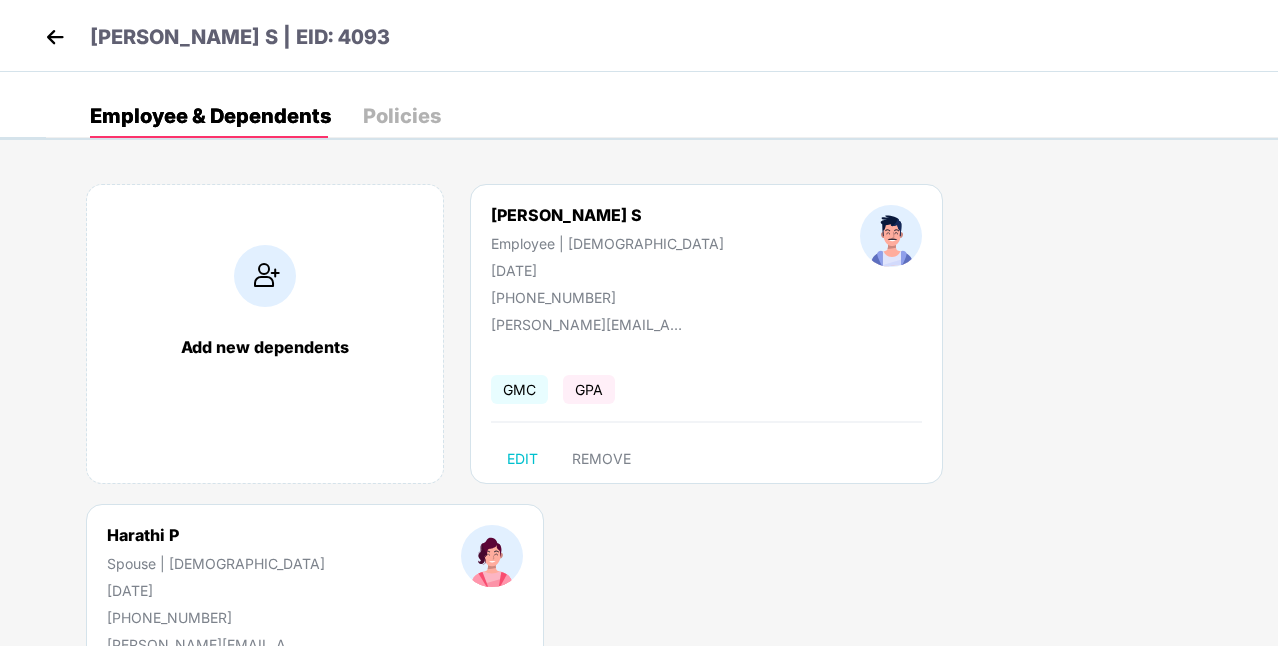 select on "******" 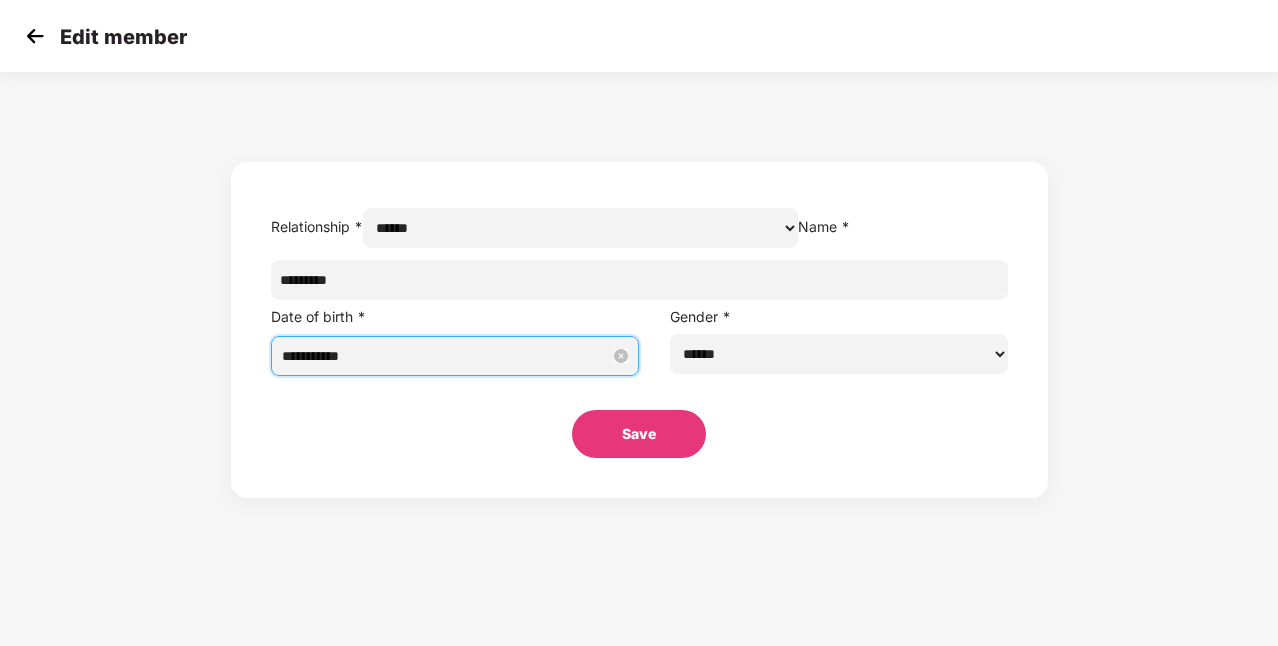 click on "**********" at bounding box center [446, 356] 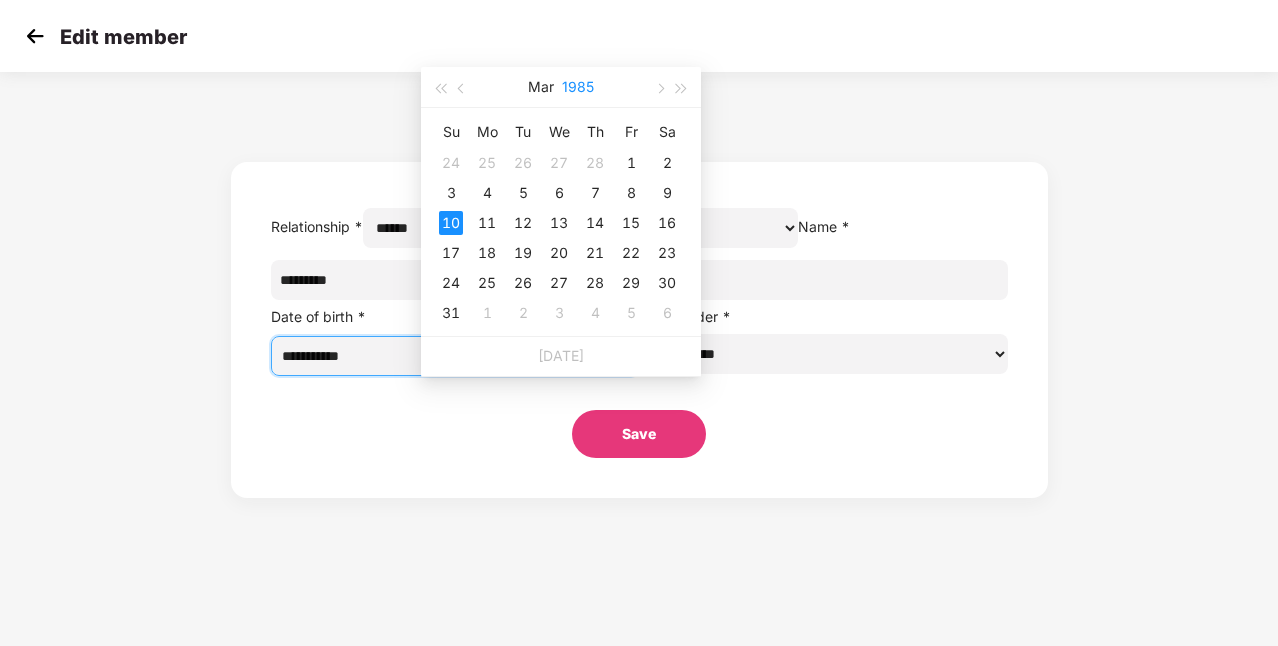 click on "1985" at bounding box center [578, 87] 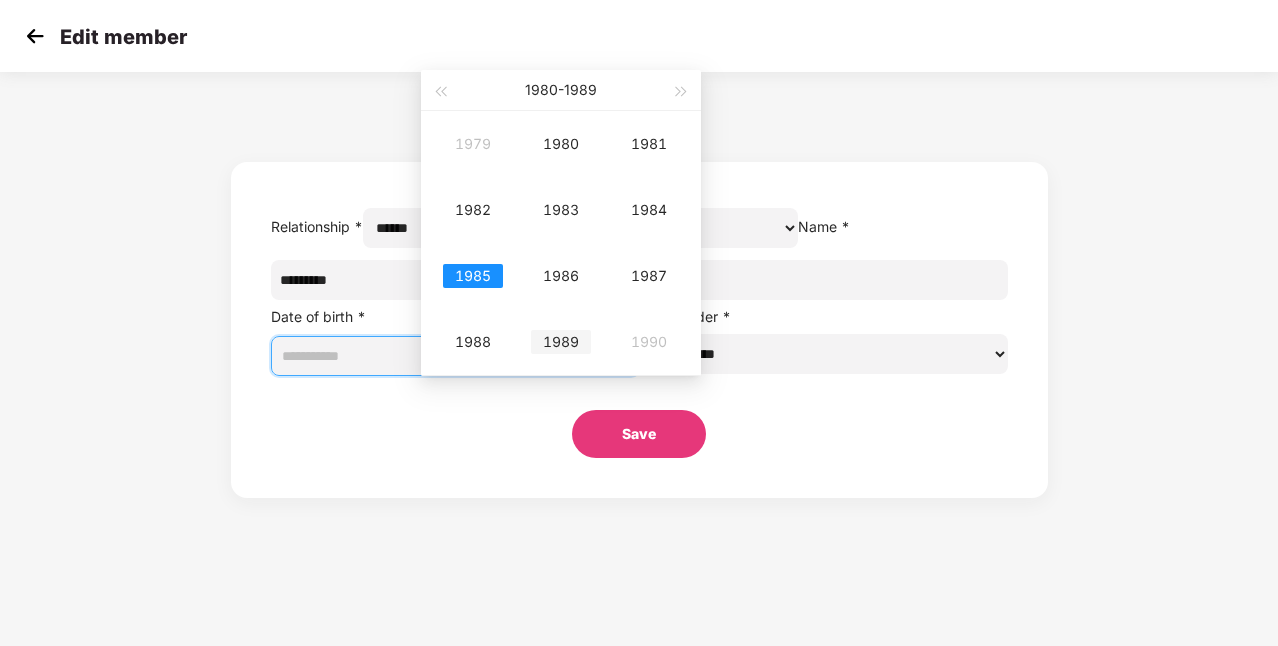 click on "1989" at bounding box center (561, 342) 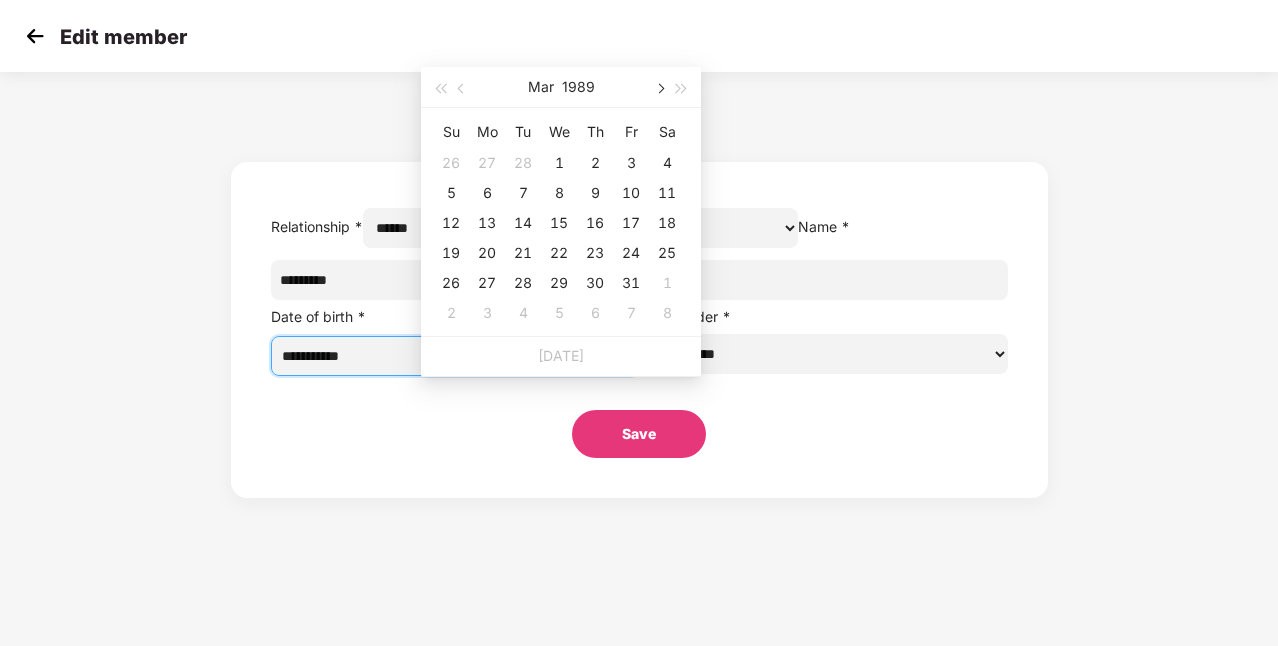 click at bounding box center [659, 89] 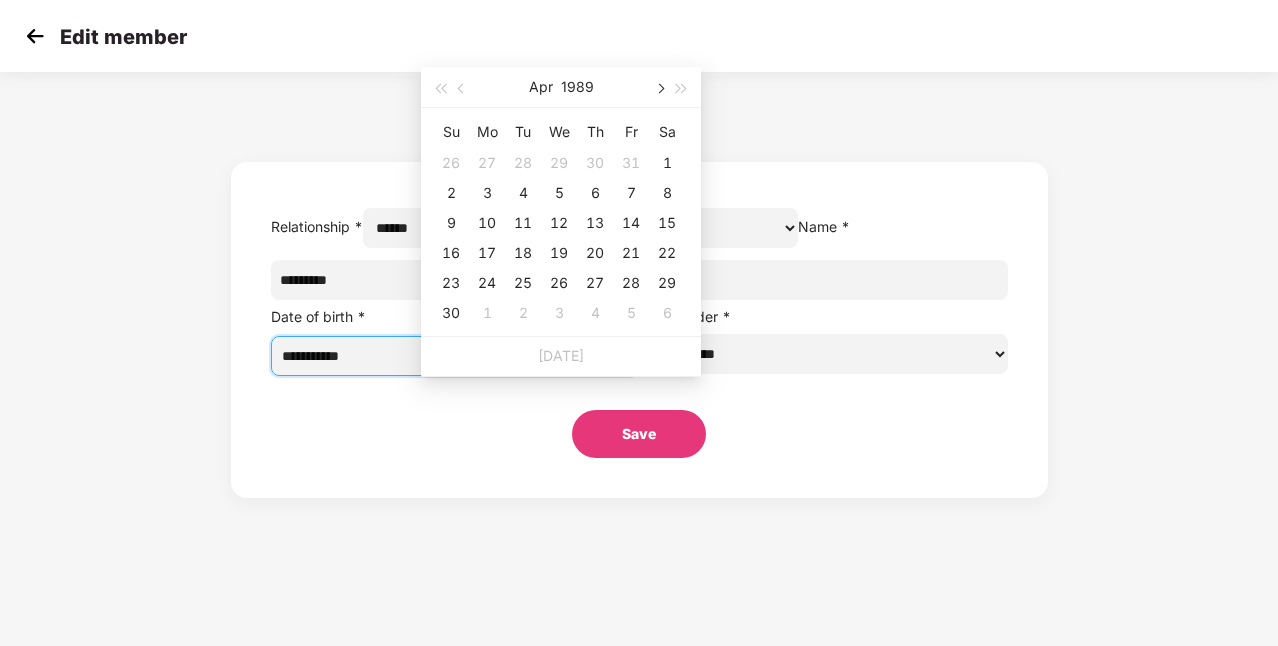 click at bounding box center [659, 87] 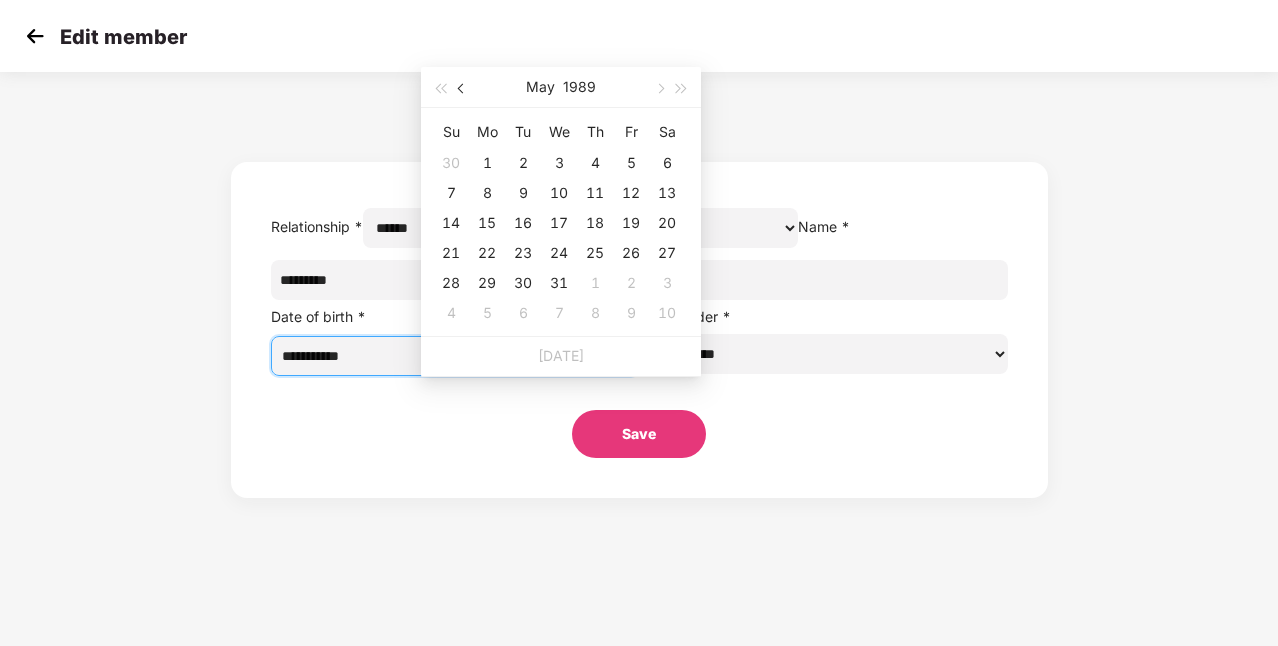 click at bounding box center [463, 89] 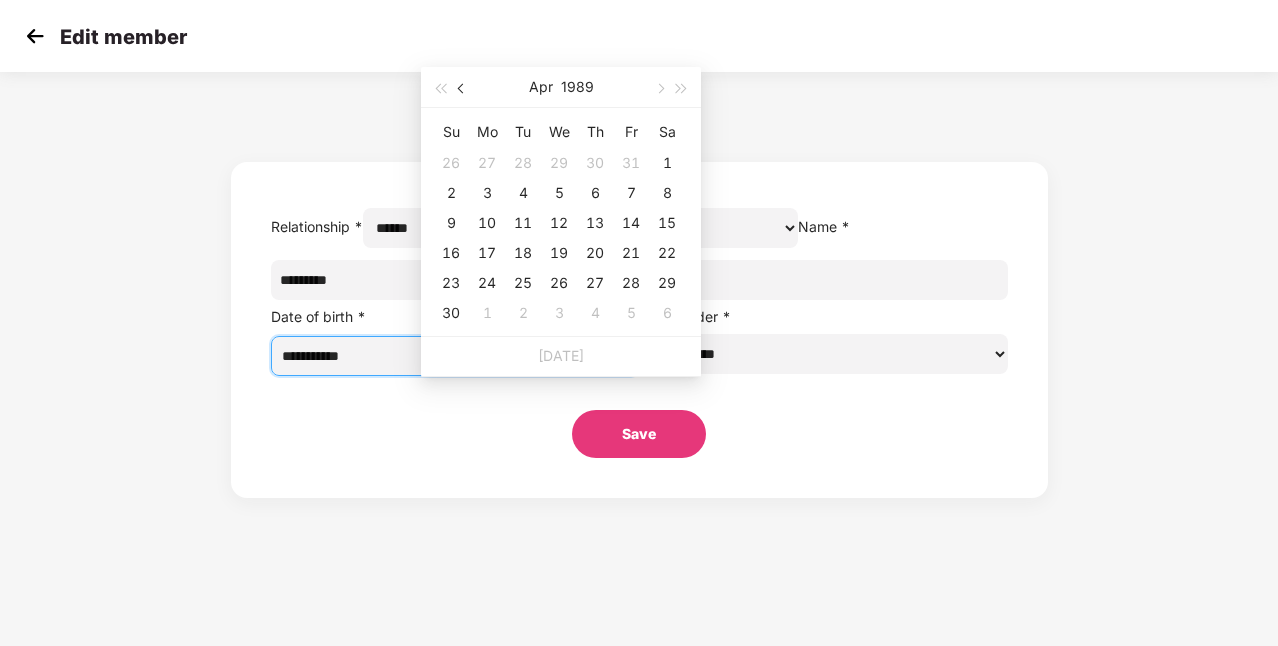 click at bounding box center (463, 89) 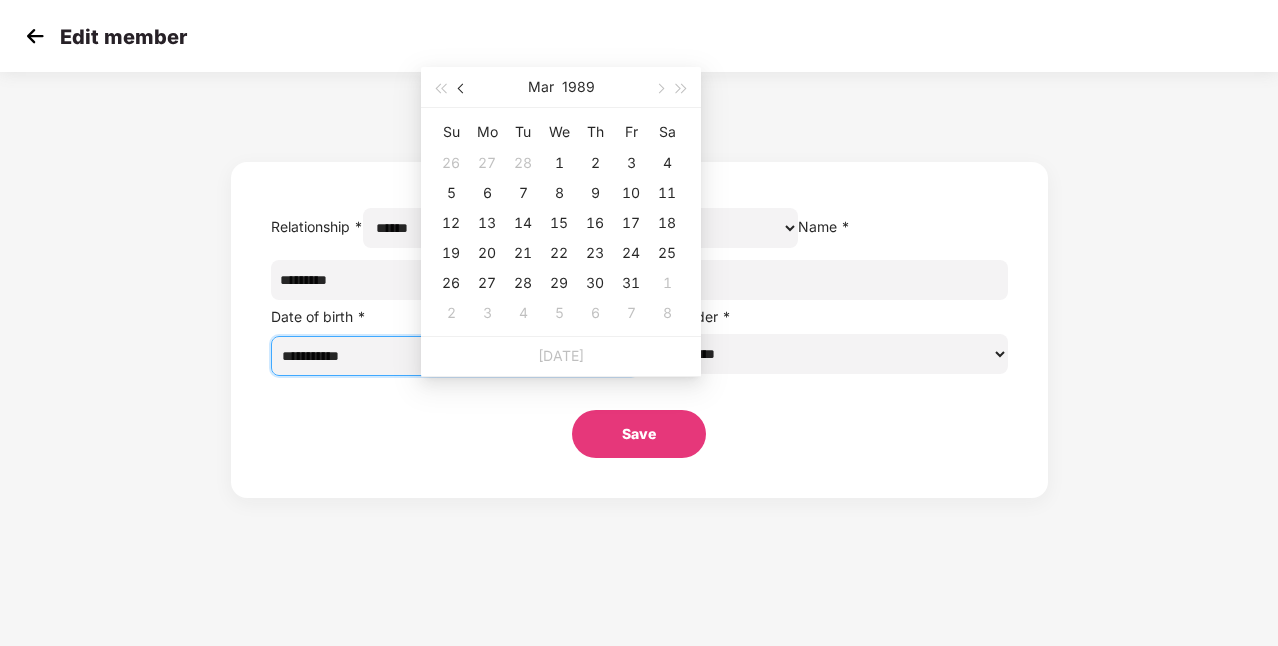 click at bounding box center [463, 89] 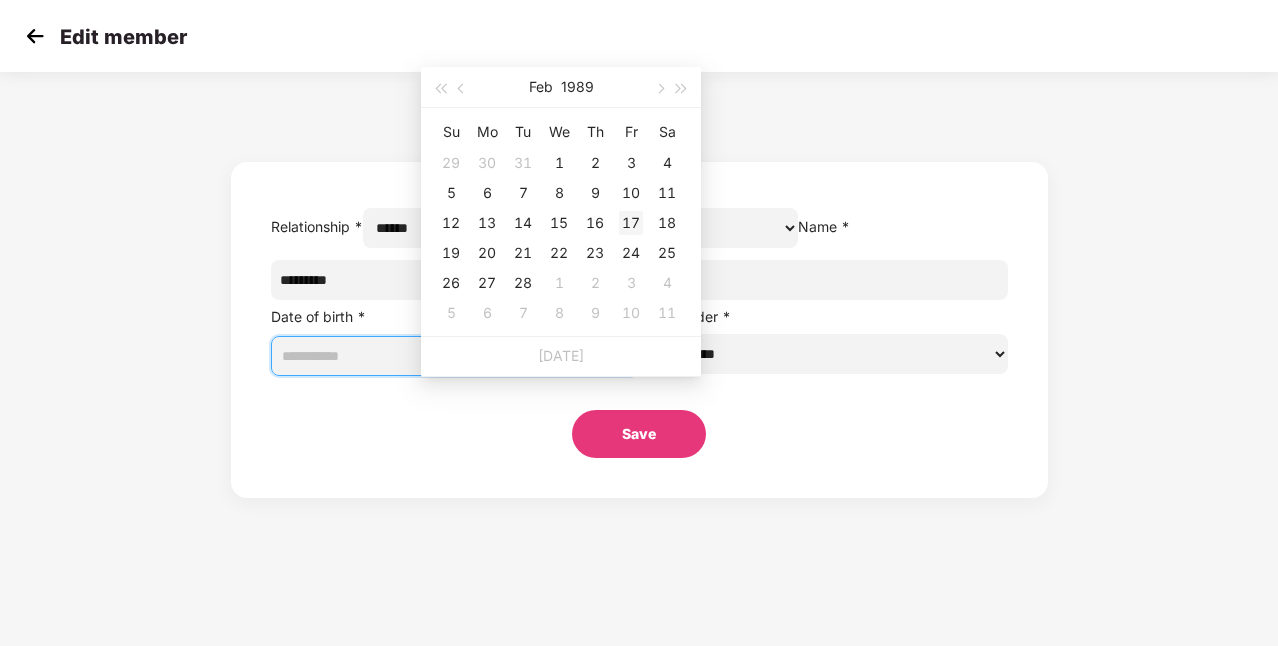 type on "**********" 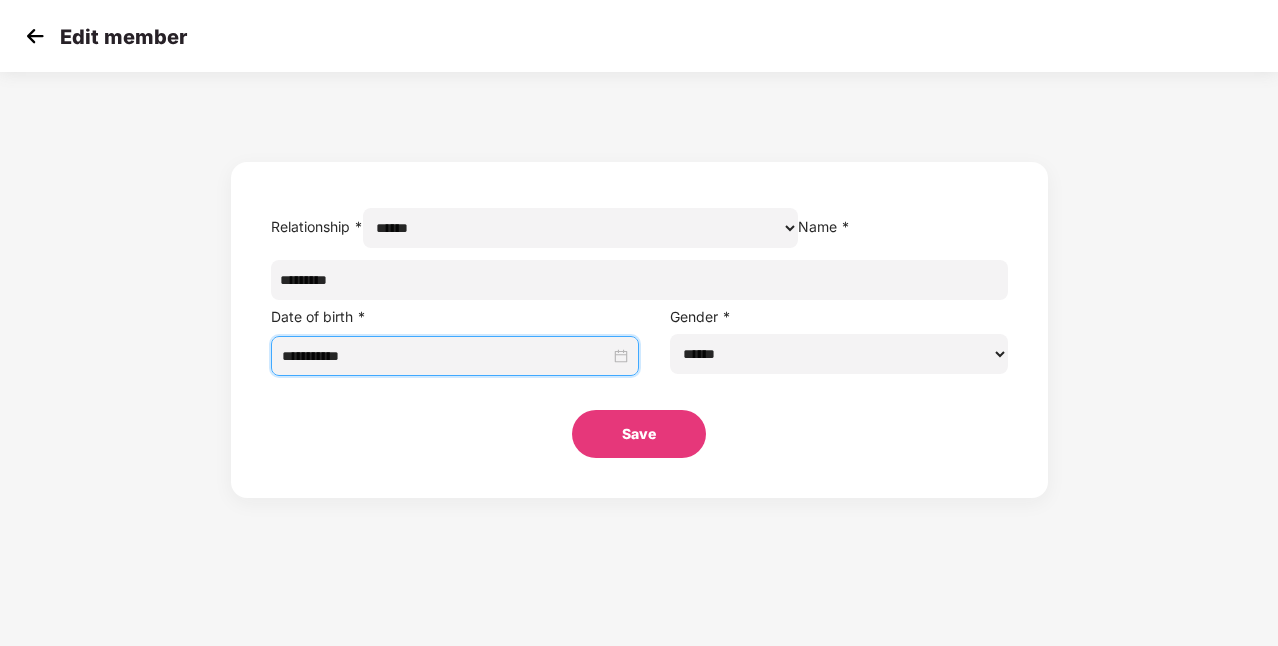 click on "Save" at bounding box center (639, 434) 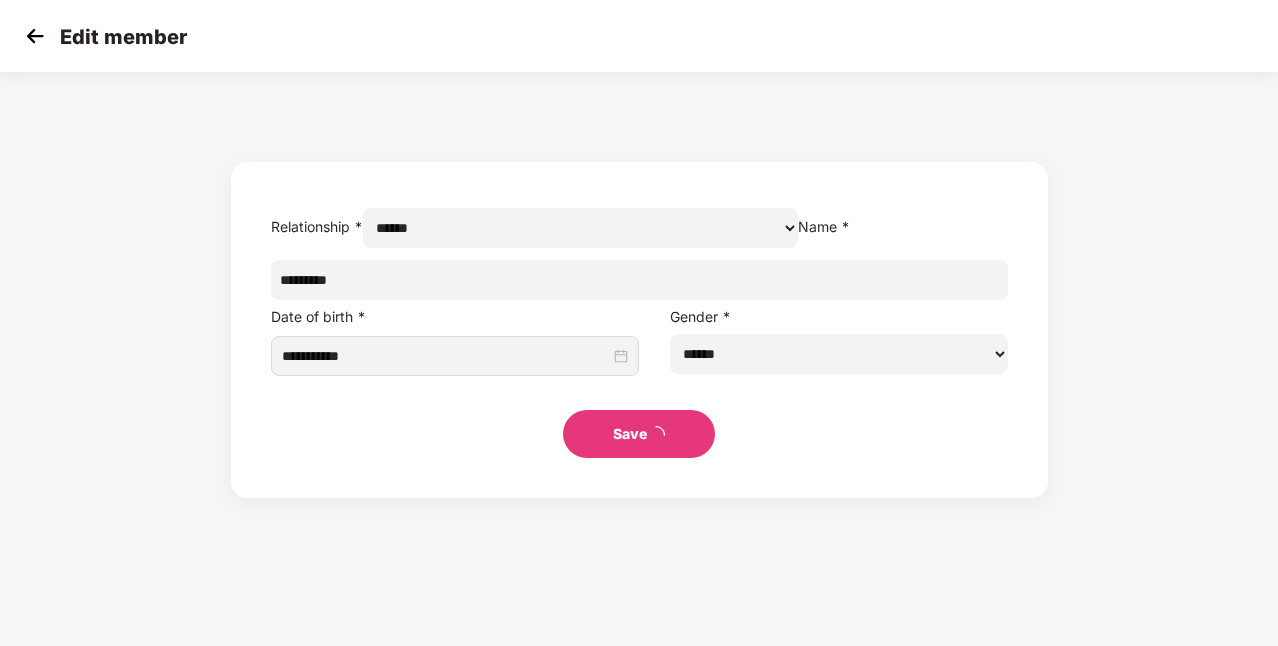 type 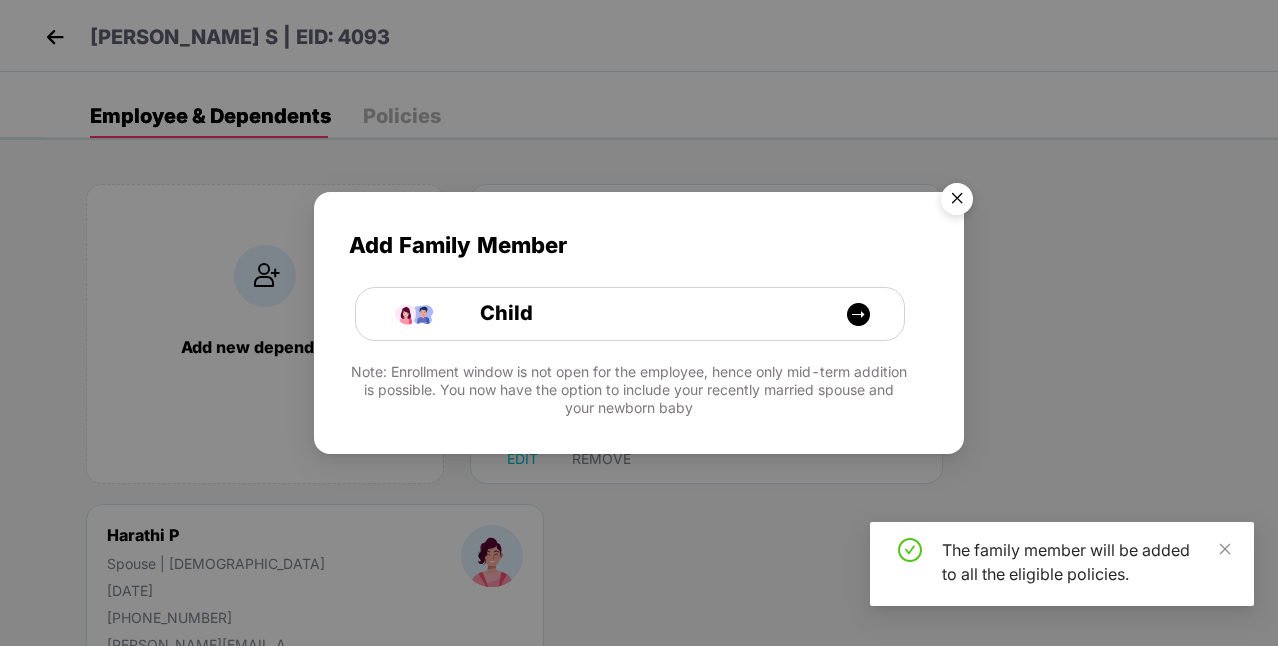 click at bounding box center [957, 202] 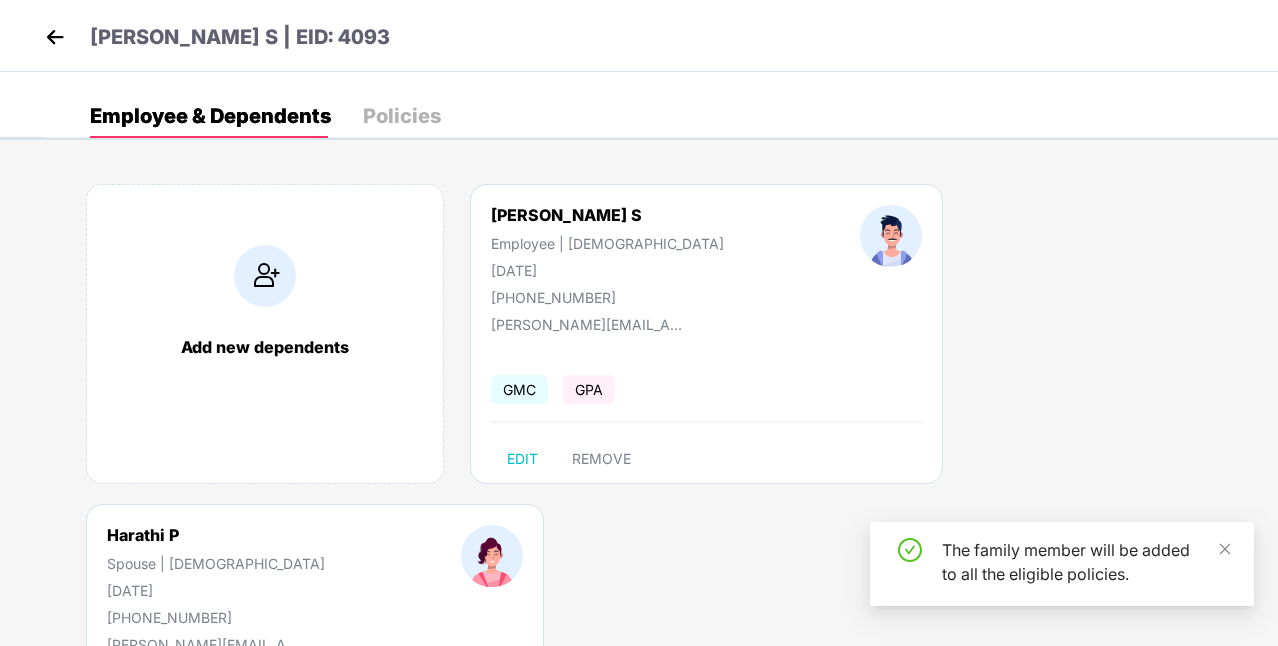 click at bounding box center (55, 37) 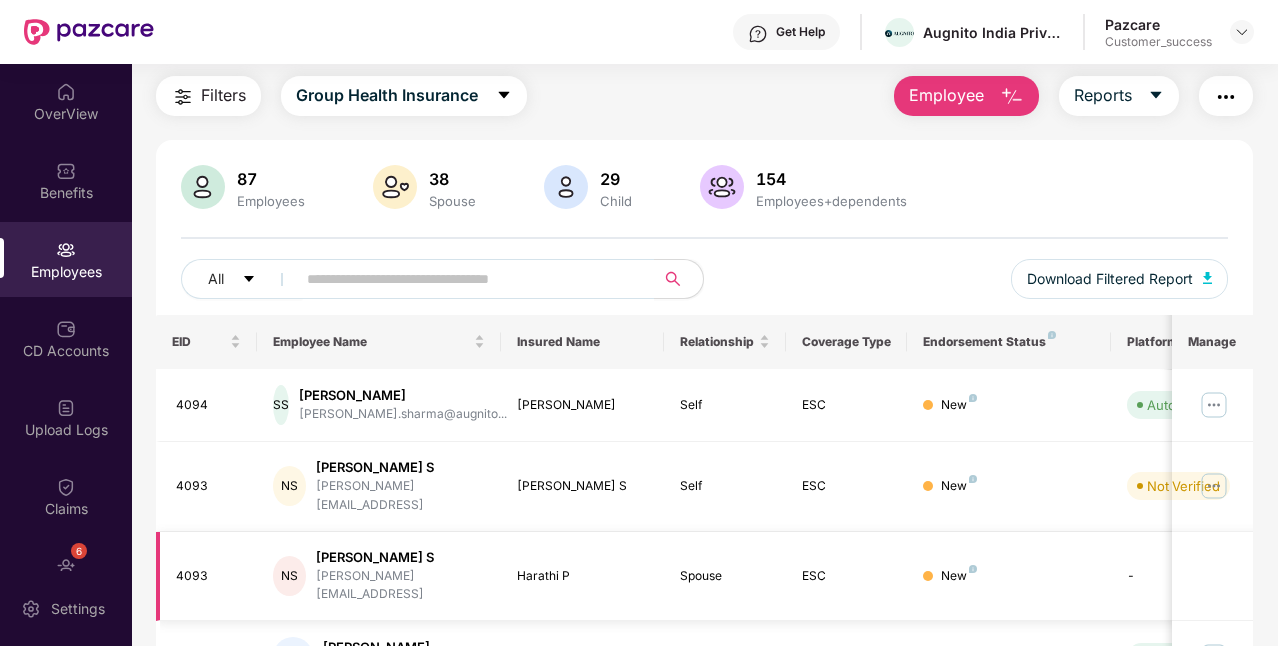 scroll, scrollTop: 100, scrollLeft: 0, axis: vertical 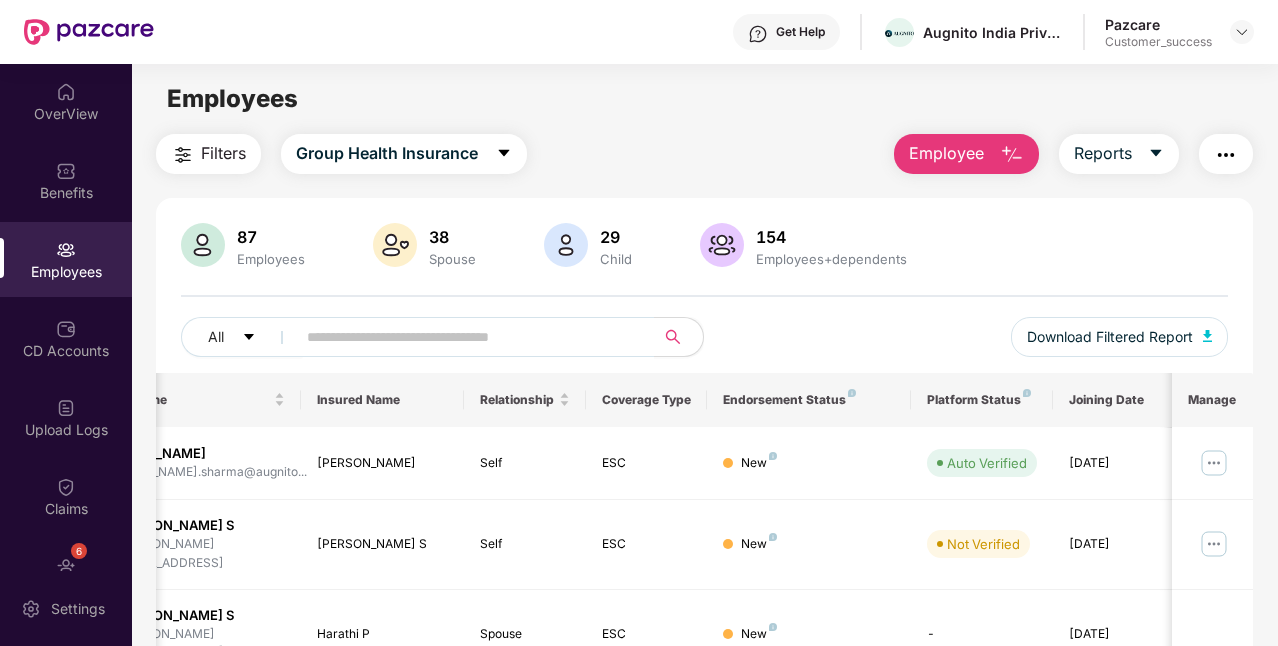 click on "Employee" at bounding box center [946, 153] 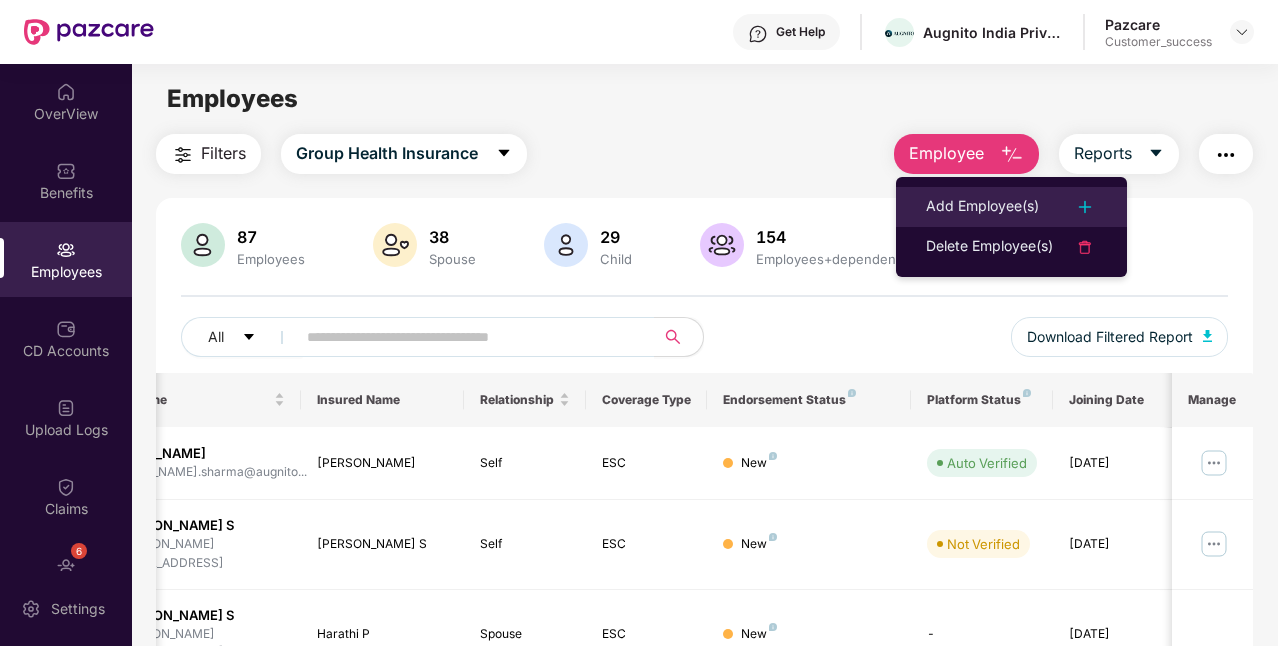 click on "Add Employee(s)" at bounding box center [982, 207] 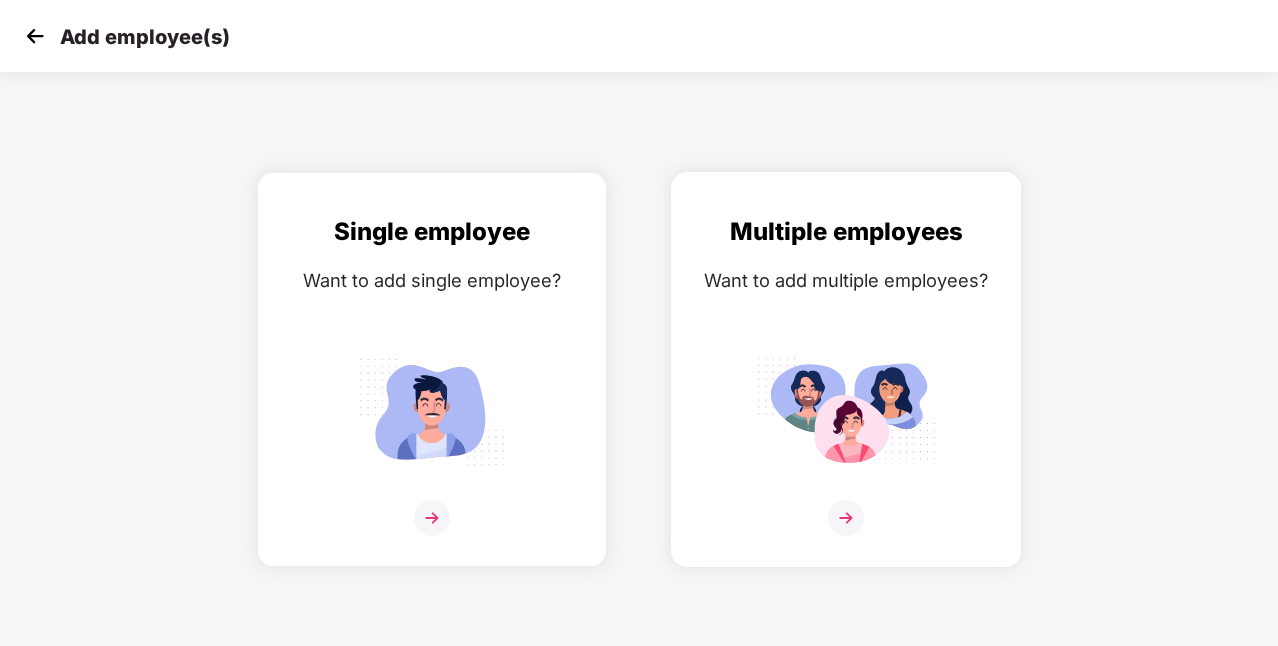 click at bounding box center (846, 411) 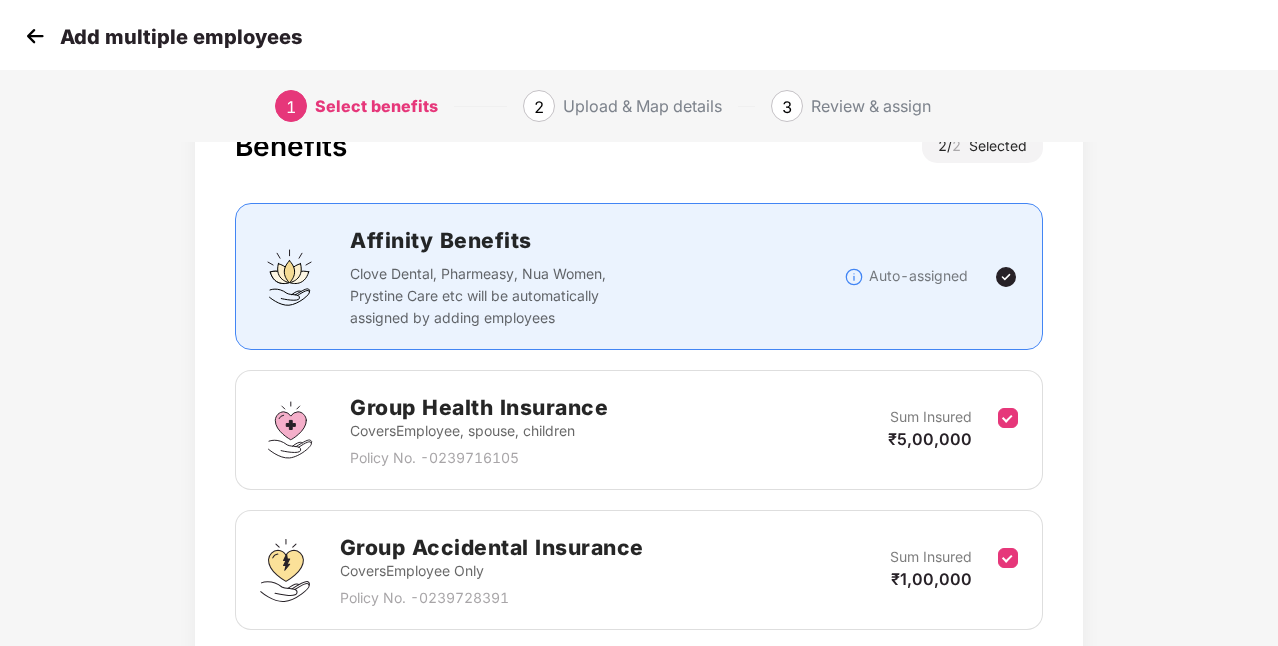 scroll, scrollTop: 231, scrollLeft: 0, axis: vertical 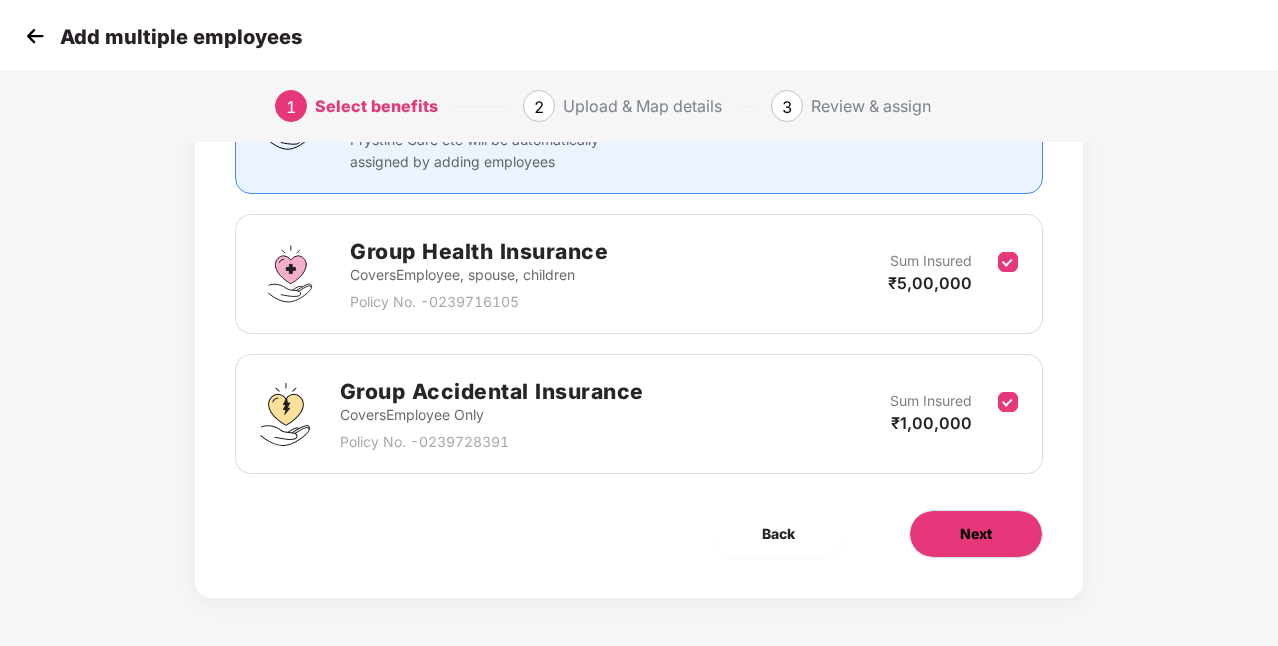click on "Next" at bounding box center [976, 534] 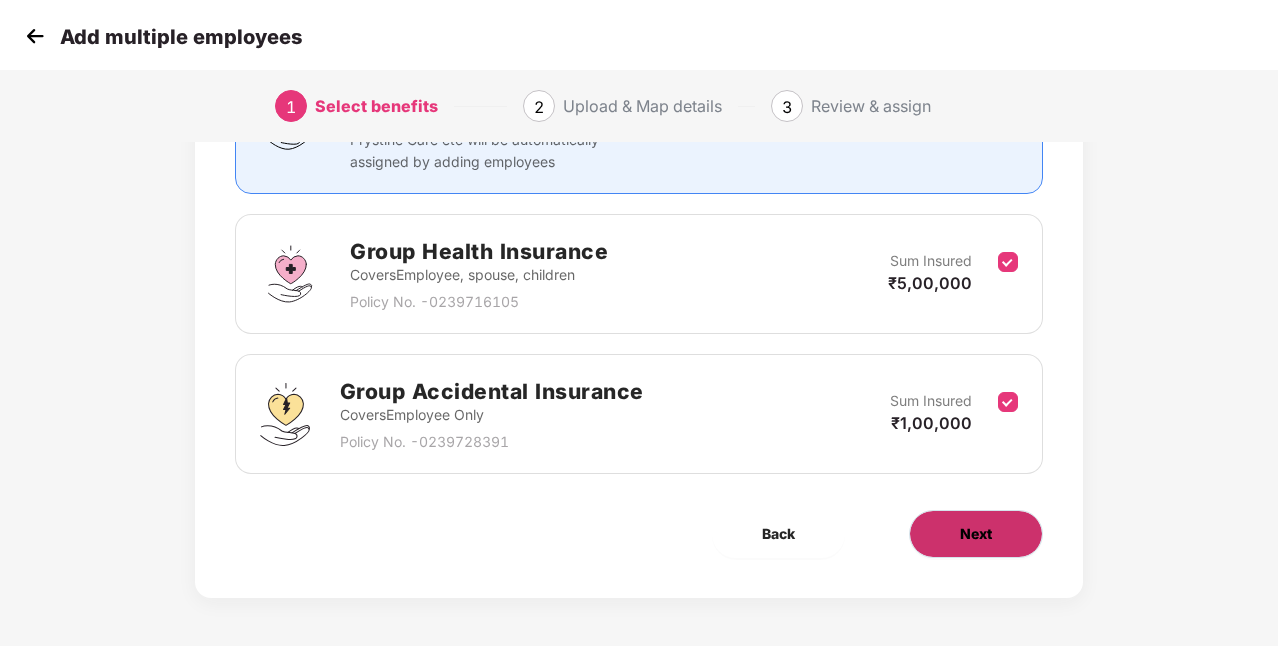 scroll, scrollTop: 0, scrollLeft: 0, axis: both 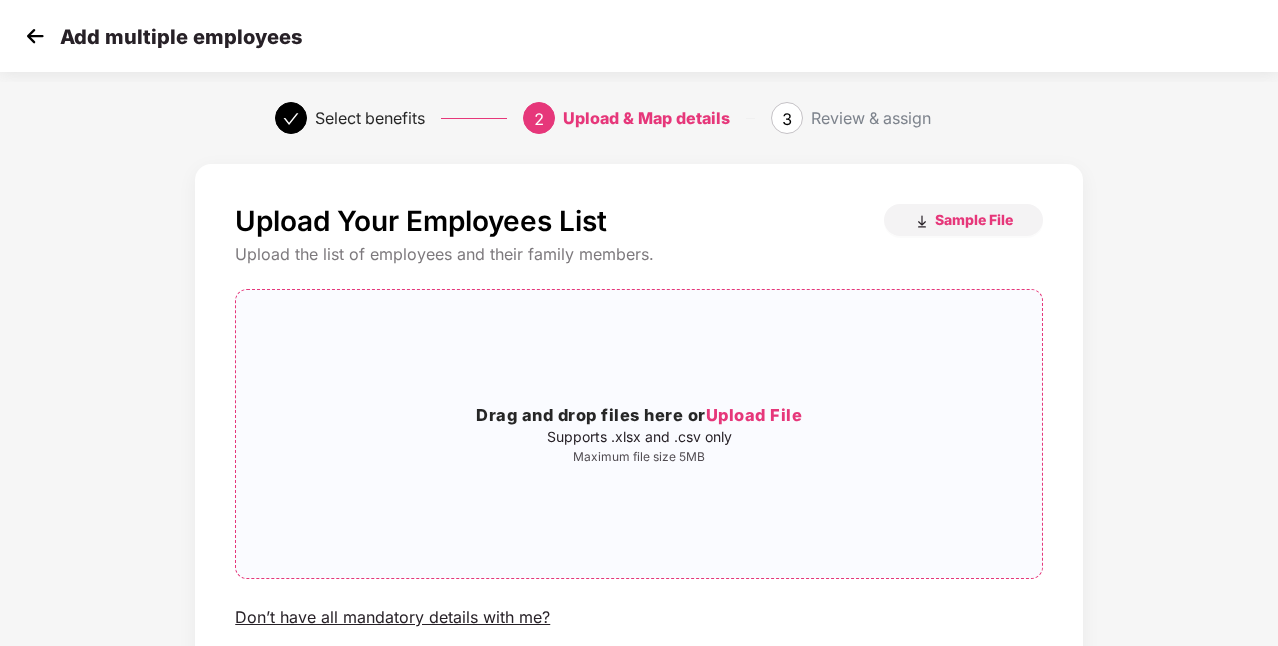 click on "Upload File" at bounding box center [754, 415] 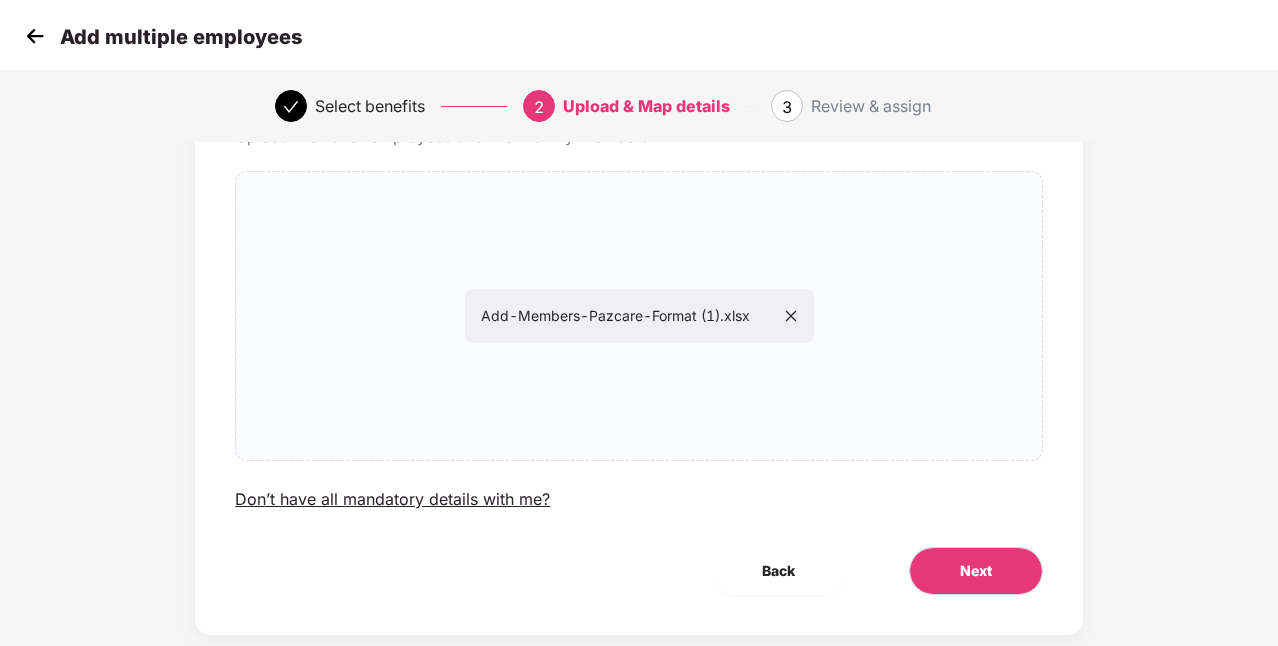 scroll, scrollTop: 157, scrollLeft: 0, axis: vertical 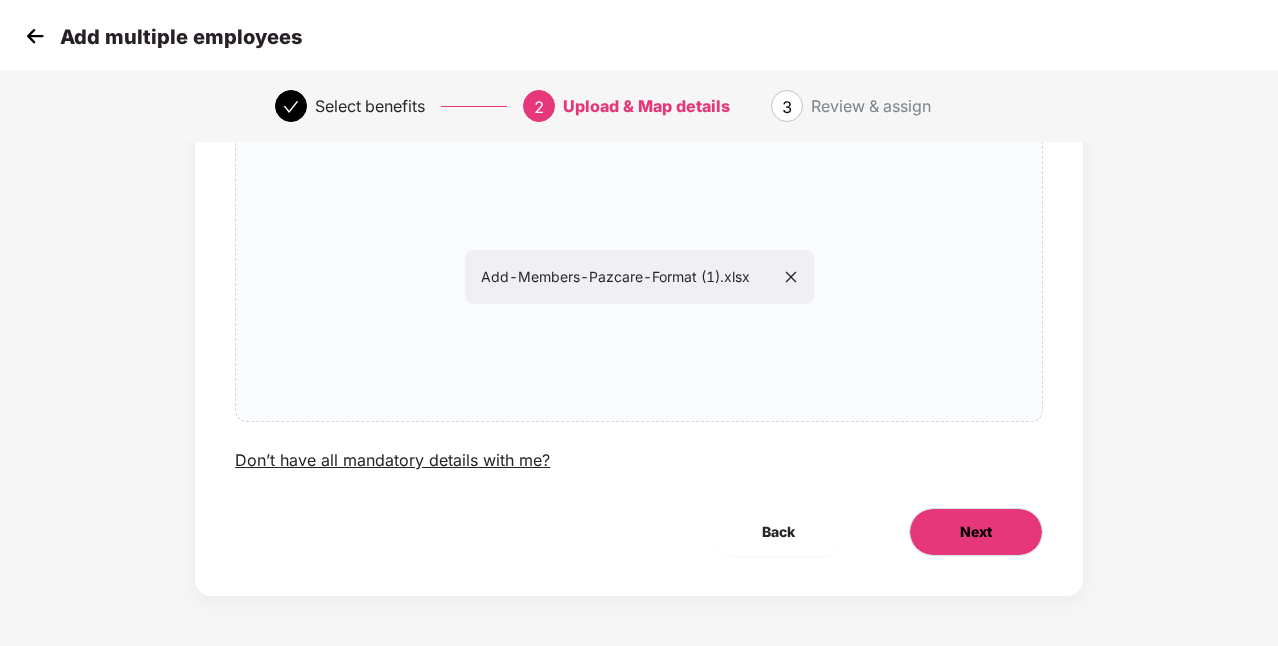 click on "Next" at bounding box center (976, 532) 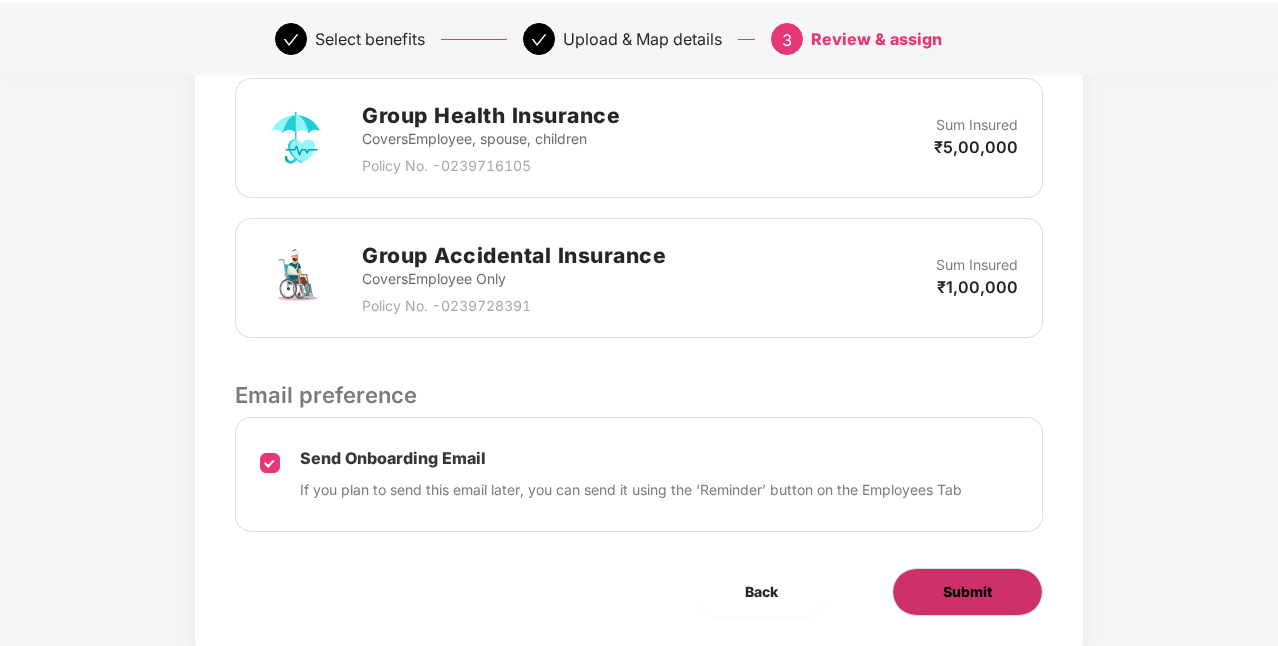 scroll, scrollTop: 628, scrollLeft: 0, axis: vertical 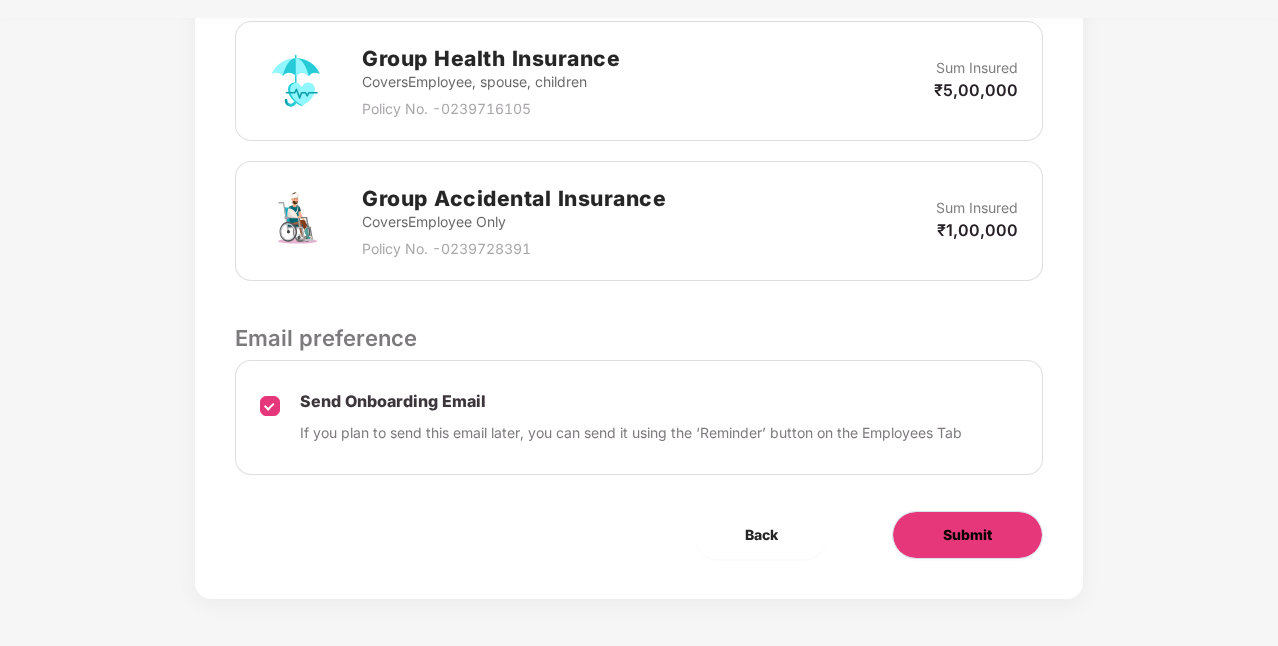 click on "Submit" at bounding box center (967, 535) 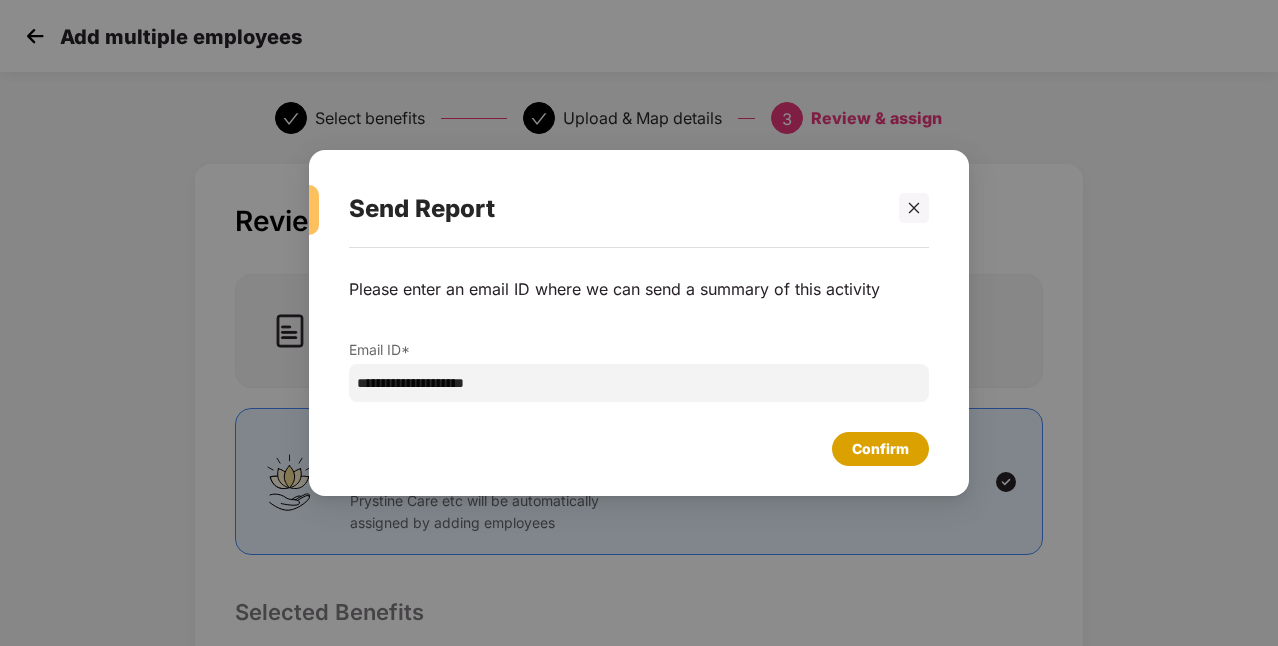 click on "Confirm" at bounding box center [880, 449] 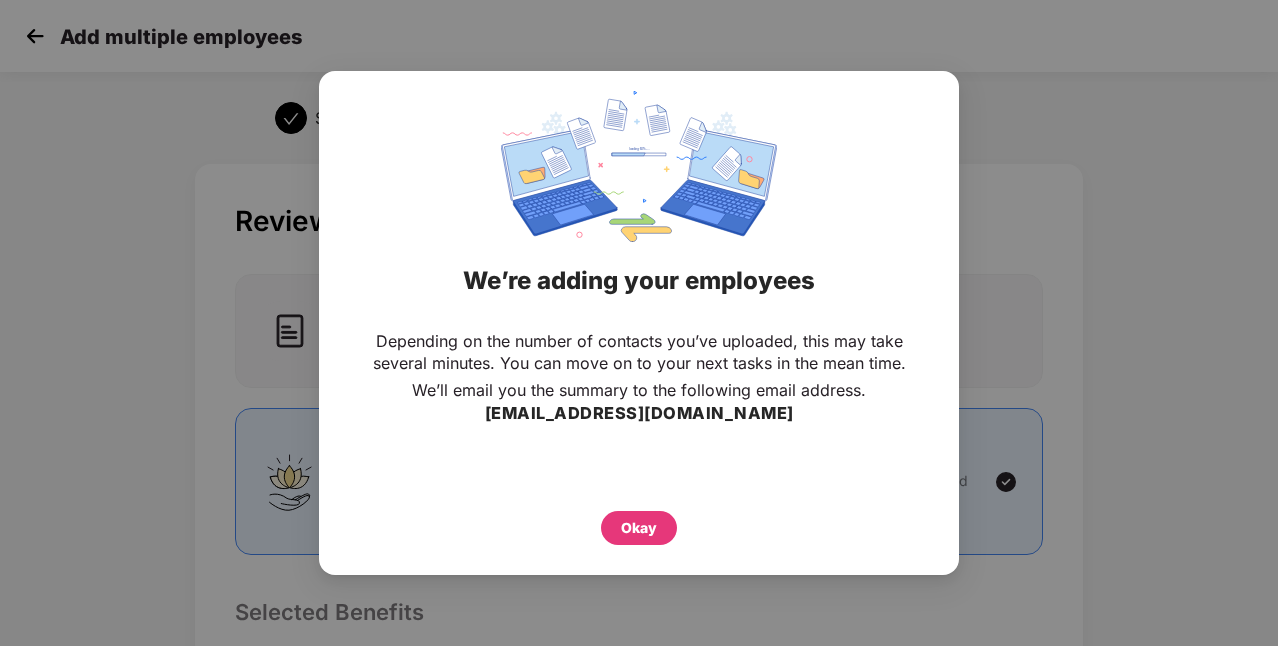 click on "Okay" at bounding box center (639, 528) 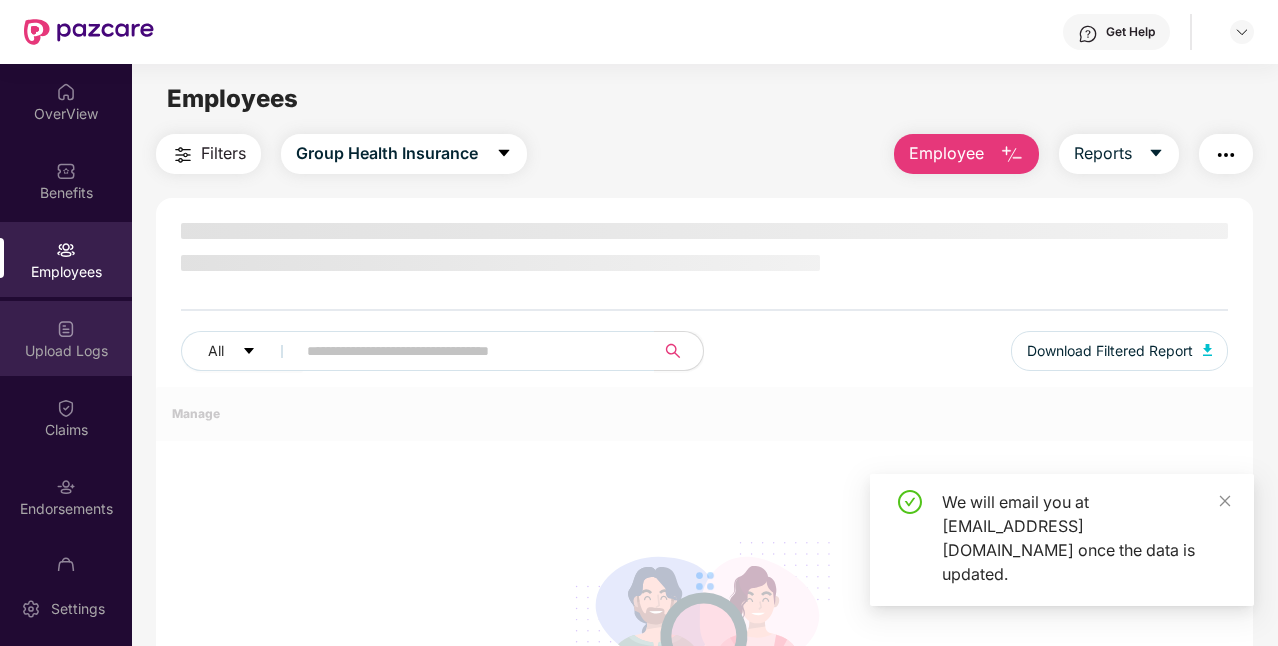 click on "Upload Logs" at bounding box center [66, 351] 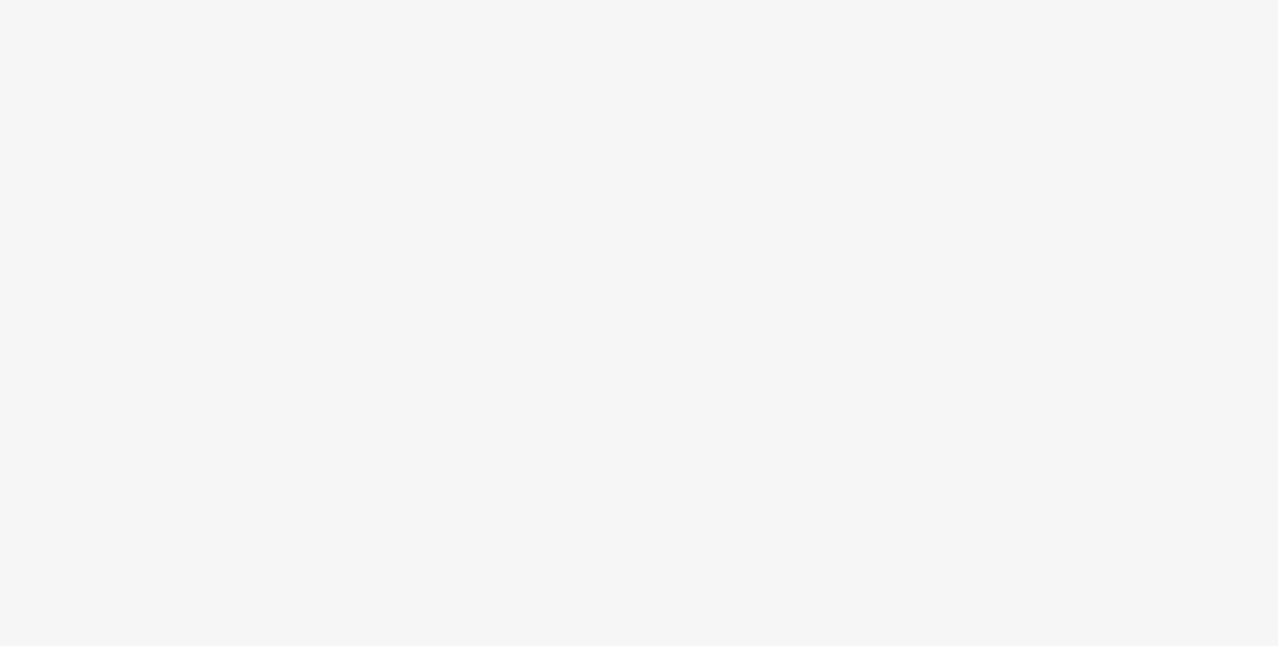 scroll, scrollTop: 0, scrollLeft: 0, axis: both 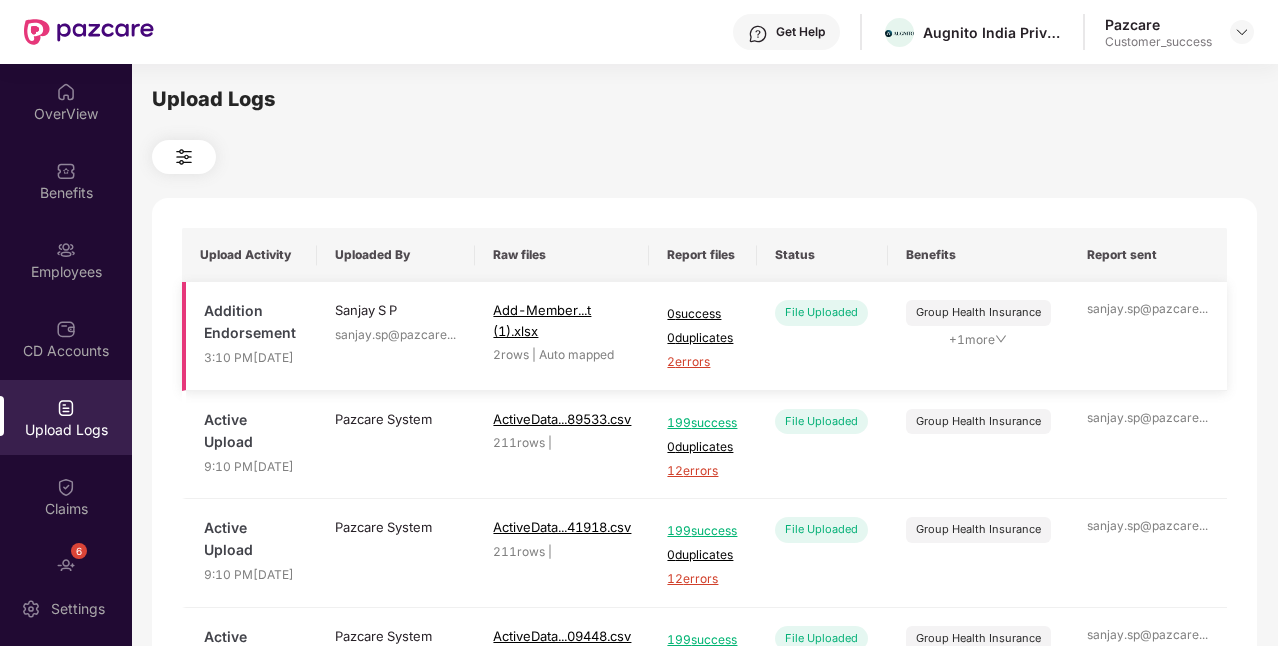 click on "2  errors" at bounding box center (702, 362) 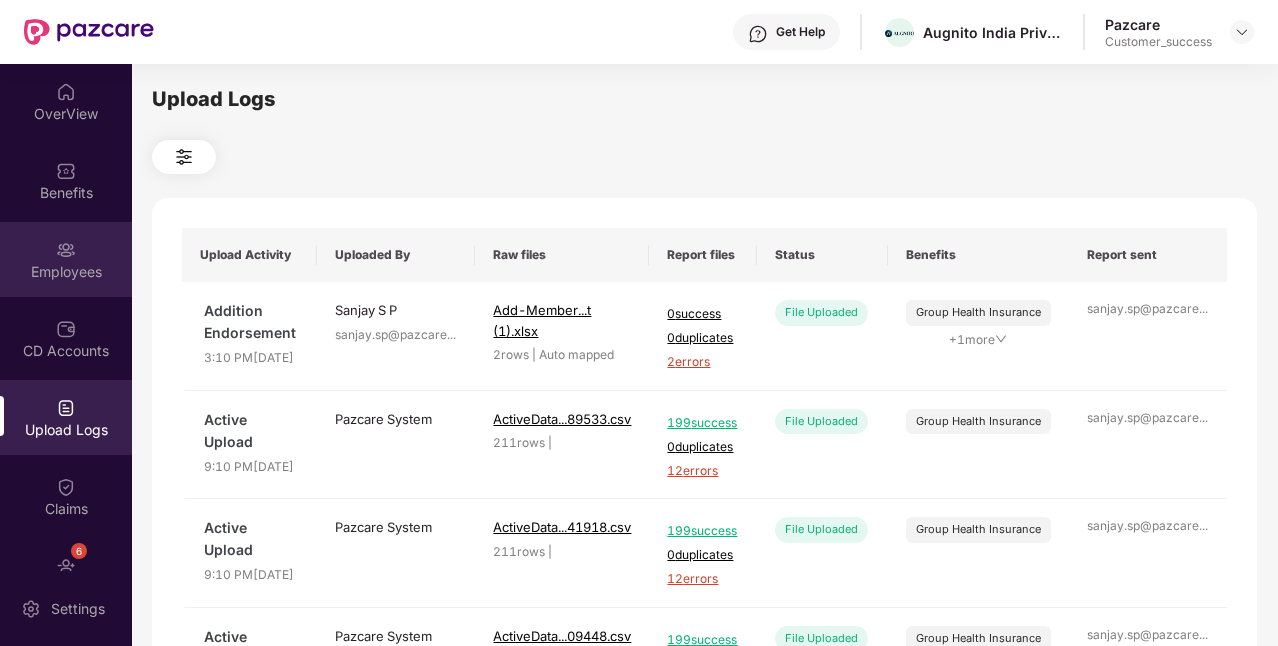 click on "Employees" at bounding box center [66, 259] 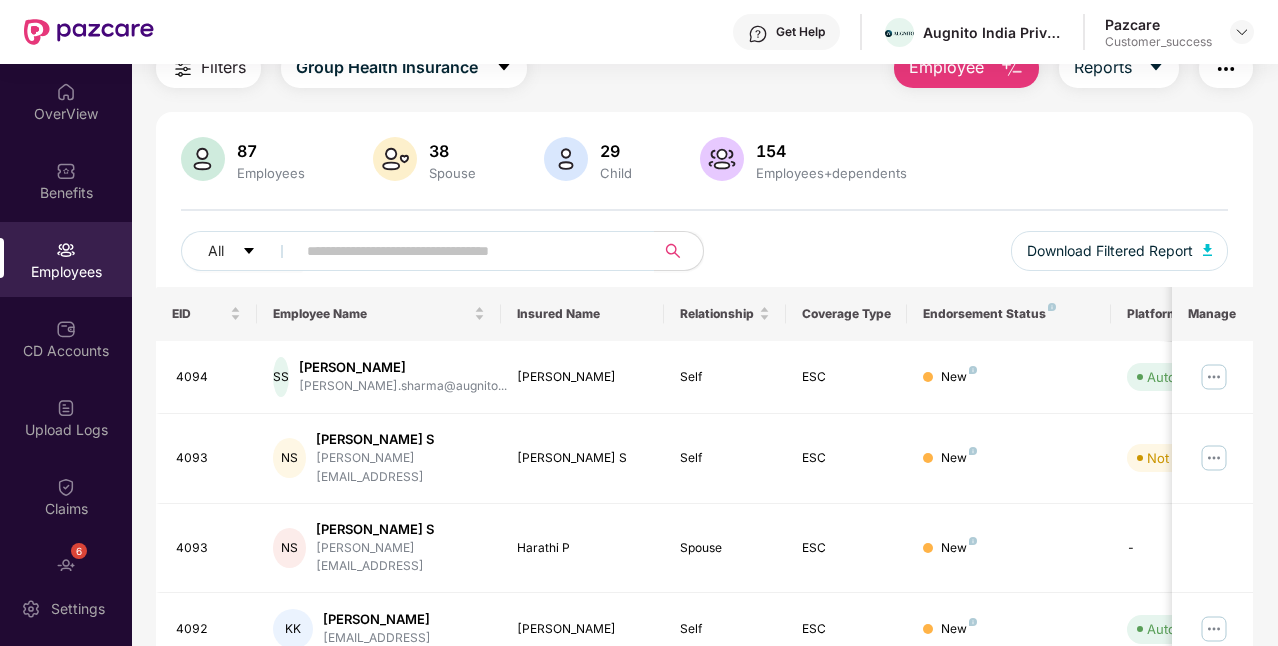 scroll, scrollTop: 200, scrollLeft: 0, axis: vertical 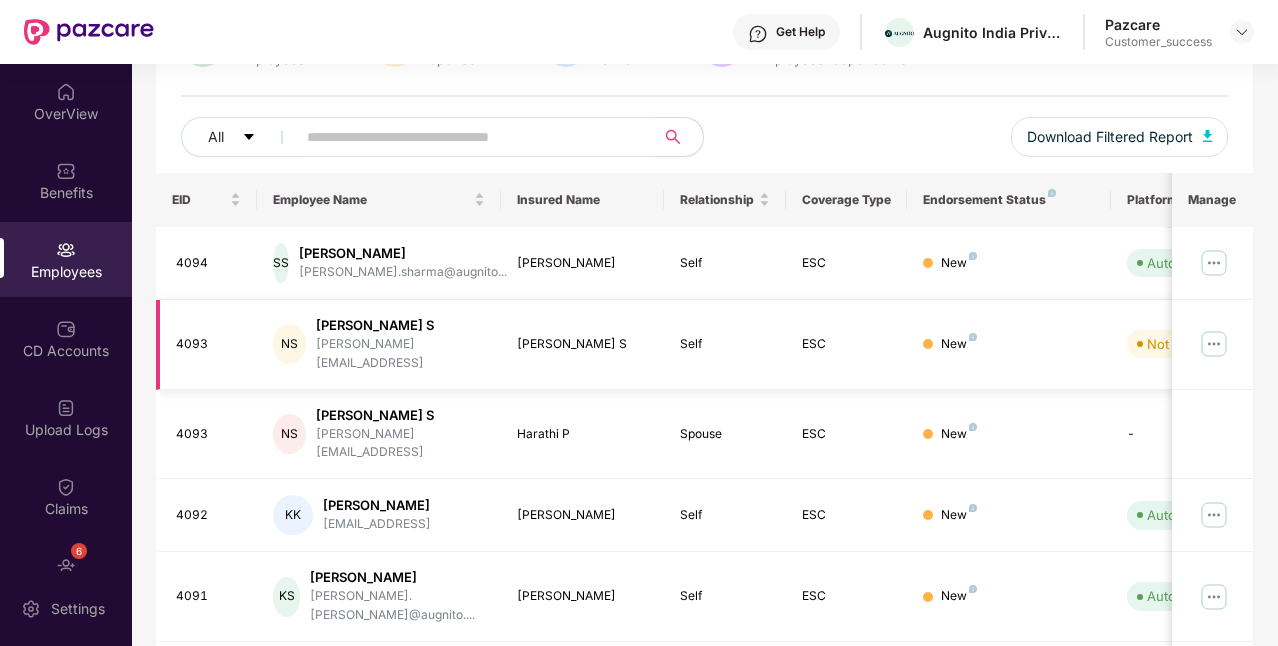 click at bounding box center [1214, 344] 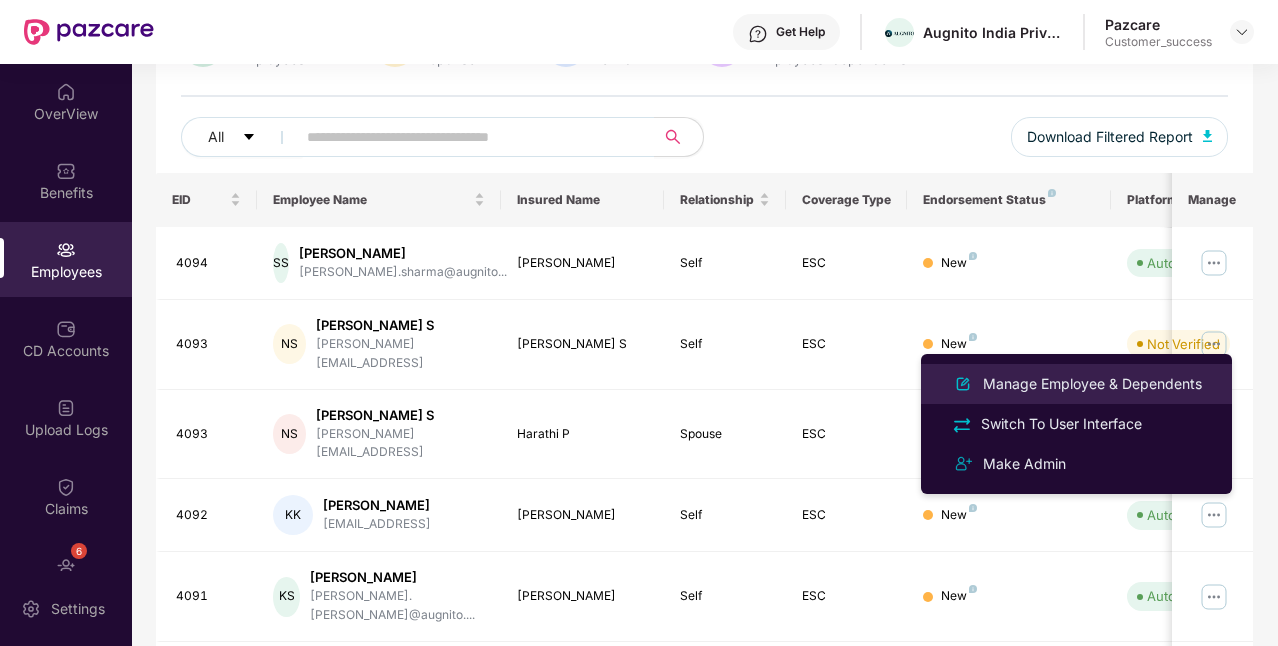 click on "Manage Employee & Dependents" at bounding box center [1092, 384] 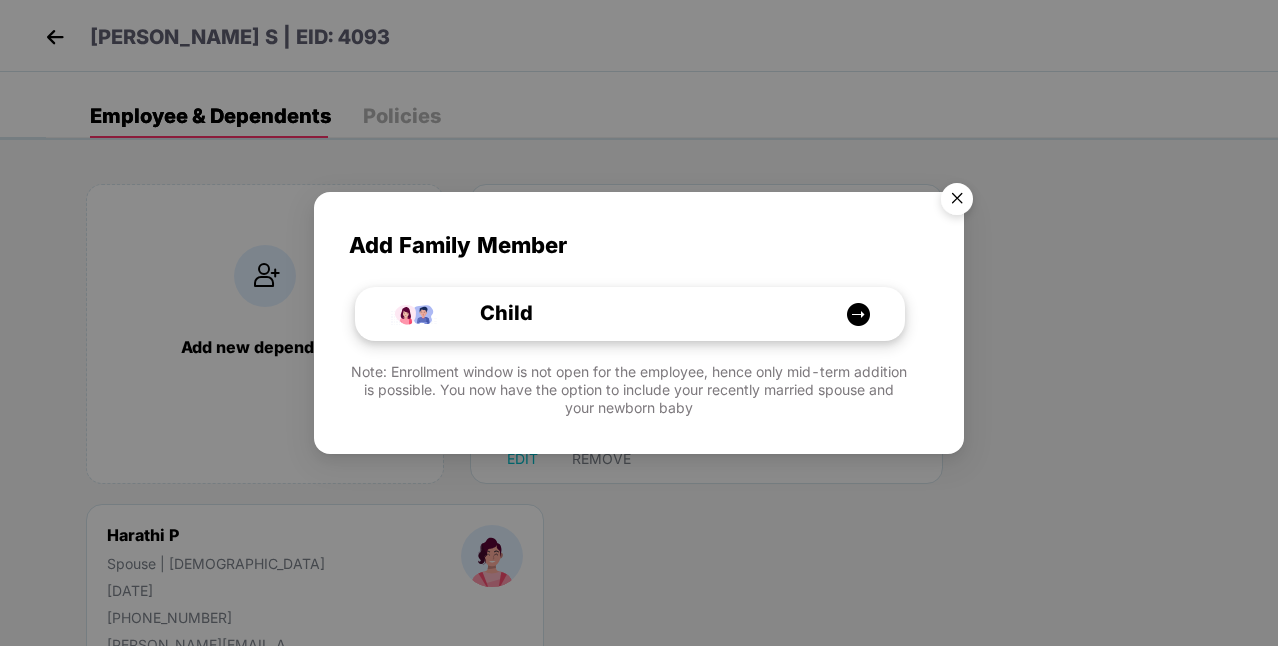 click on "Child" at bounding box center (640, 313) 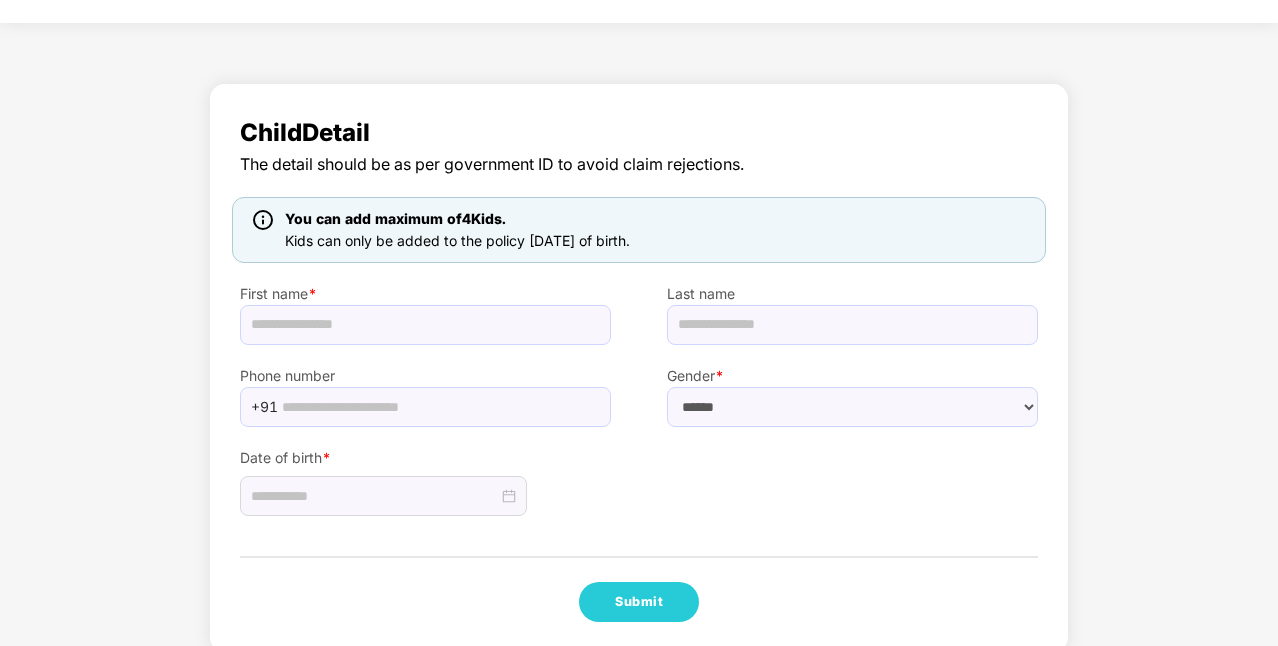scroll, scrollTop: 74, scrollLeft: 0, axis: vertical 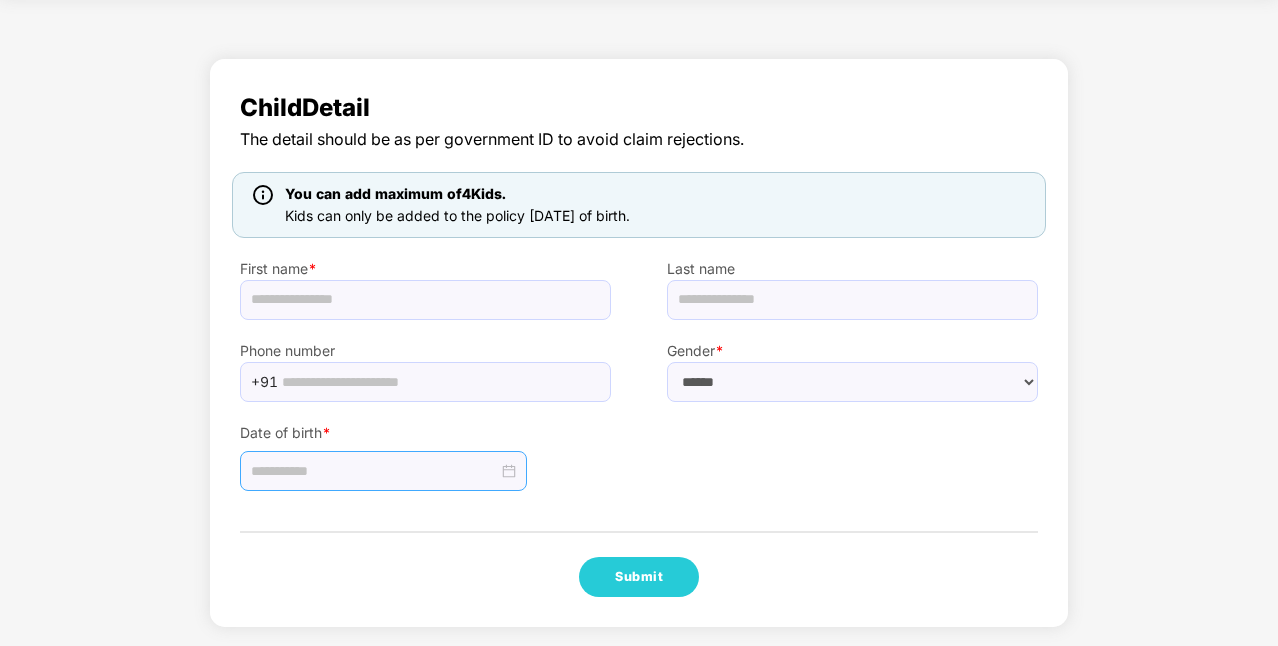 click at bounding box center [383, 471] 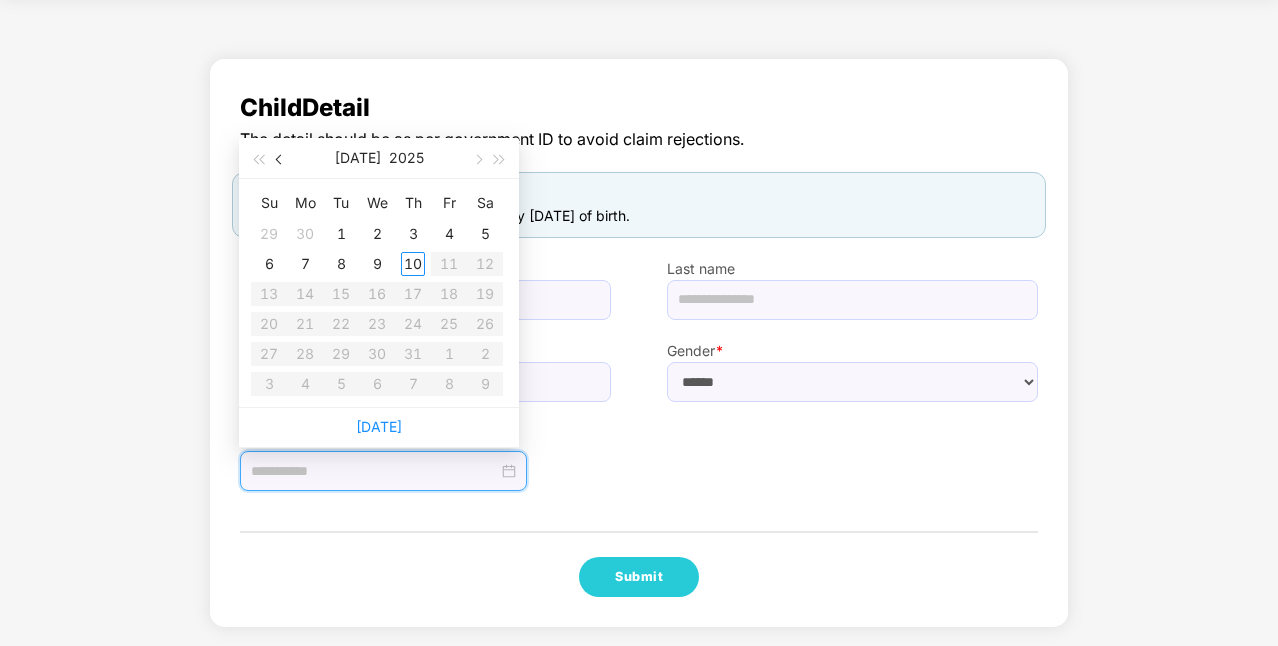 click at bounding box center [280, 158] 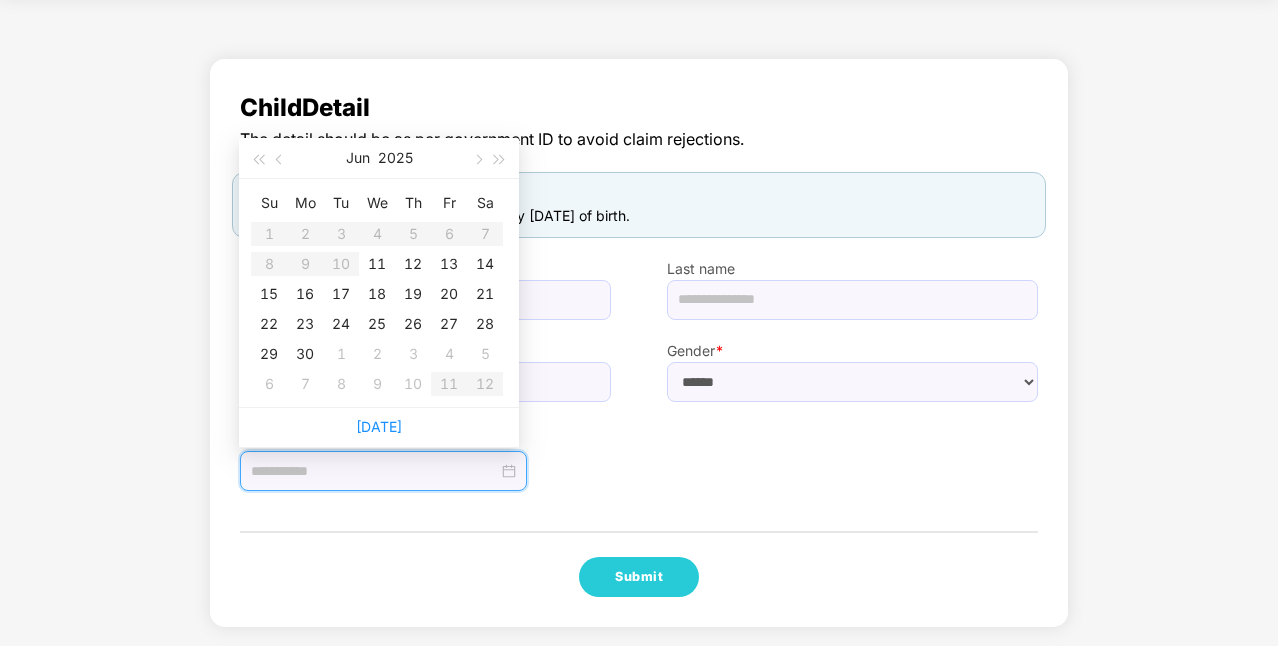 click on "Child  Detail" at bounding box center [639, 108] 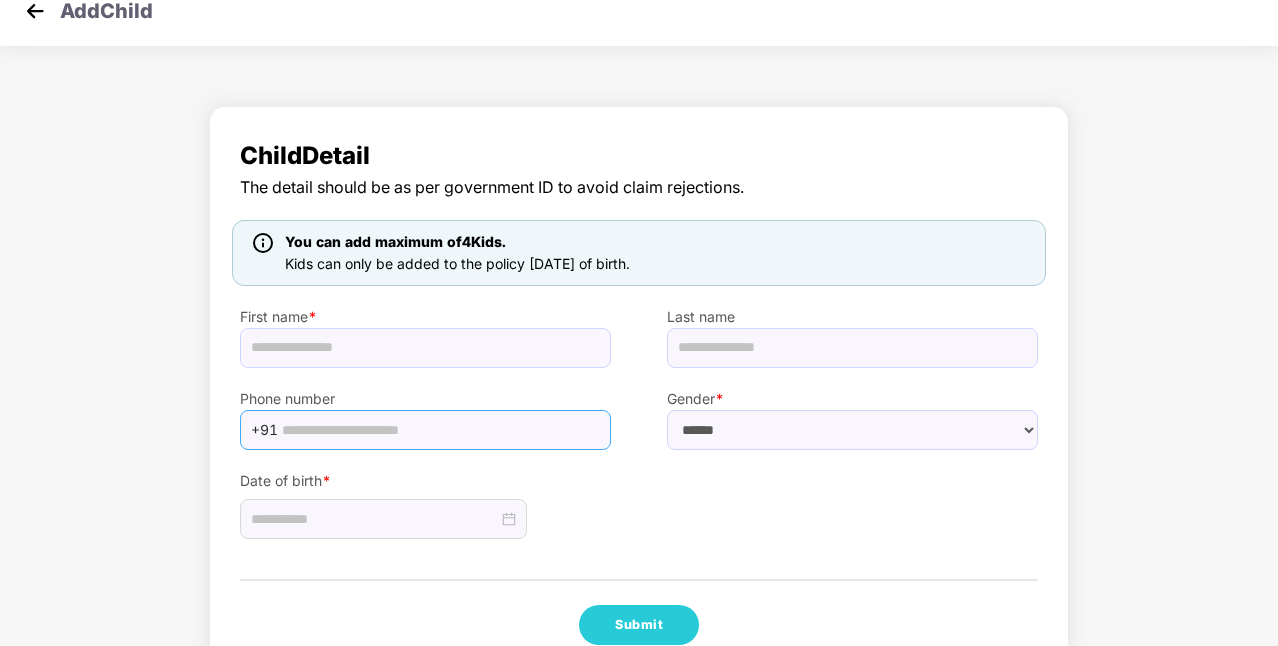 scroll, scrollTop: 0, scrollLeft: 0, axis: both 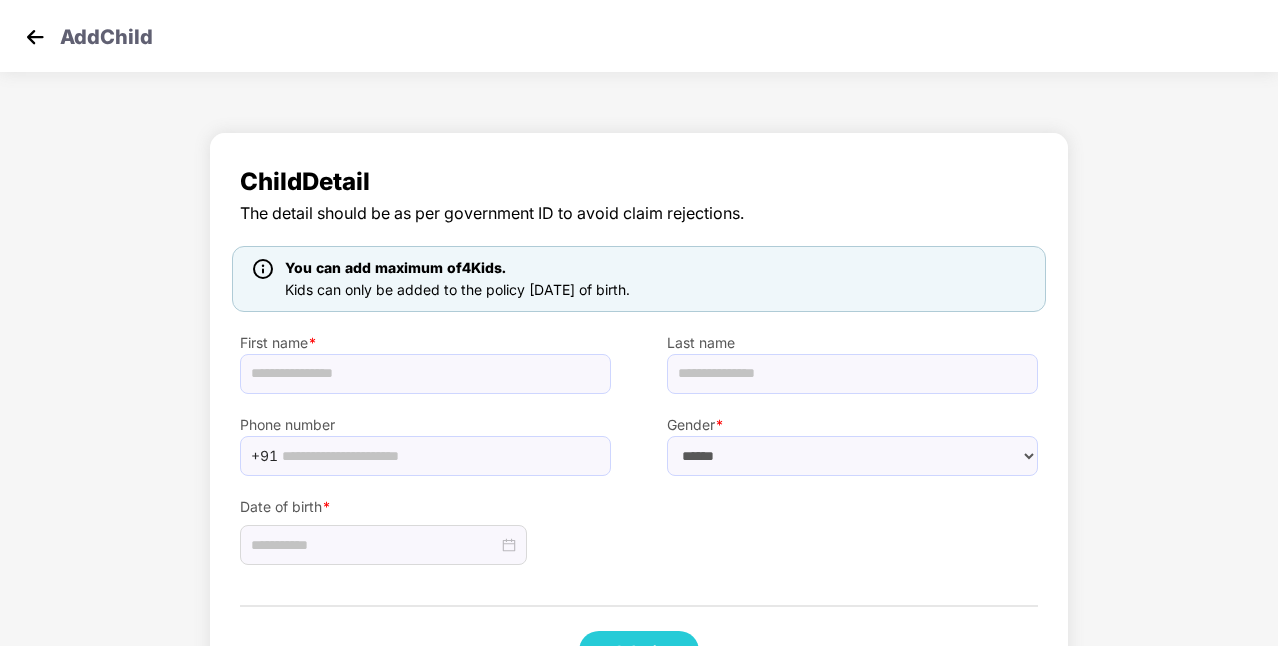 click at bounding box center [35, 37] 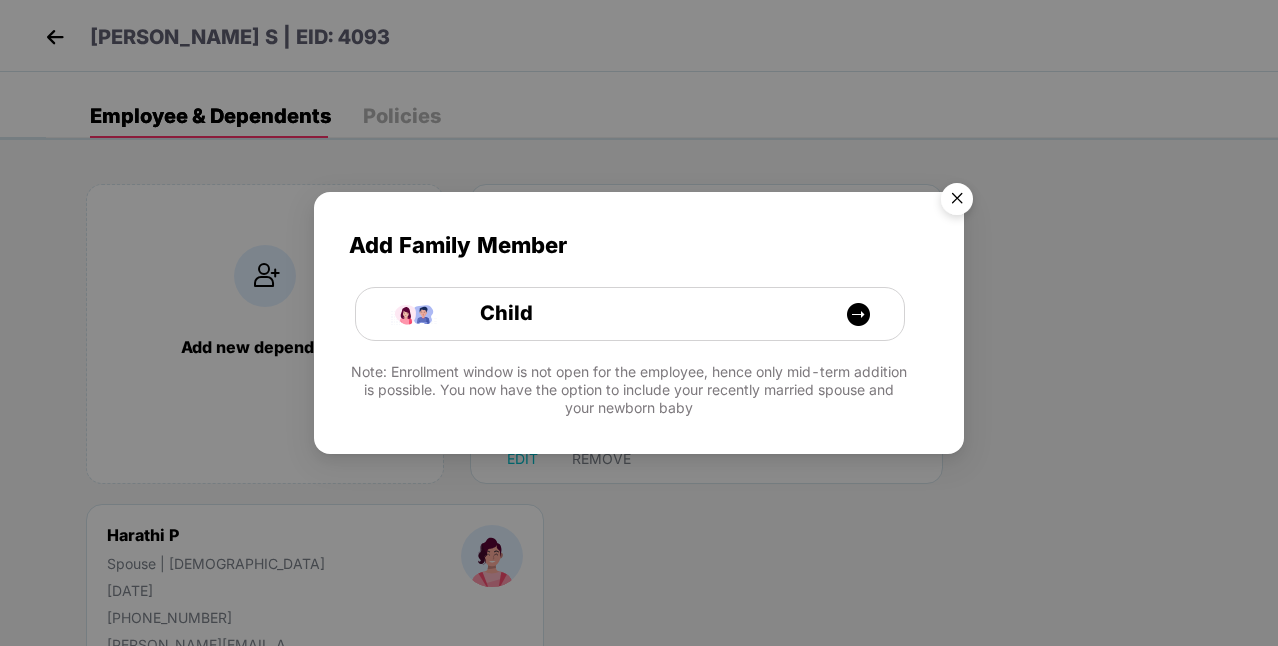 click at bounding box center [957, 202] 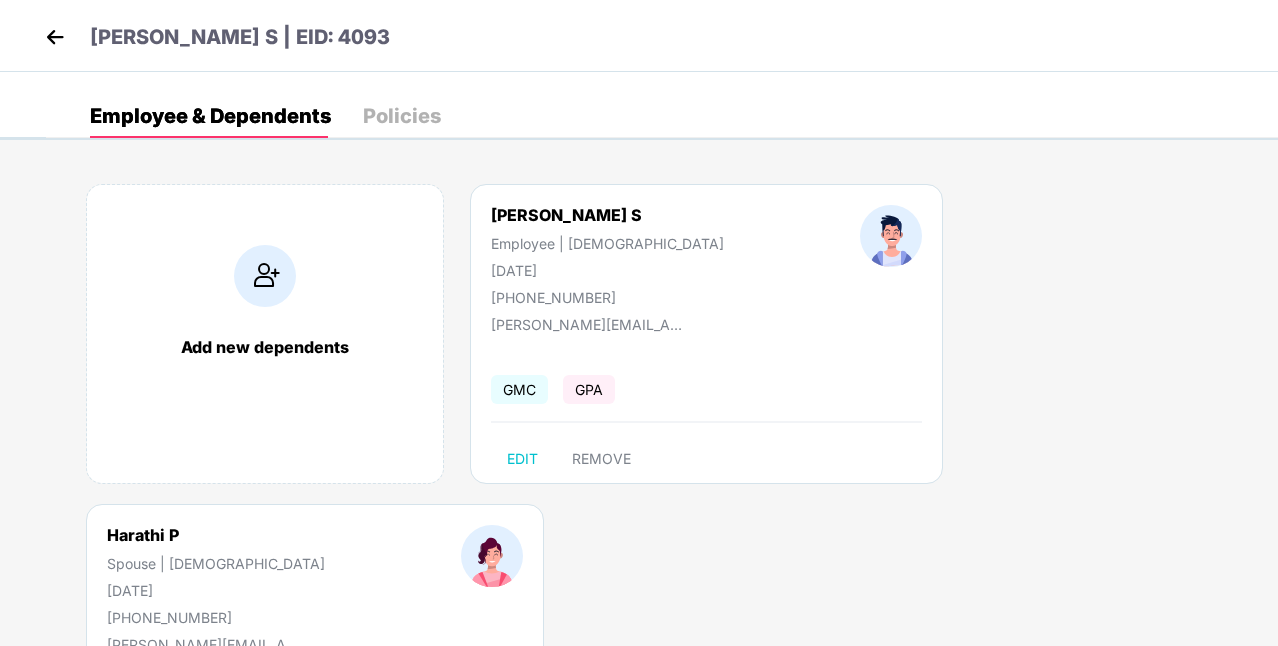 click at bounding box center [55, 37] 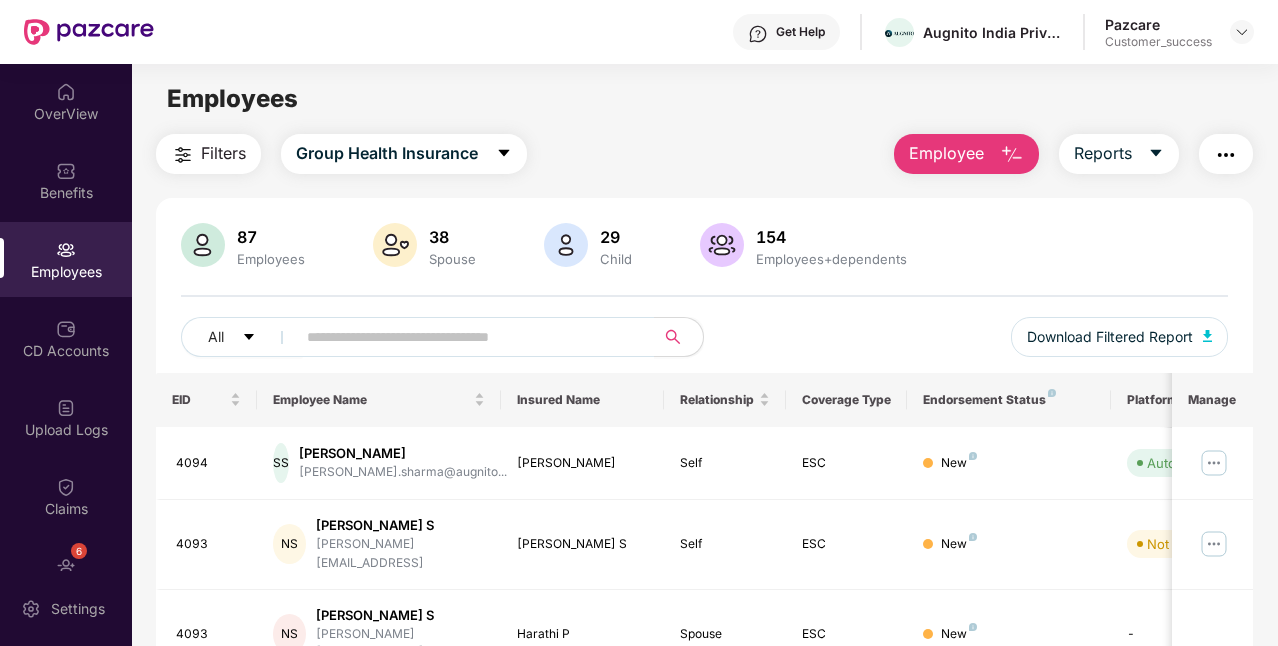 click on "Employee" at bounding box center (946, 153) 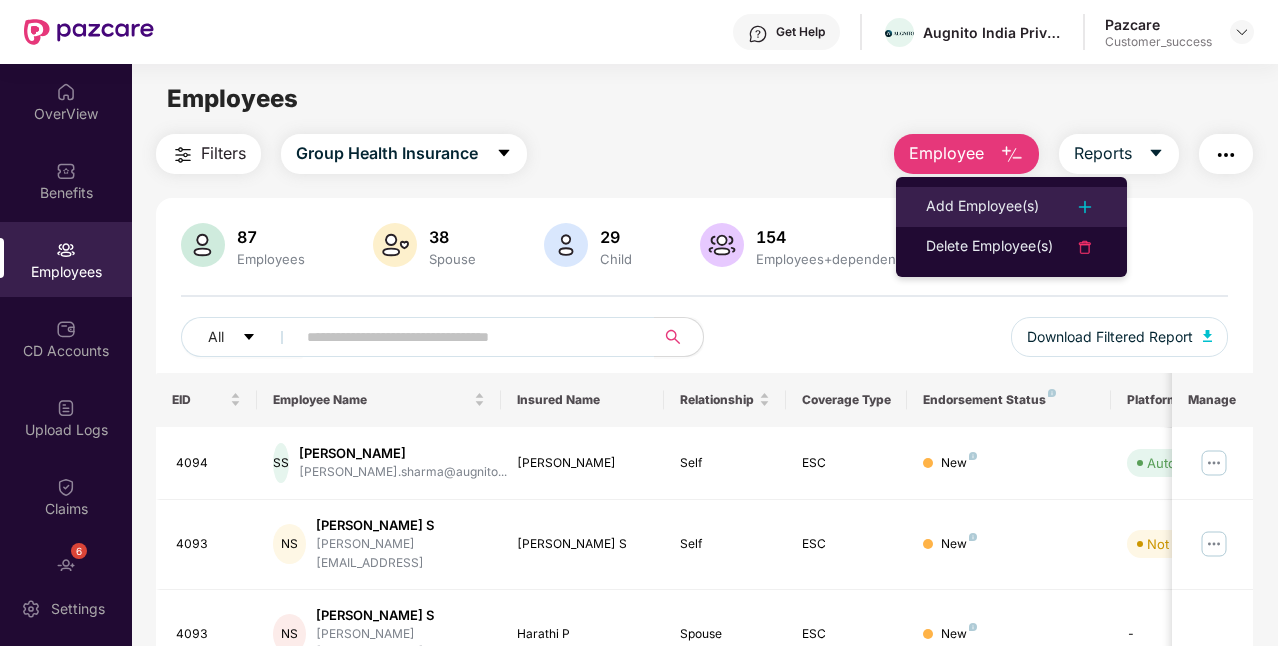 click on "Add Employee(s)" at bounding box center (982, 207) 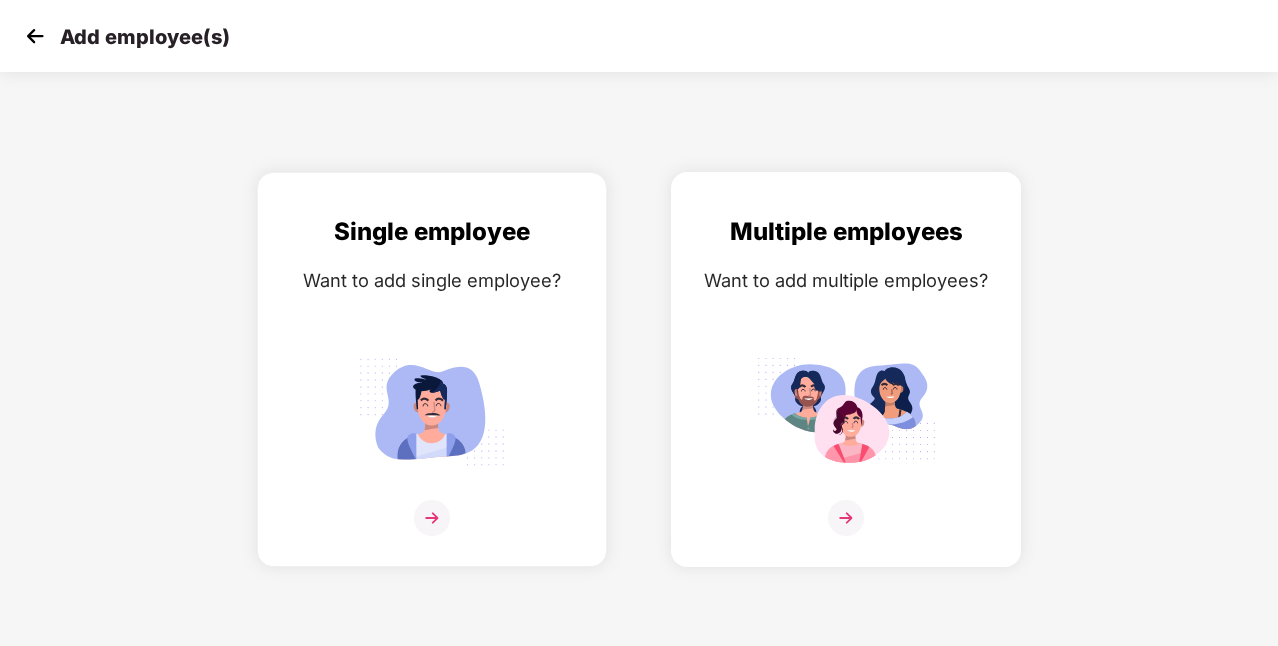 click on "Multiple employees Want to add multiple employees?" at bounding box center [846, 369] 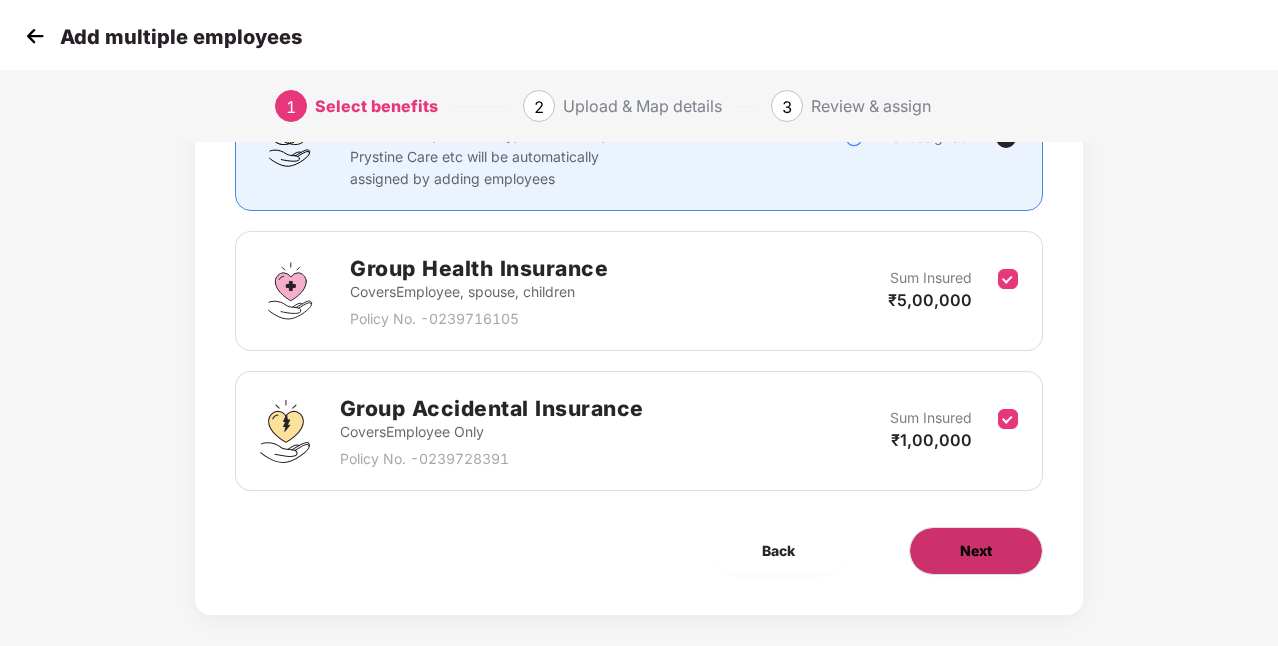 scroll, scrollTop: 231, scrollLeft: 0, axis: vertical 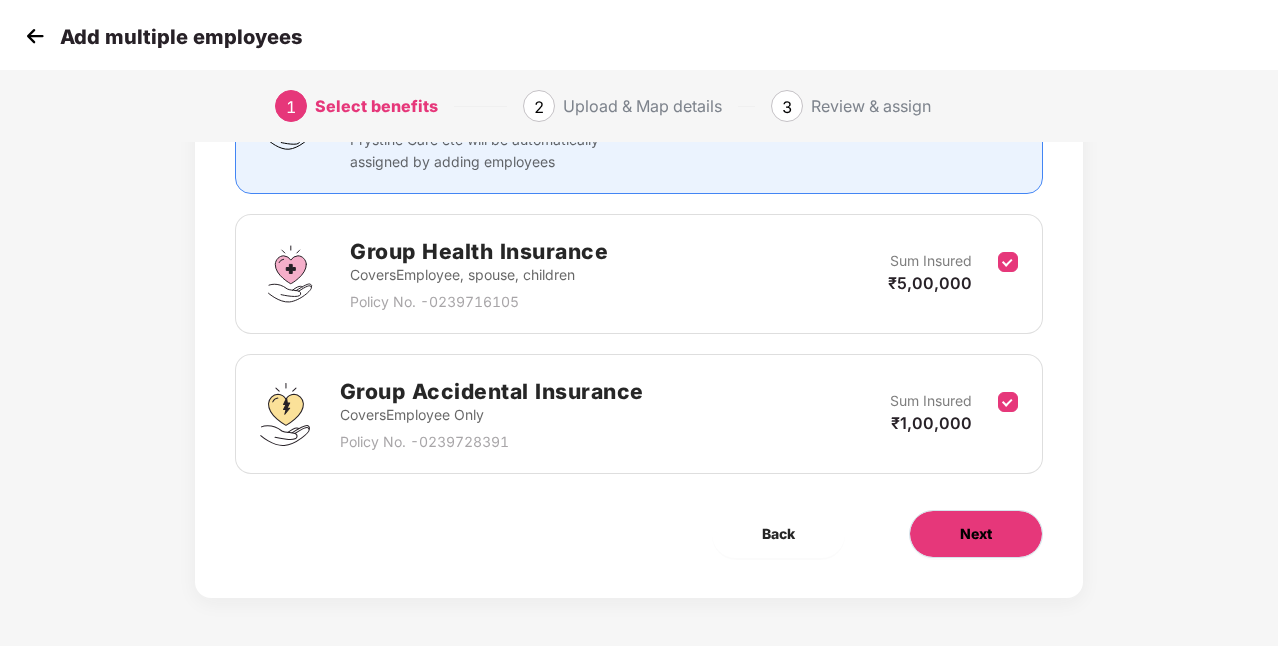 click on "Next" at bounding box center (976, 534) 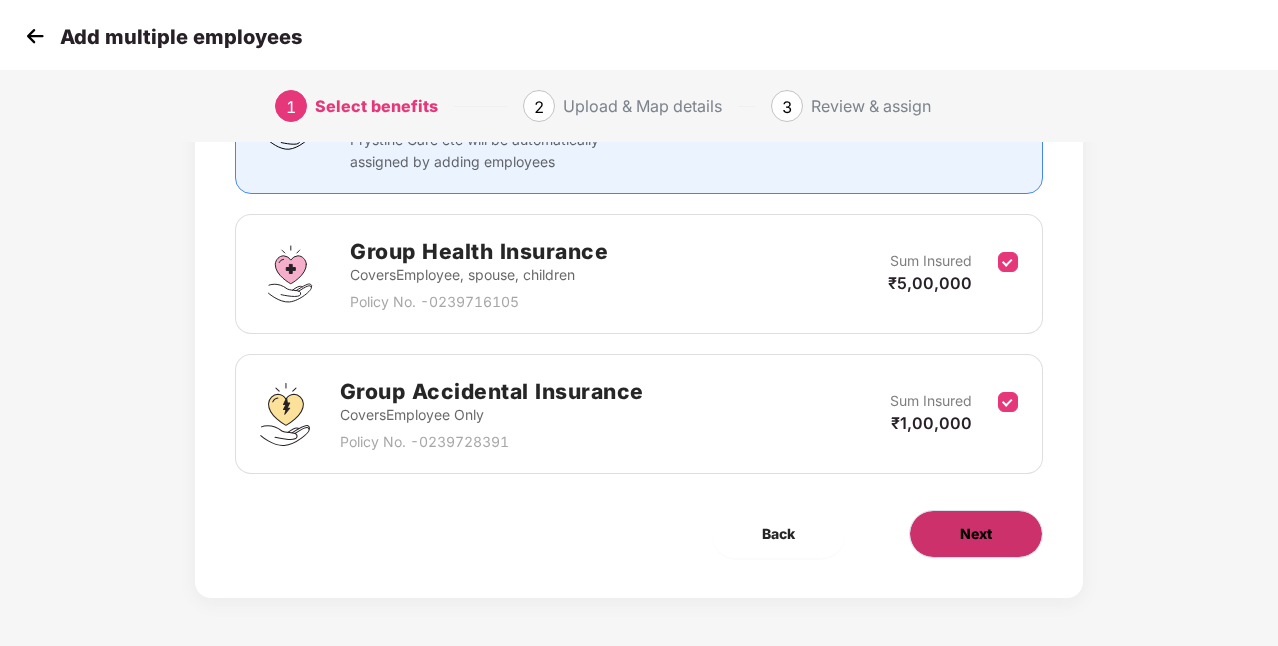 scroll, scrollTop: 0, scrollLeft: 0, axis: both 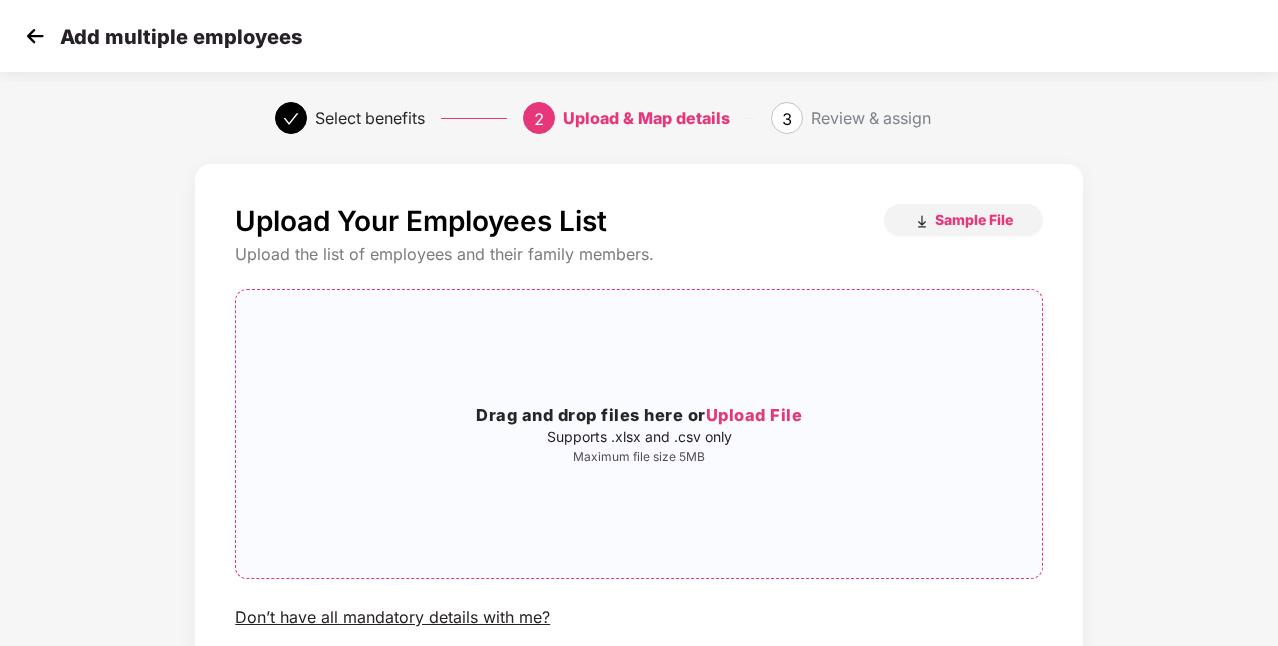 click on "Drag and drop files here or  Upload File" at bounding box center [639, 416] 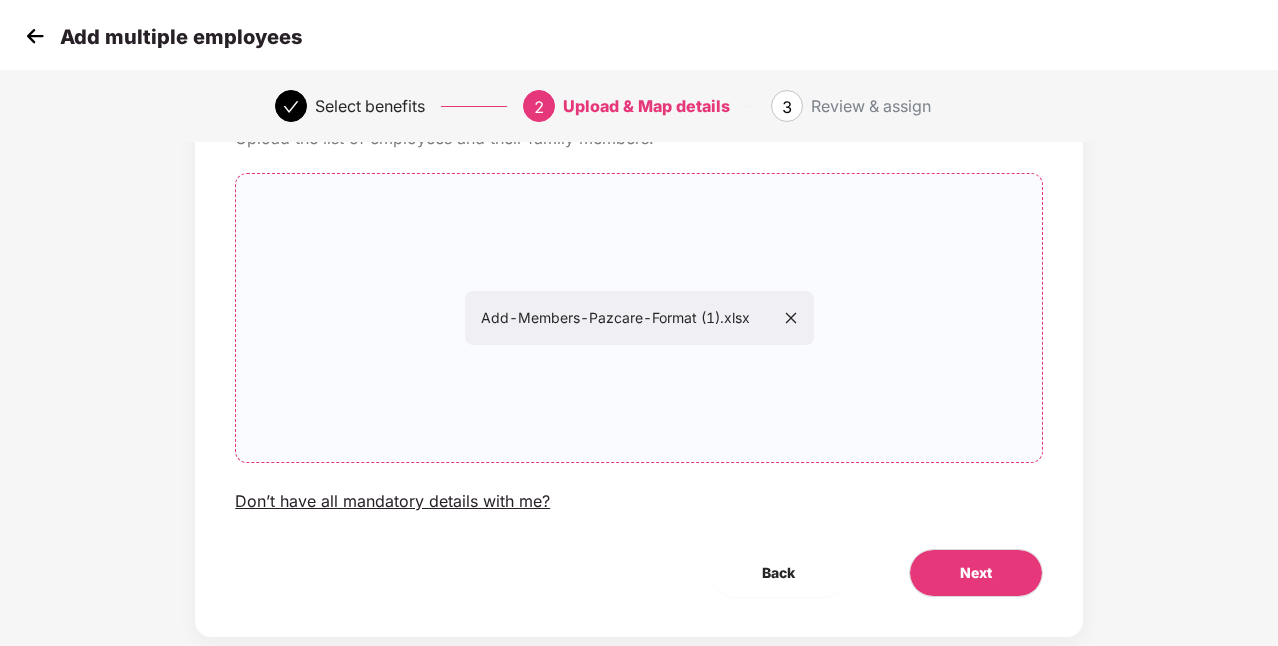 scroll, scrollTop: 157, scrollLeft: 0, axis: vertical 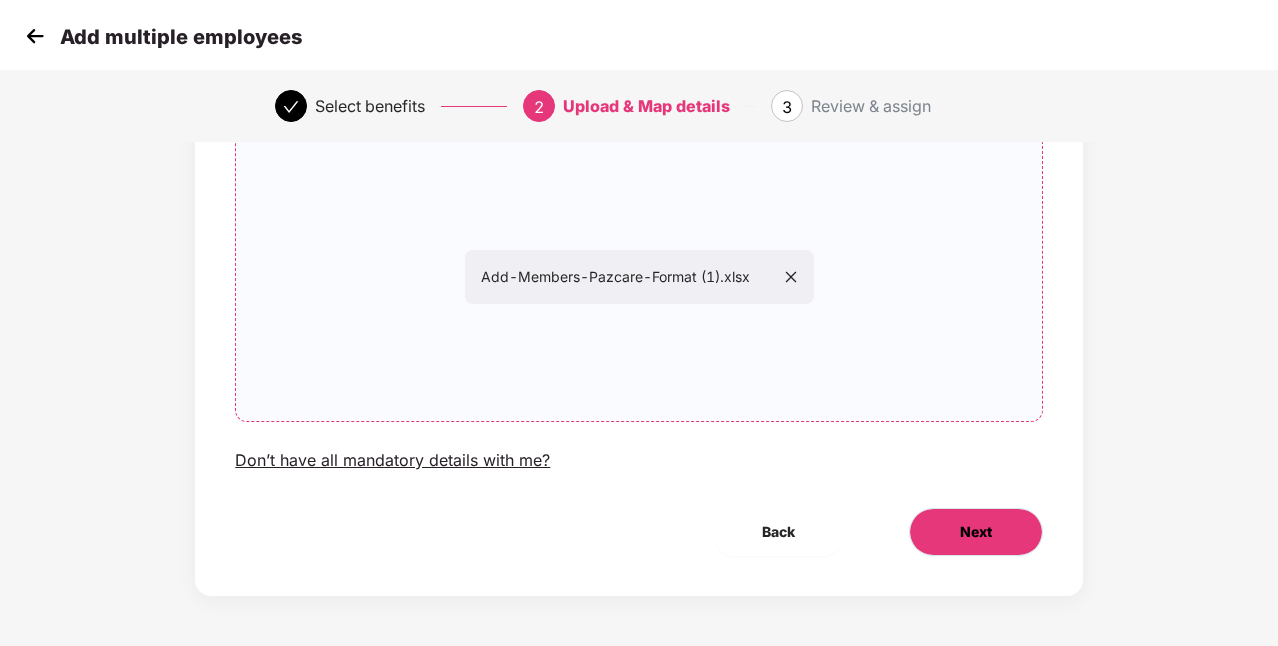 click on "Next" at bounding box center (976, 532) 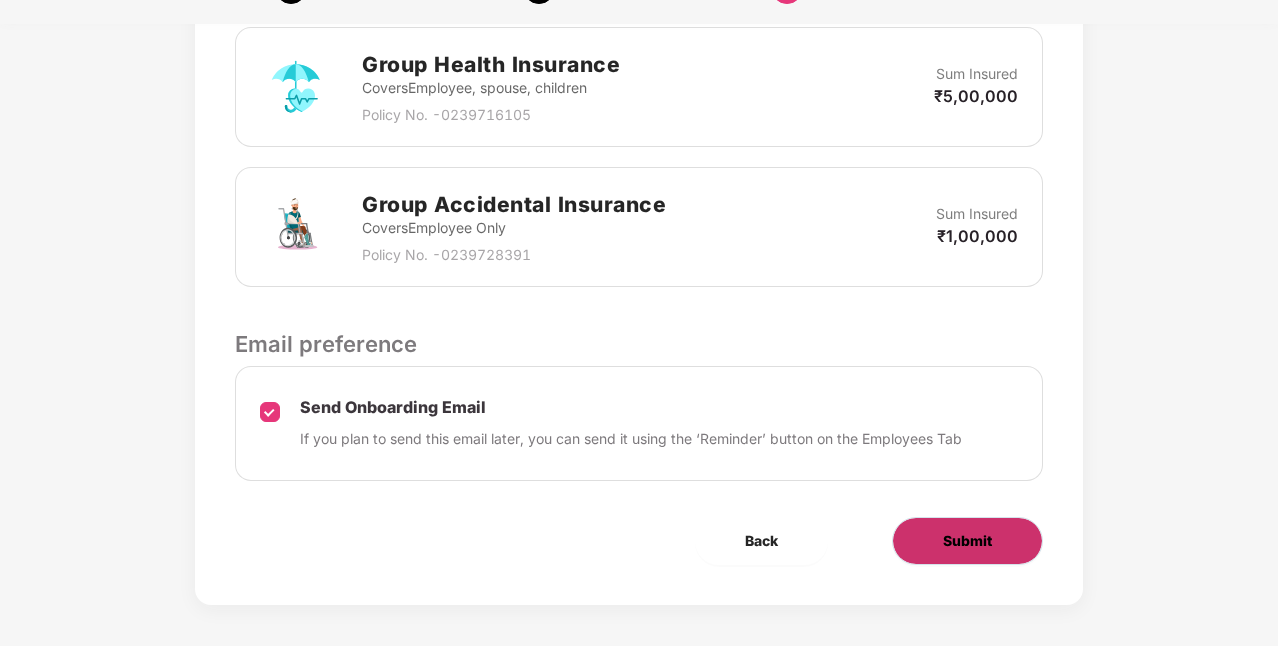 scroll, scrollTop: 628, scrollLeft: 0, axis: vertical 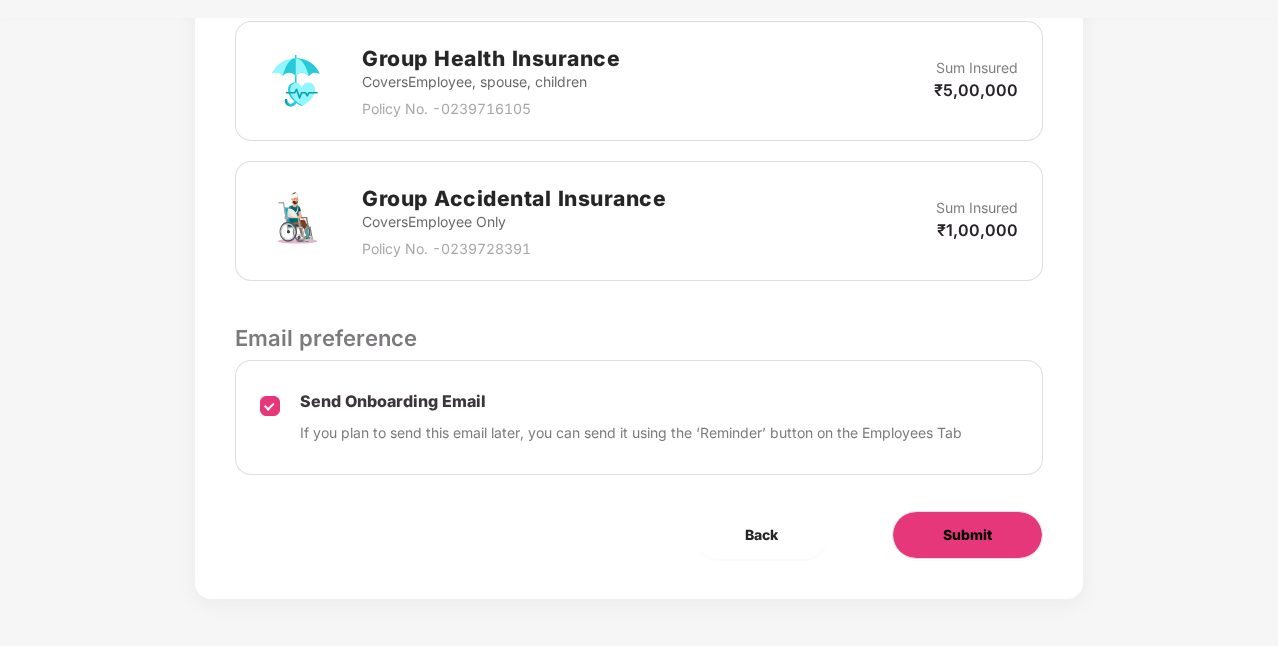 click on "Submit" at bounding box center [967, 535] 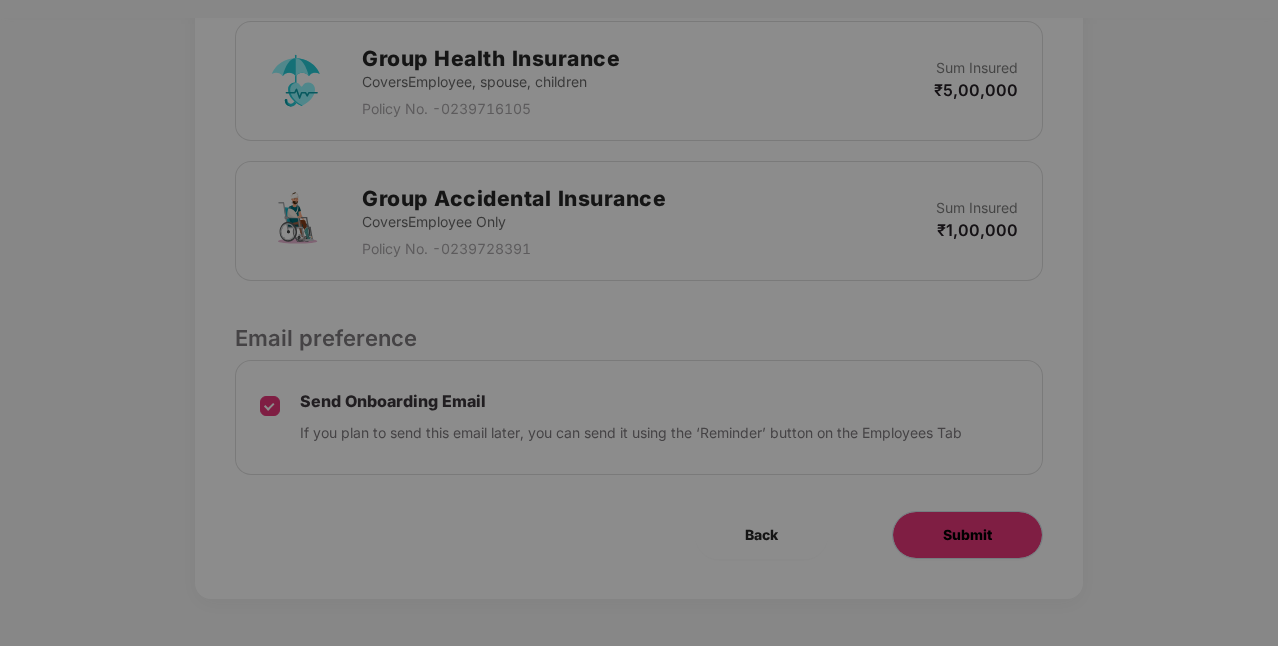 scroll, scrollTop: 0, scrollLeft: 0, axis: both 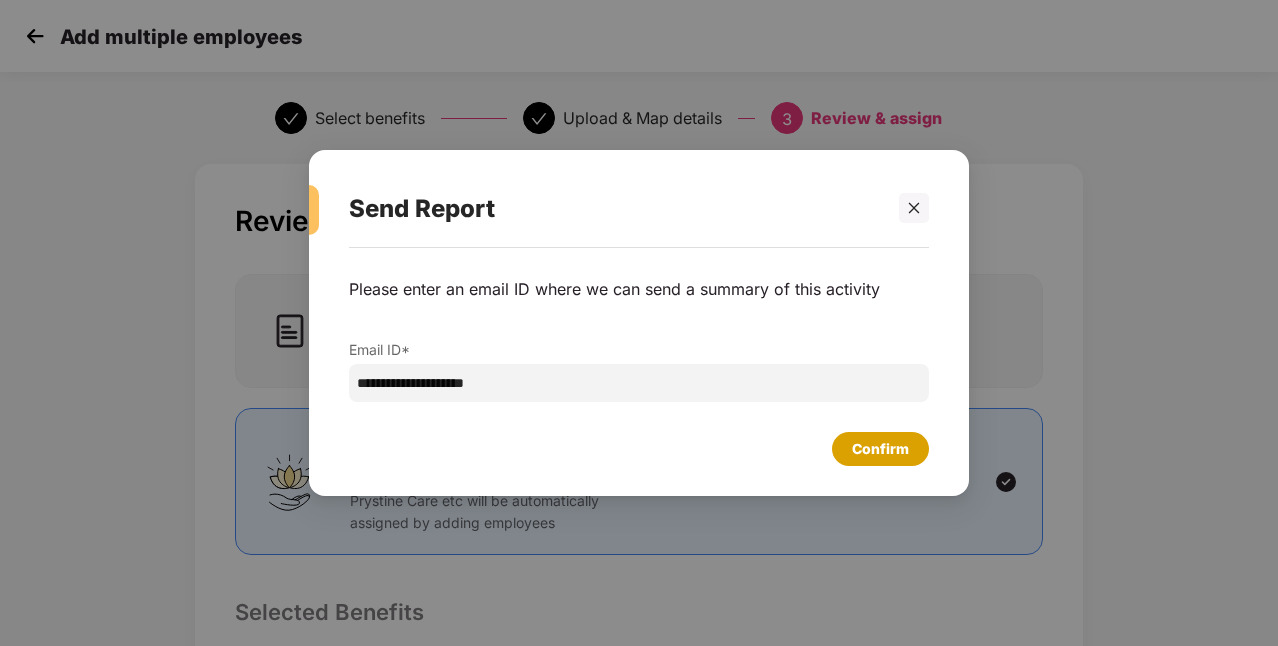 click on "Confirm" at bounding box center [880, 449] 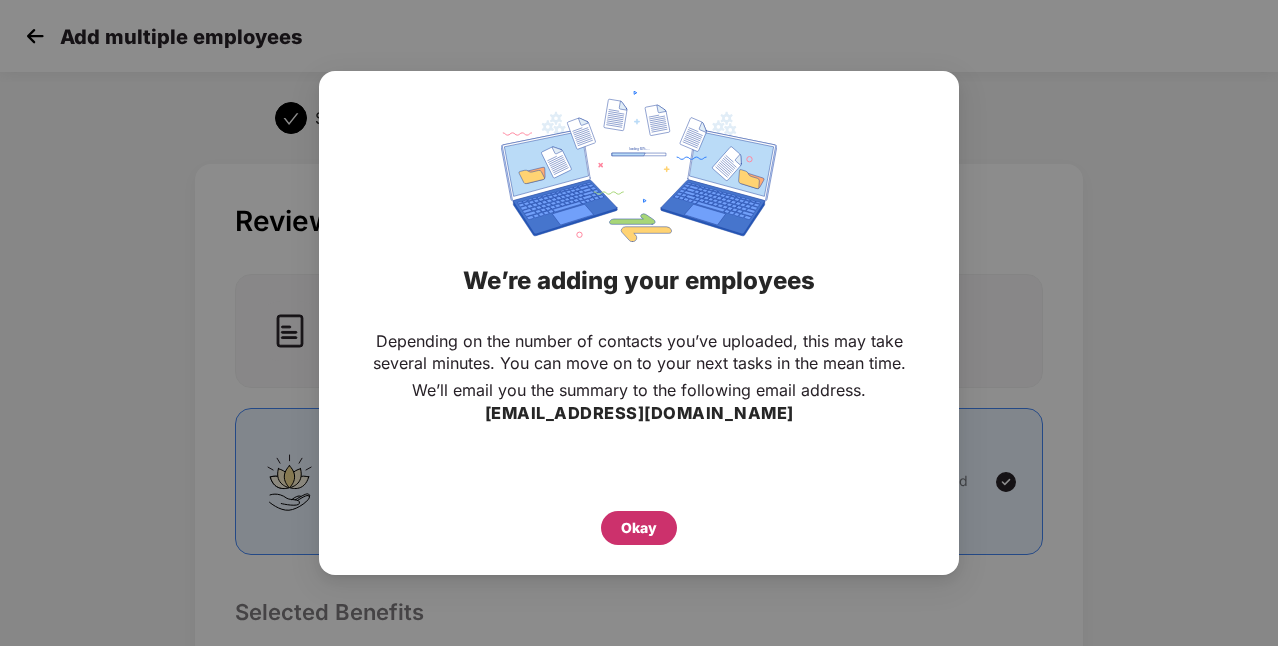 click on "Okay" at bounding box center [639, 528] 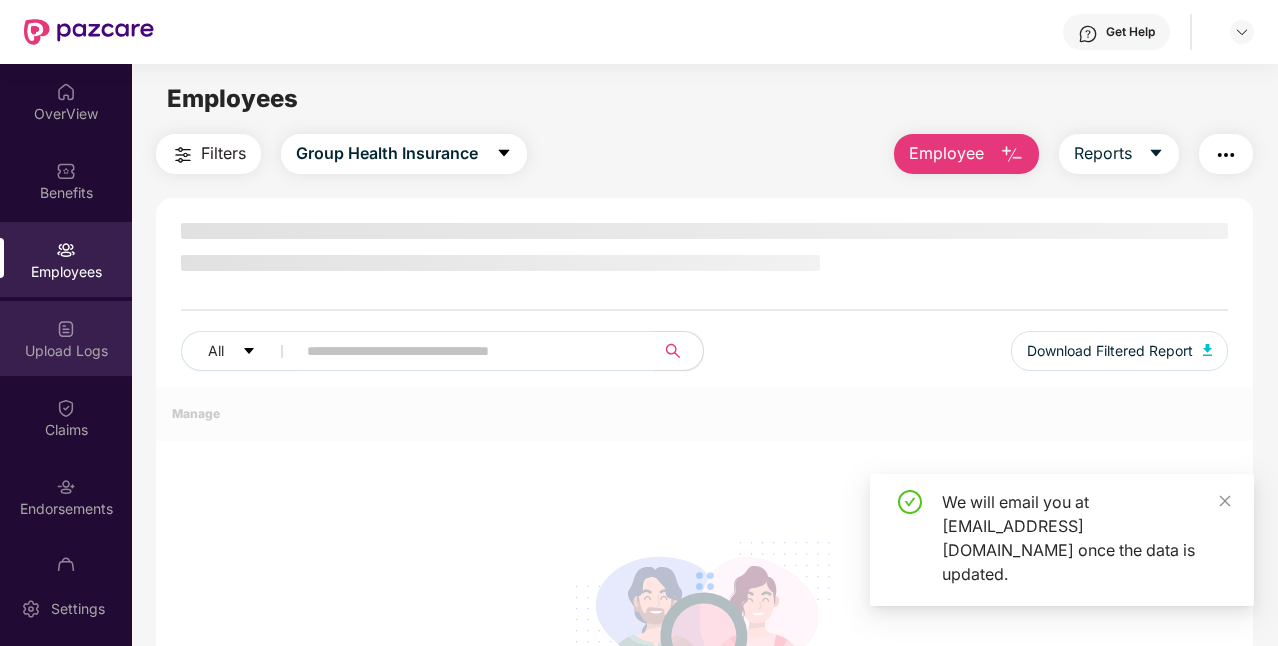 click on "Upload Logs" at bounding box center (66, 351) 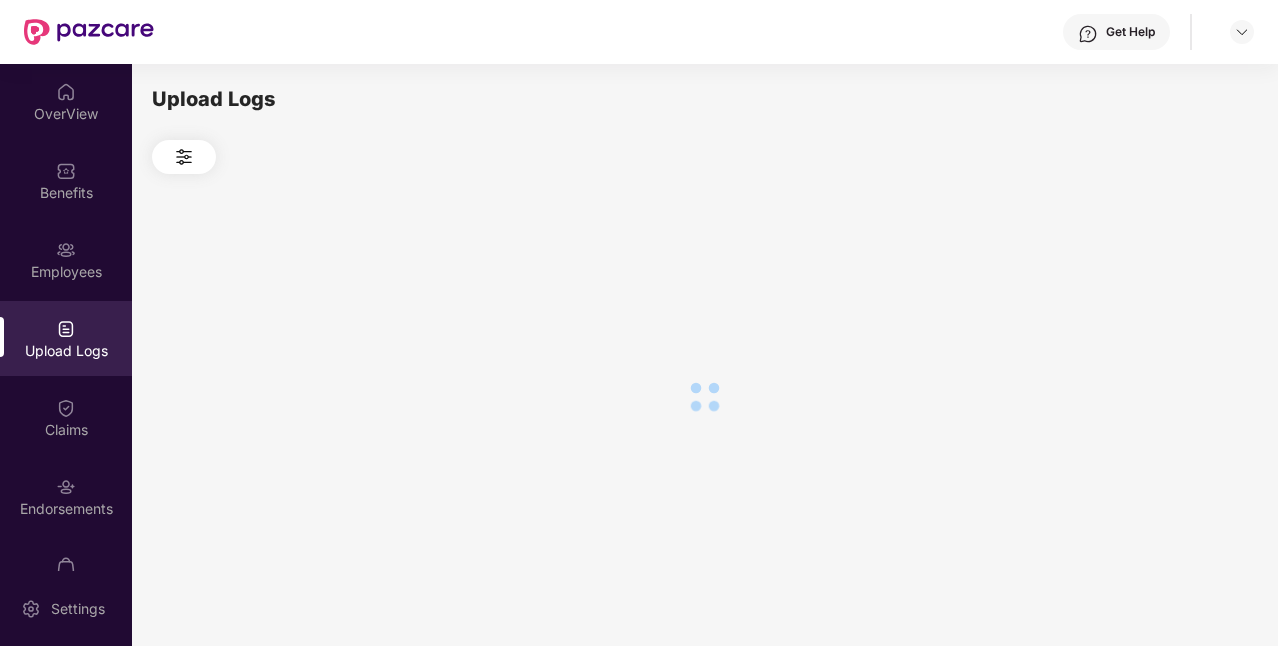 scroll, scrollTop: 0, scrollLeft: 0, axis: both 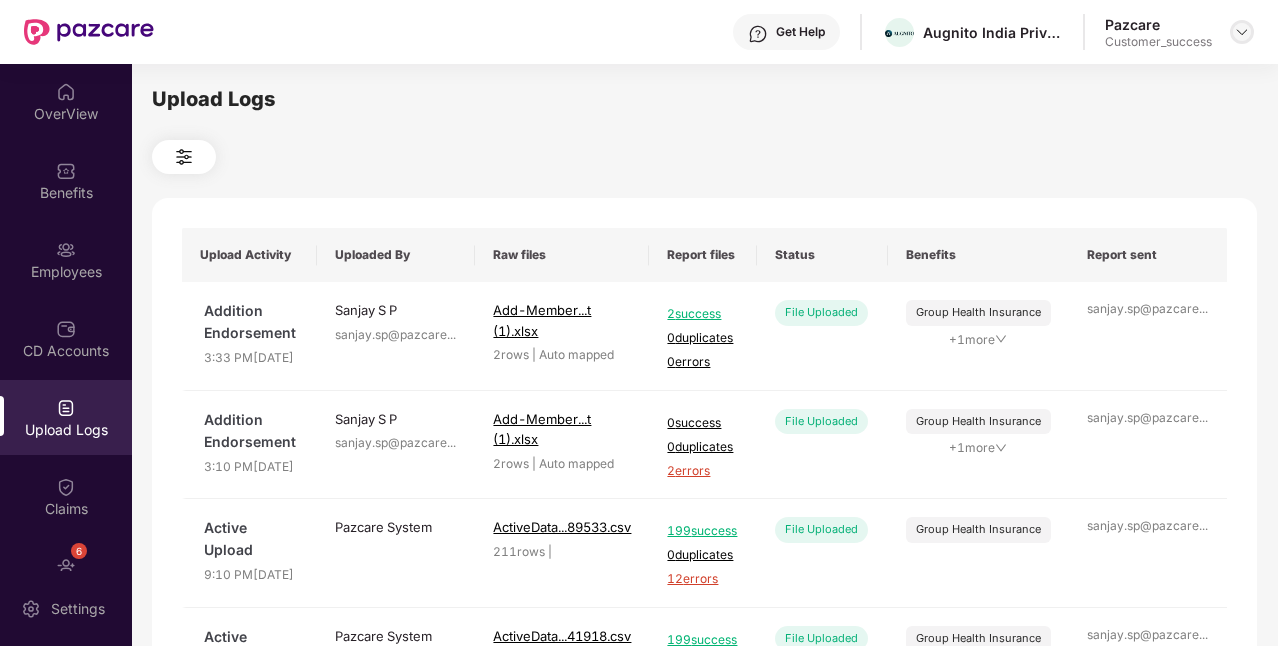 click at bounding box center (1242, 32) 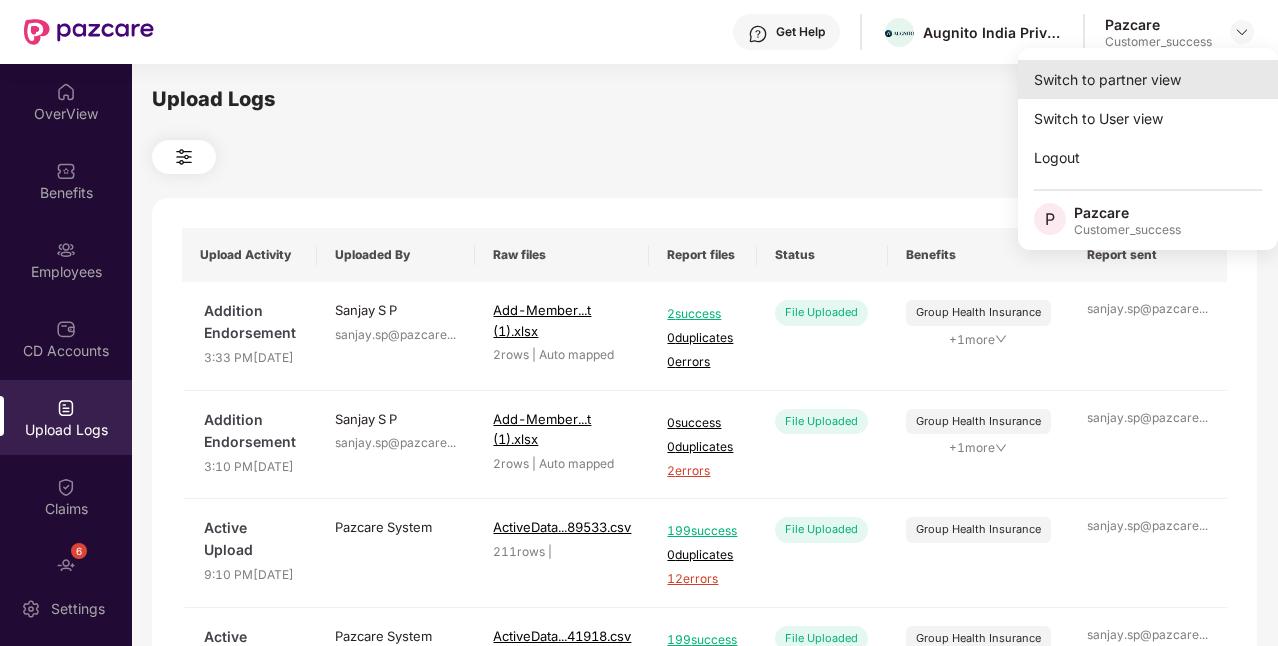 click on "Switch to partner view" at bounding box center (1148, 79) 